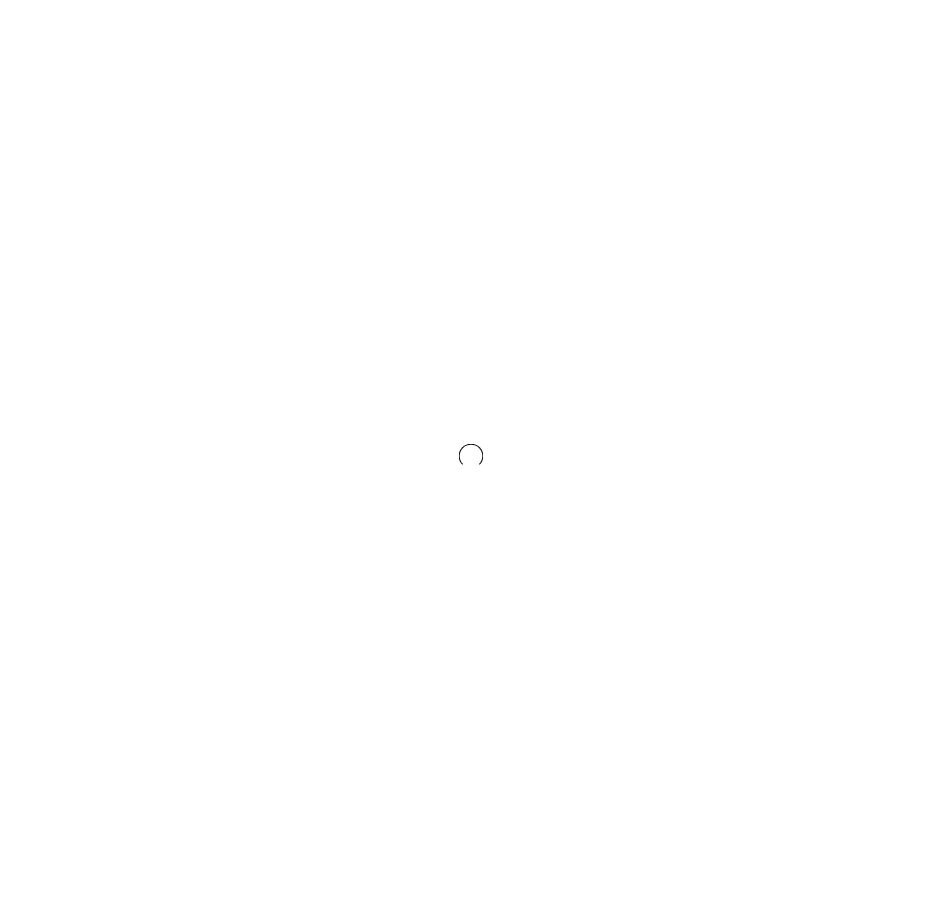 scroll, scrollTop: 0, scrollLeft: 0, axis: both 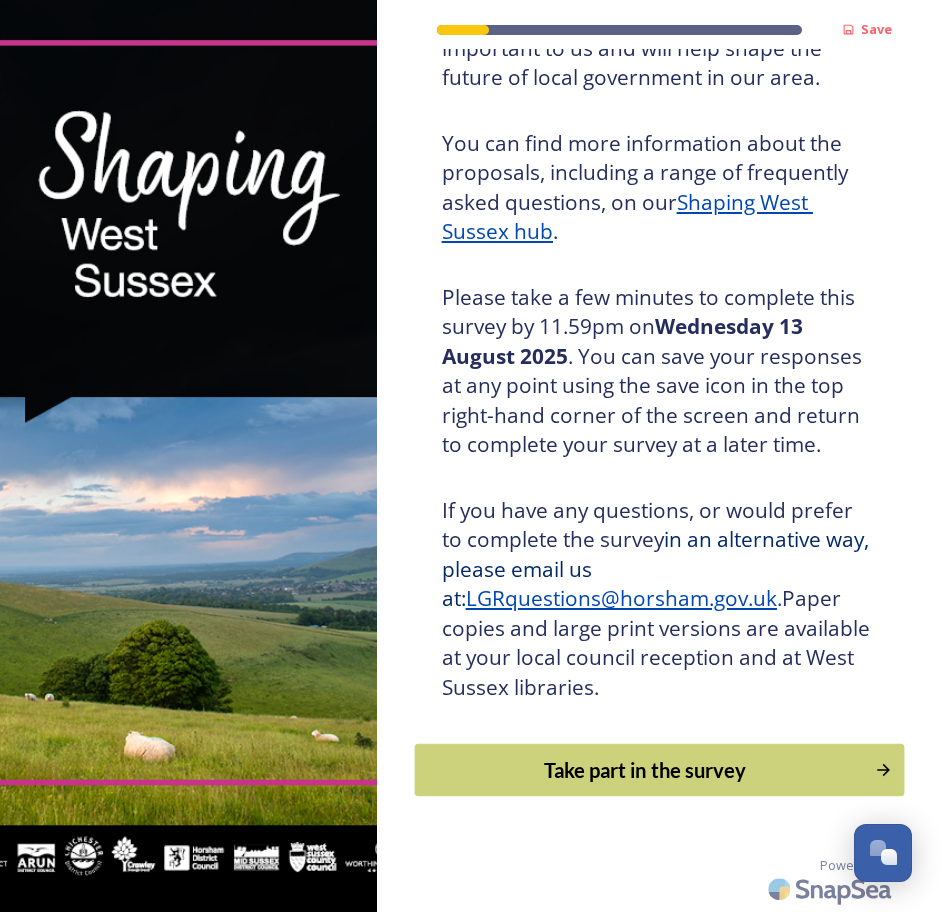 click on "Take part in the survey" at bounding box center [644, 770] 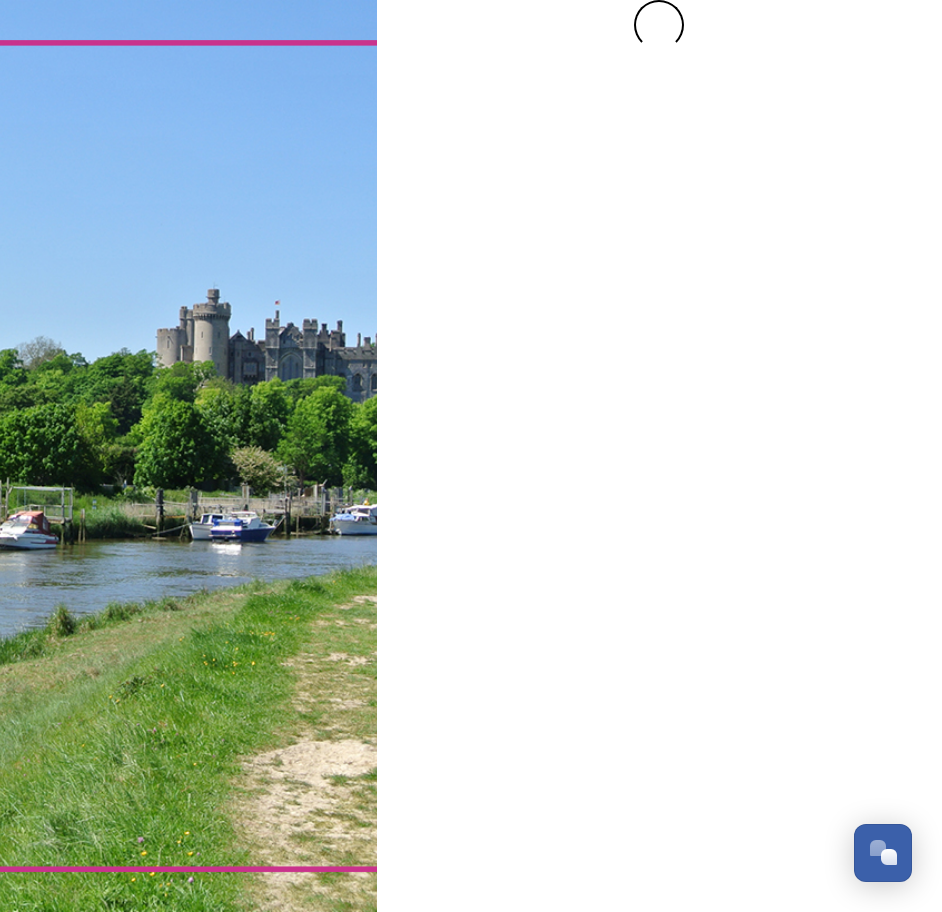 scroll, scrollTop: 0, scrollLeft: 0, axis: both 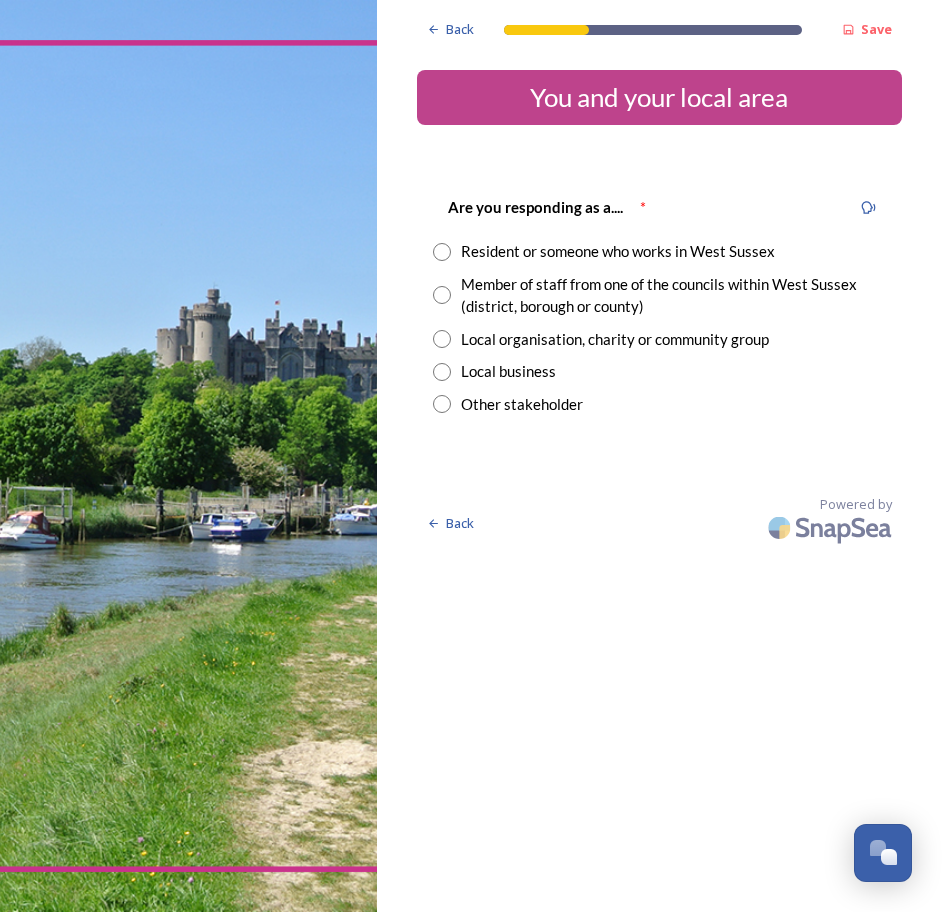 click at bounding box center [442, 252] 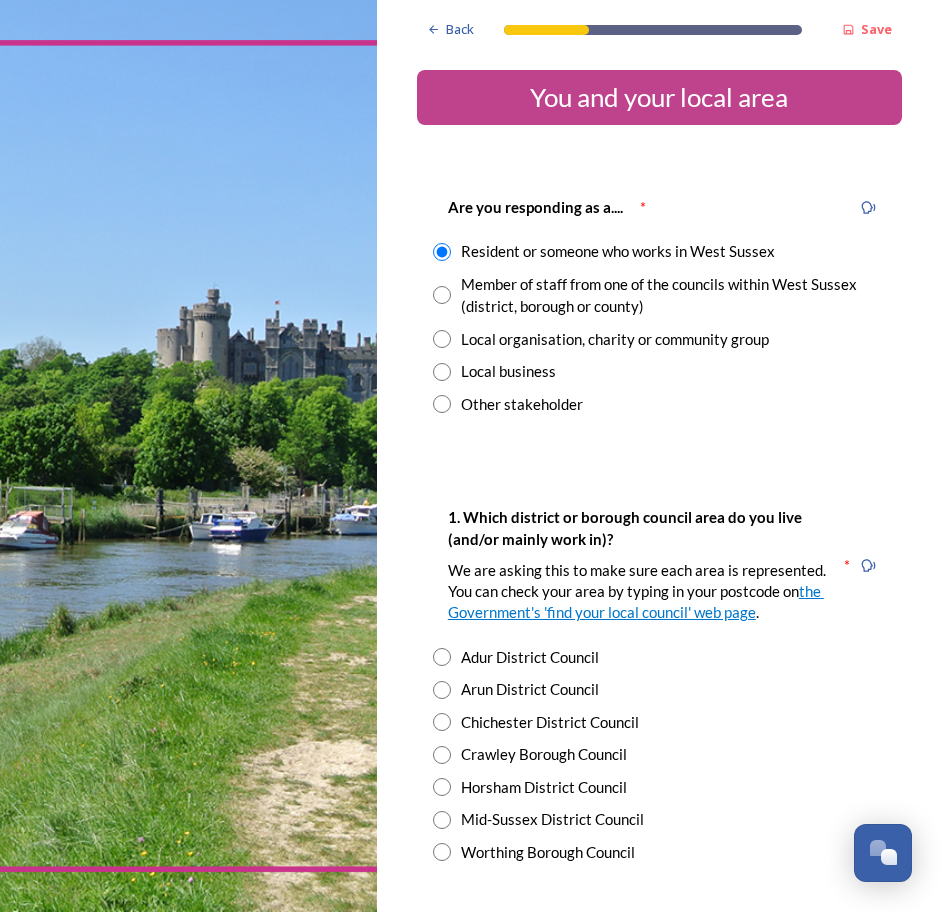 click at bounding box center [442, 787] 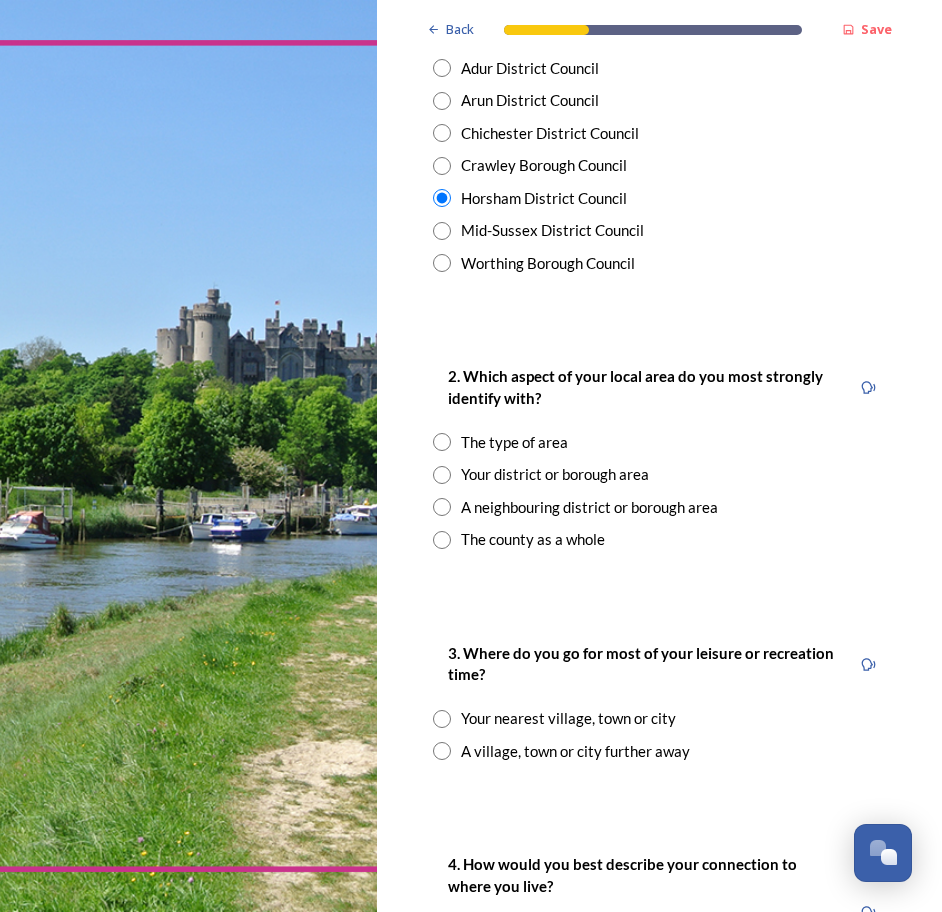scroll, scrollTop: 600, scrollLeft: 0, axis: vertical 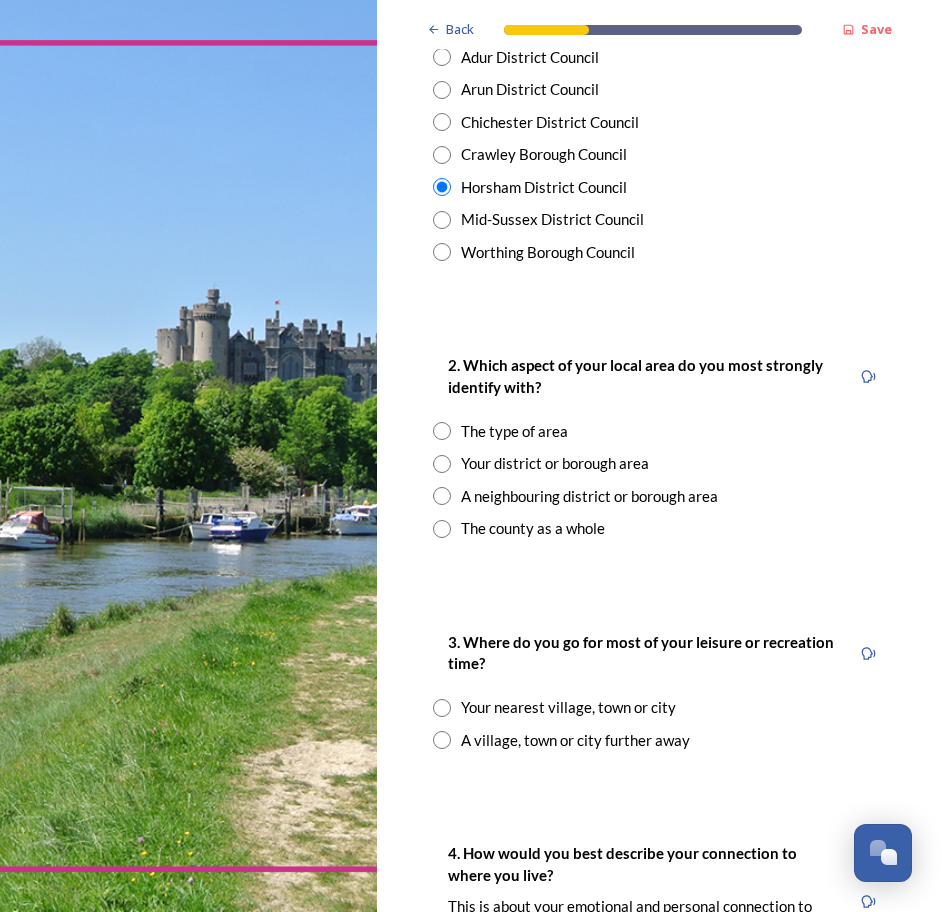 click at bounding box center [442, 496] 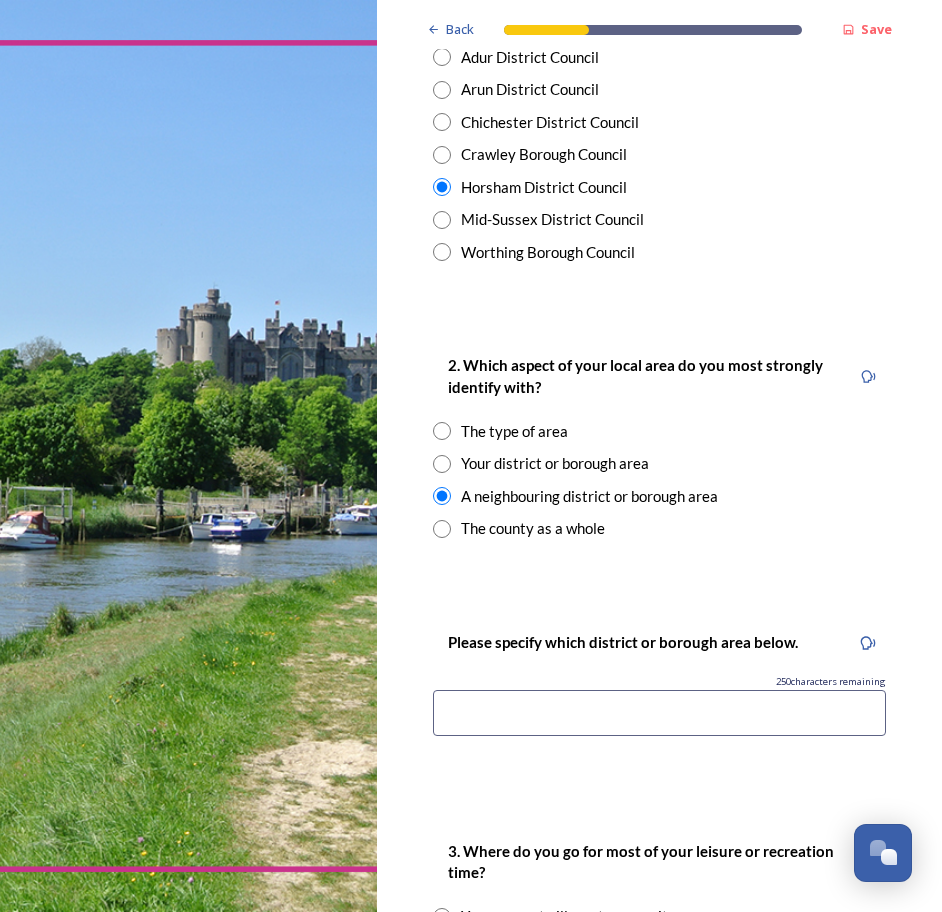 click at bounding box center [659, 713] 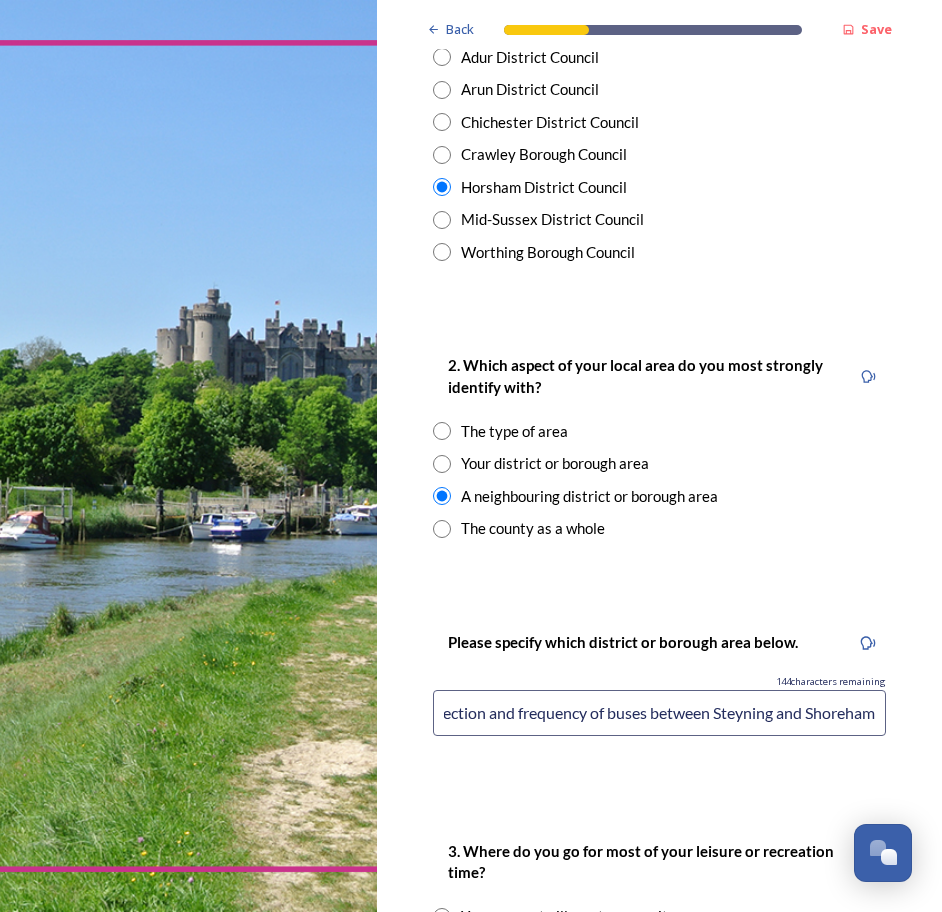 scroll, scrollTop: 0, scrollLeft: 366, axis: horizontal 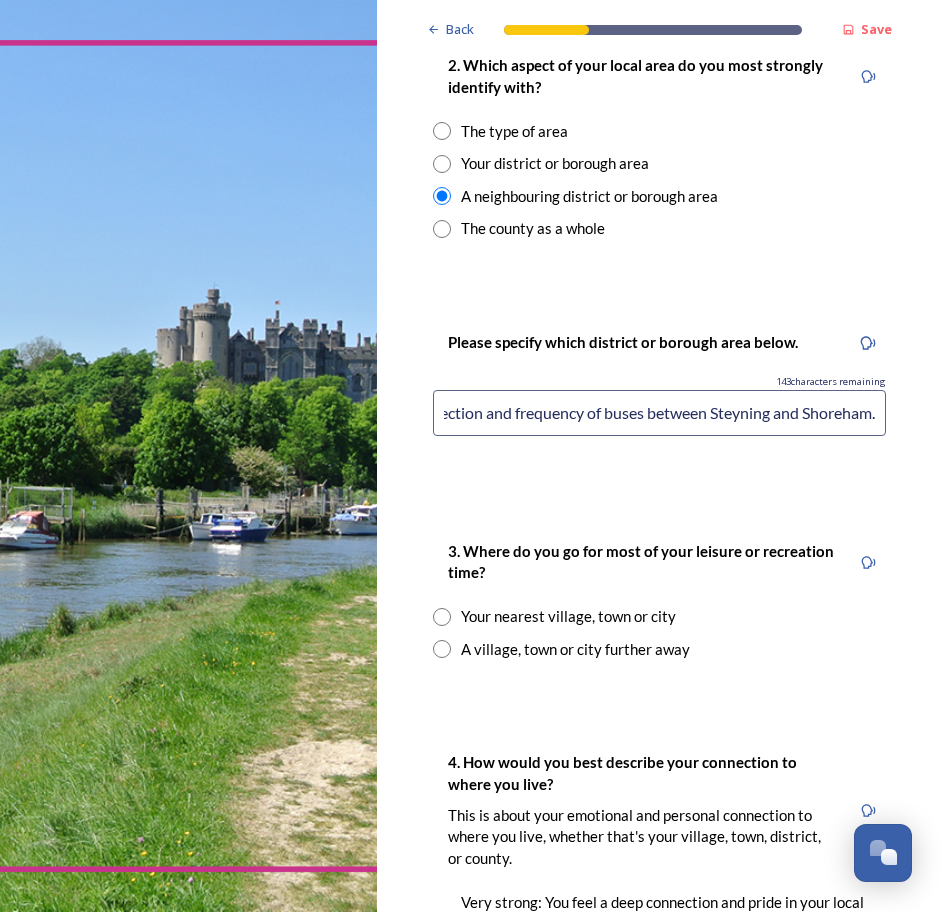 type on "Adur (due to the Downs Link and River Adur connection and frequency of buses between Steyning and Shoreham." 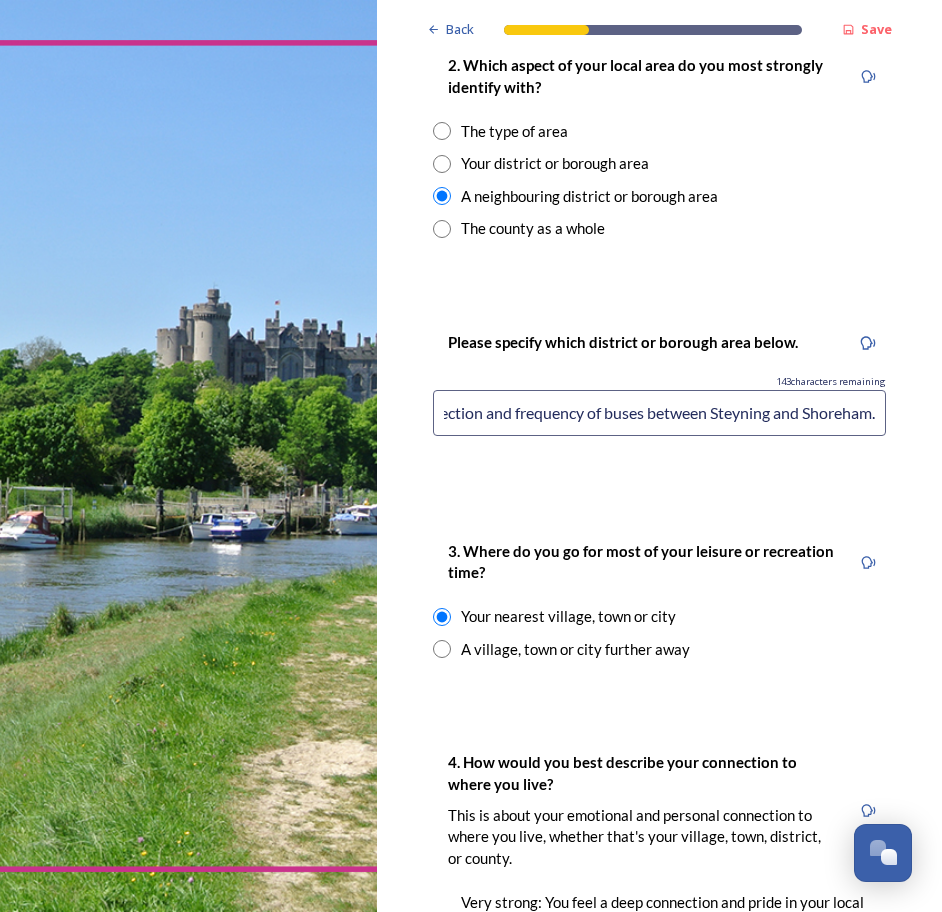 scroll, scrollTop: 0, scrollLeft: 0, axis: both 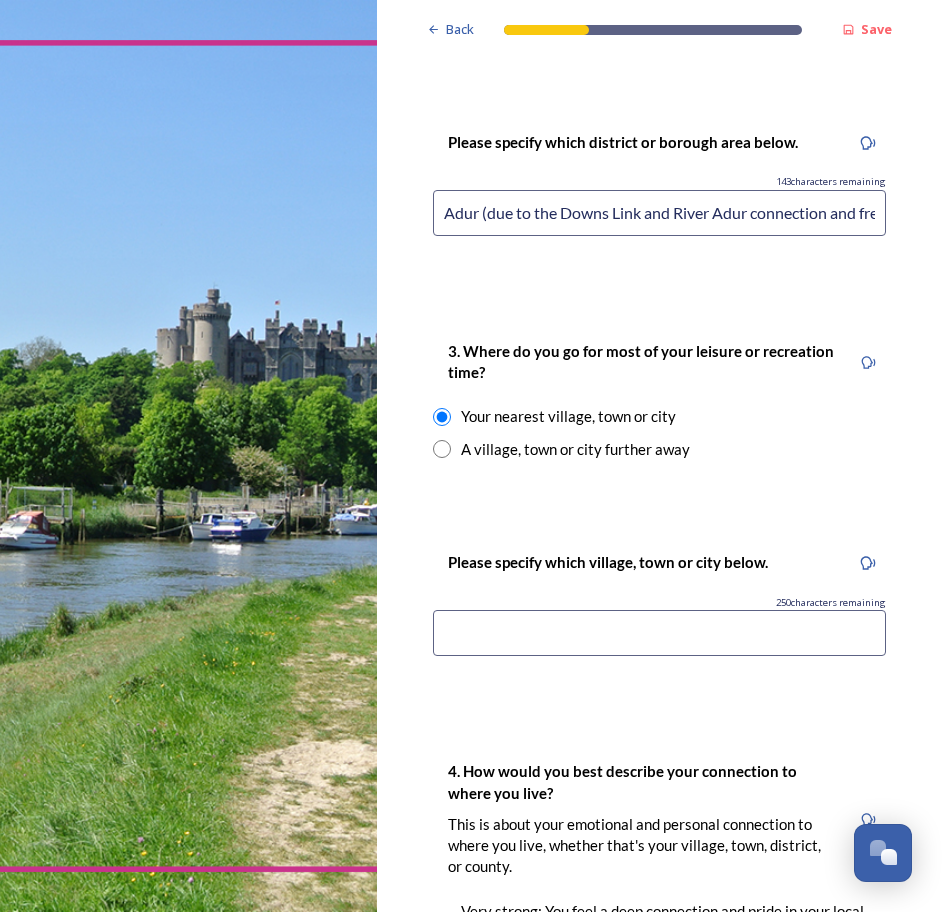 click at bounding box center (659, 633) 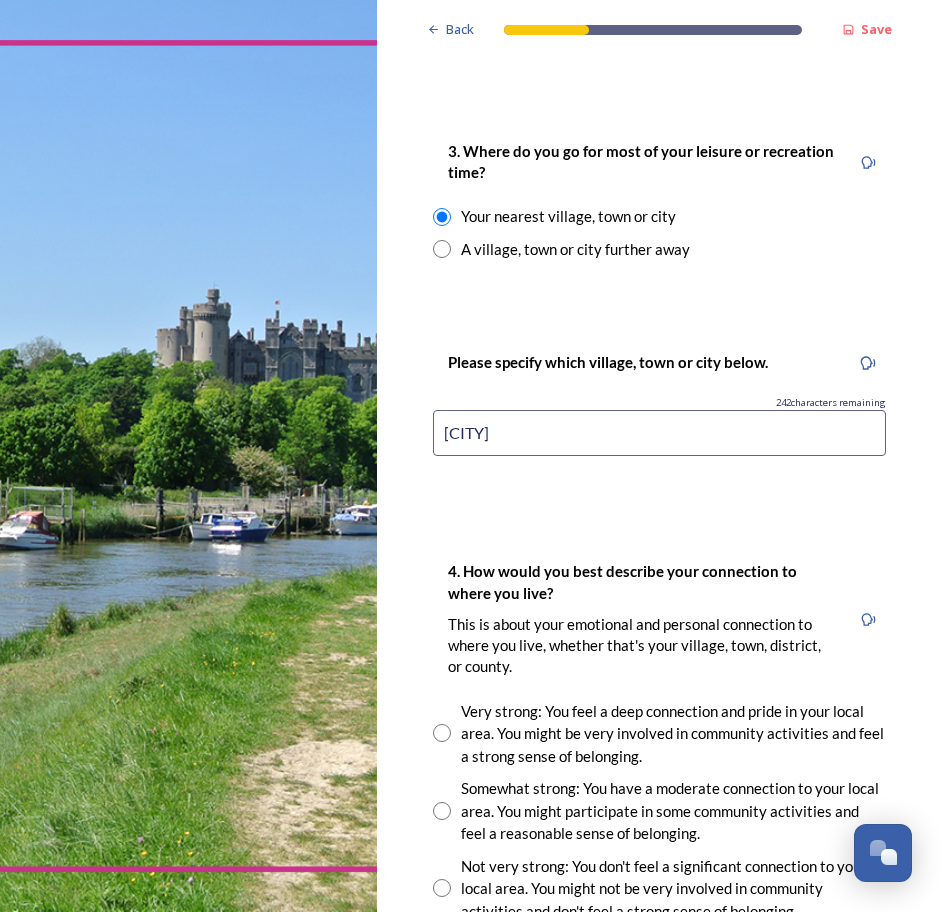 scroll, scrollTop: 1400, scrollLeft: 0, axis: vertical 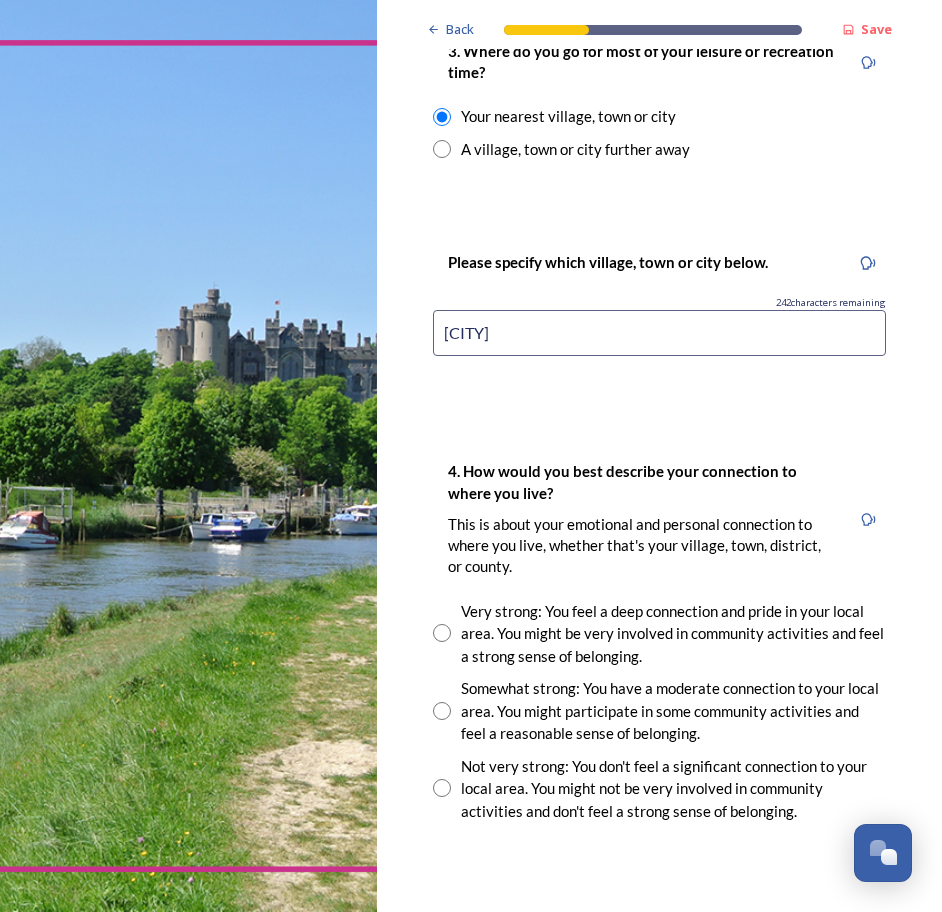 type on "[CITY]" 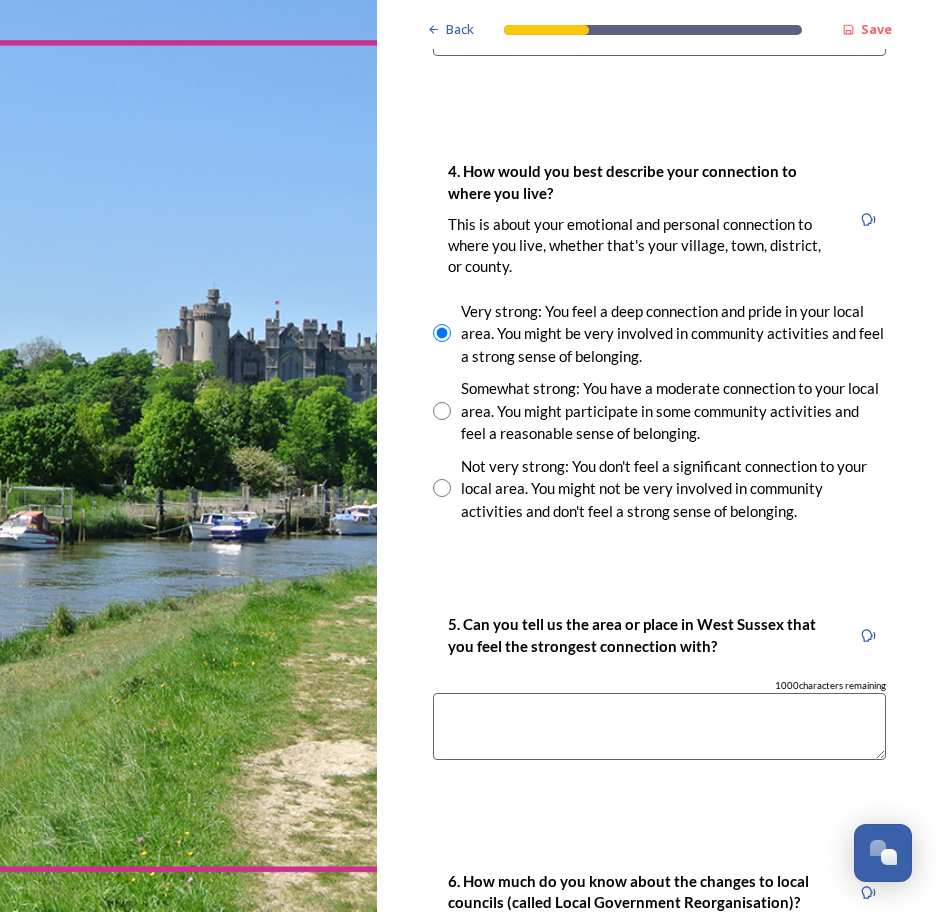 scroll, scrollTop: 1800, scrollLeft: 0, axis: vertical 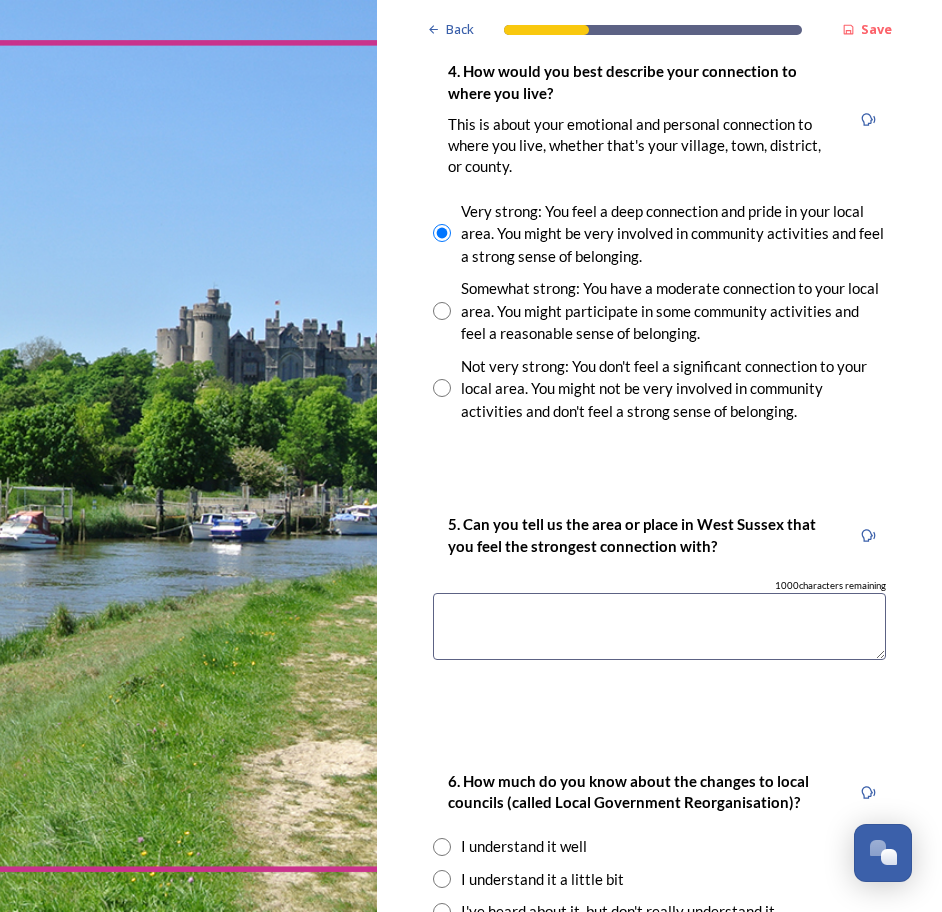 click at bounding box center (659, 626) 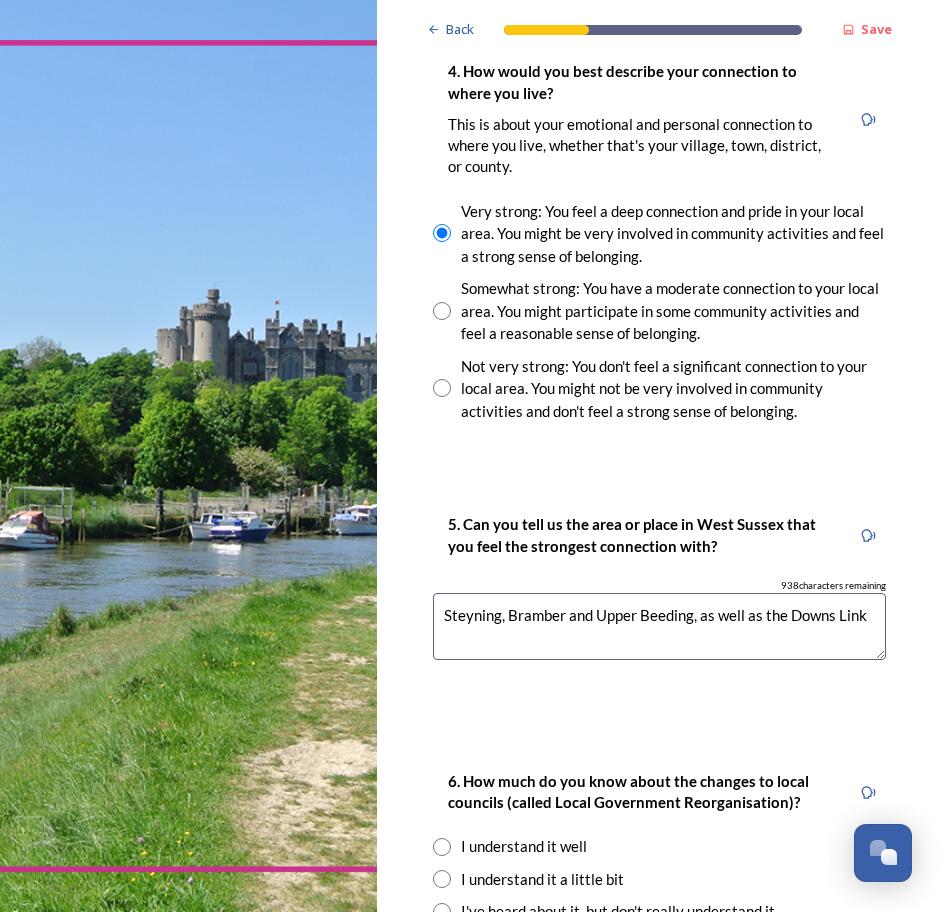 click on "Steyning, Bramber and Upper Beeding, as well as the Downs Link" at bounding box center [659, 626] 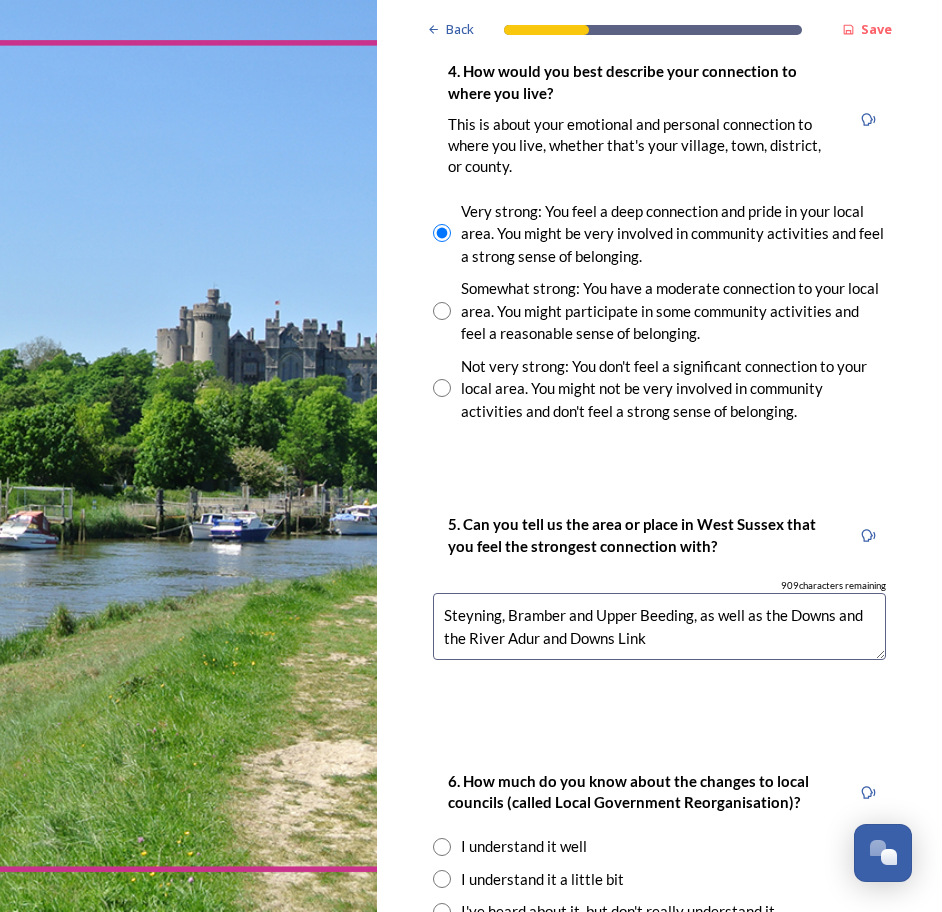 drag, startPoint x: 680, startPoint y: 660, endPoint x: 820, endPoint y: 651, distance: 140.28899 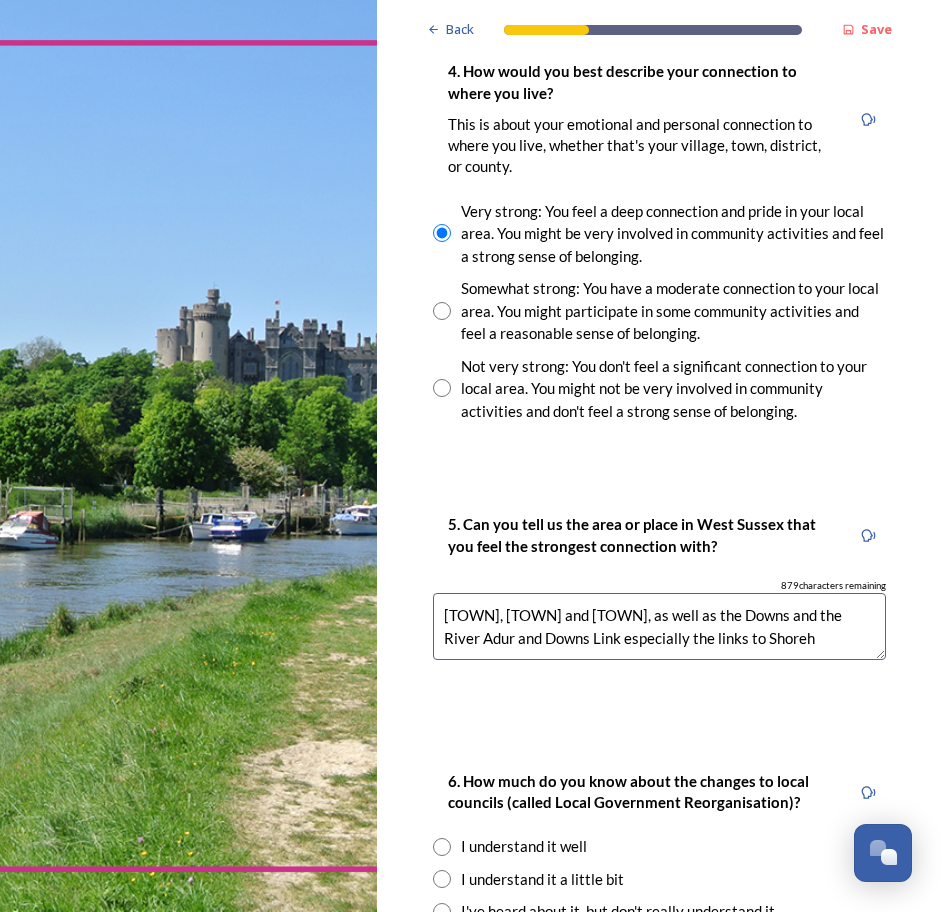 scroll, scrollTop: 11, scrollLeft: 0, axis: vertical 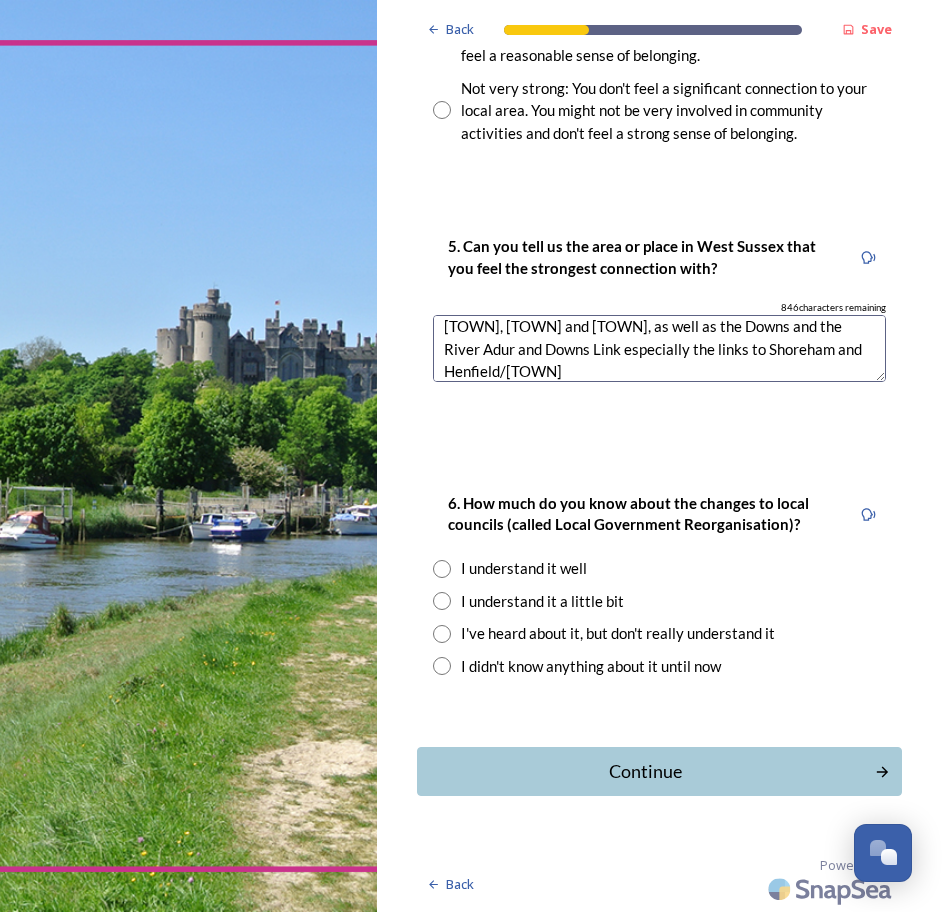 click on "[TOWN], [TOWN] and [TOWN], as well as the Downs and the River Adur and Downs Link especially the links to Shoreham and Henfield/[TOWN]" at bounding box center [659, 348] 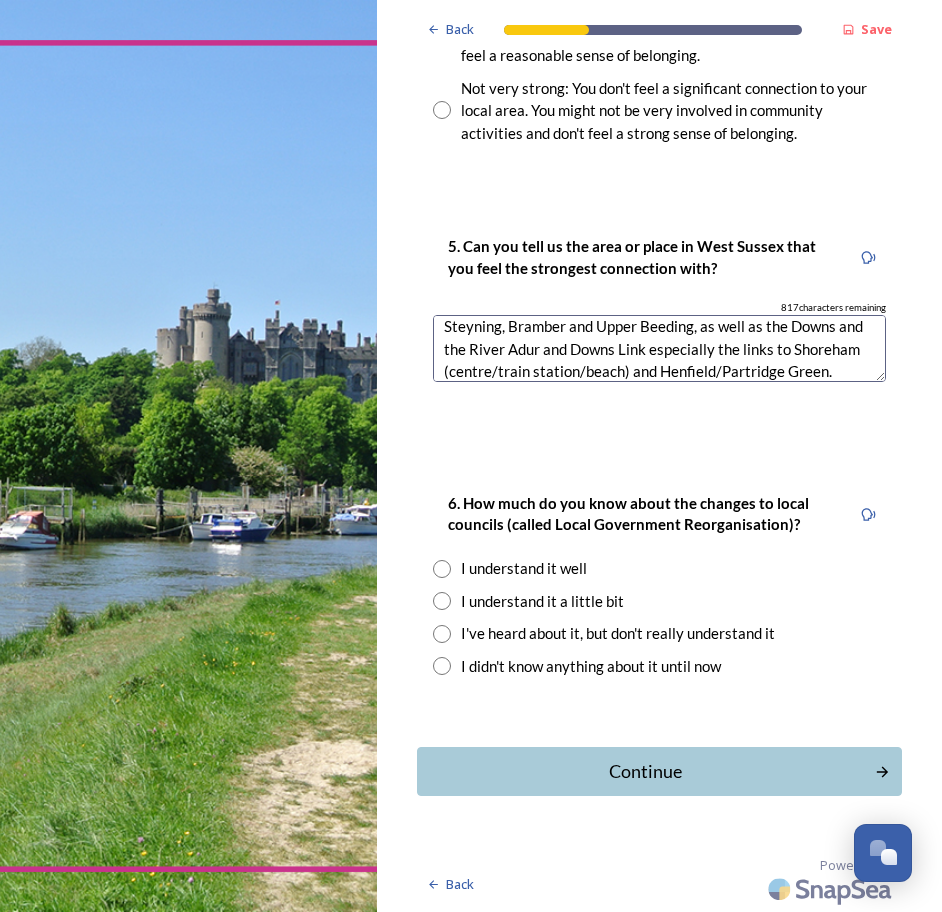 click on "Steyning, Bramber and Upper Beeding, as well as the Downs and the River Adur and Downs Link especially the links to Shoreham (centre/train station/beach) and Henfield/Partridge Green." at bounding box center [659, 348] 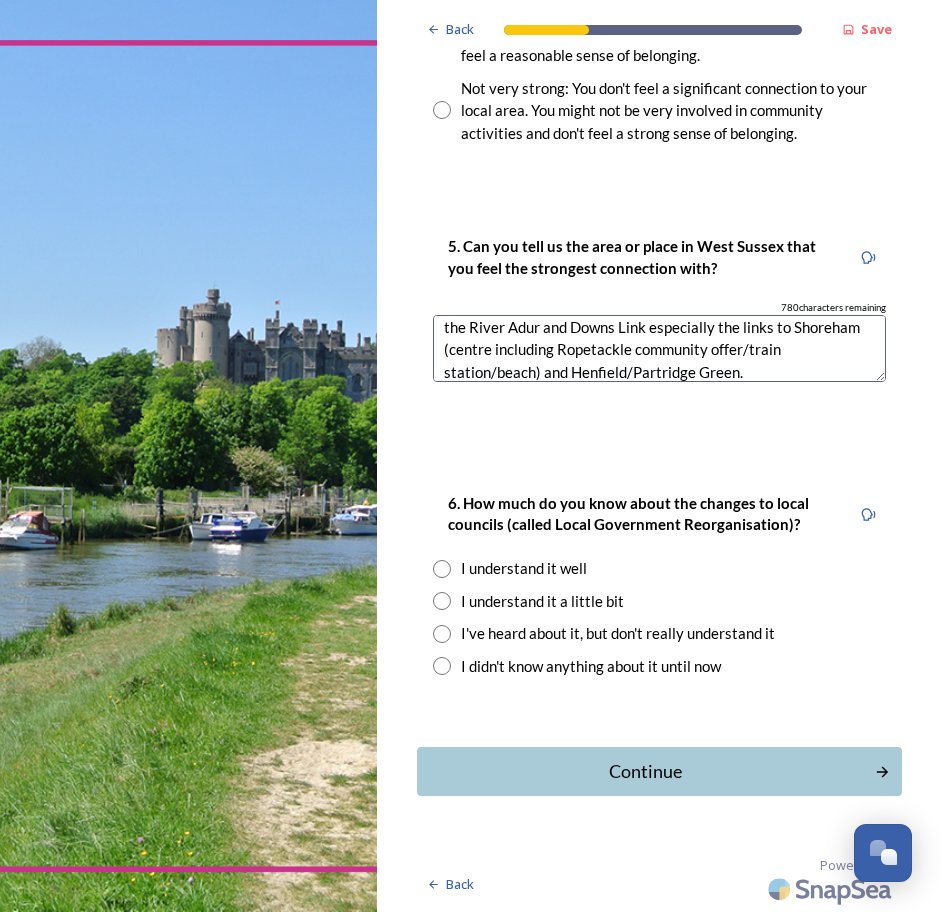 scroll, scrollTop: 45, scrollLeft: 0, axis: vertical 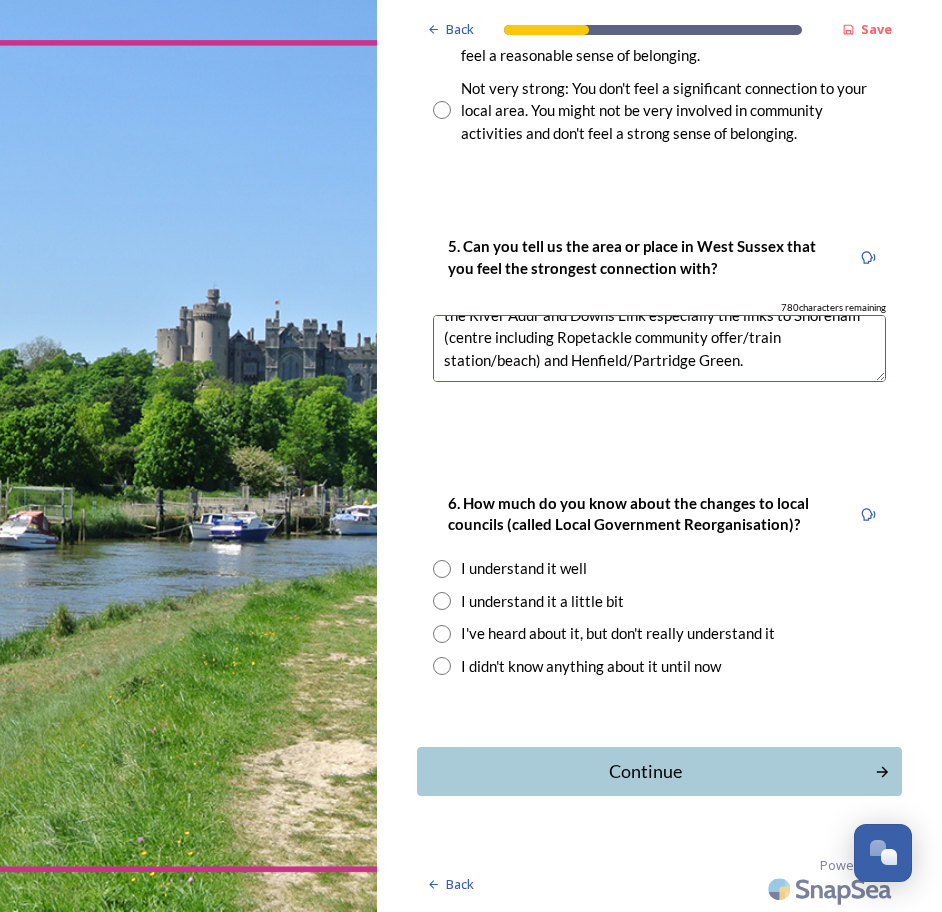 click on "Steyning, Bramber and Upper Beeding, as well as the Downs and the River Adur and Downs Link especially the links to Shoreham (centre including Ropetackle community offer/train station/beach) and Henfield/Partridge Green." at bounding box center [659, 348] 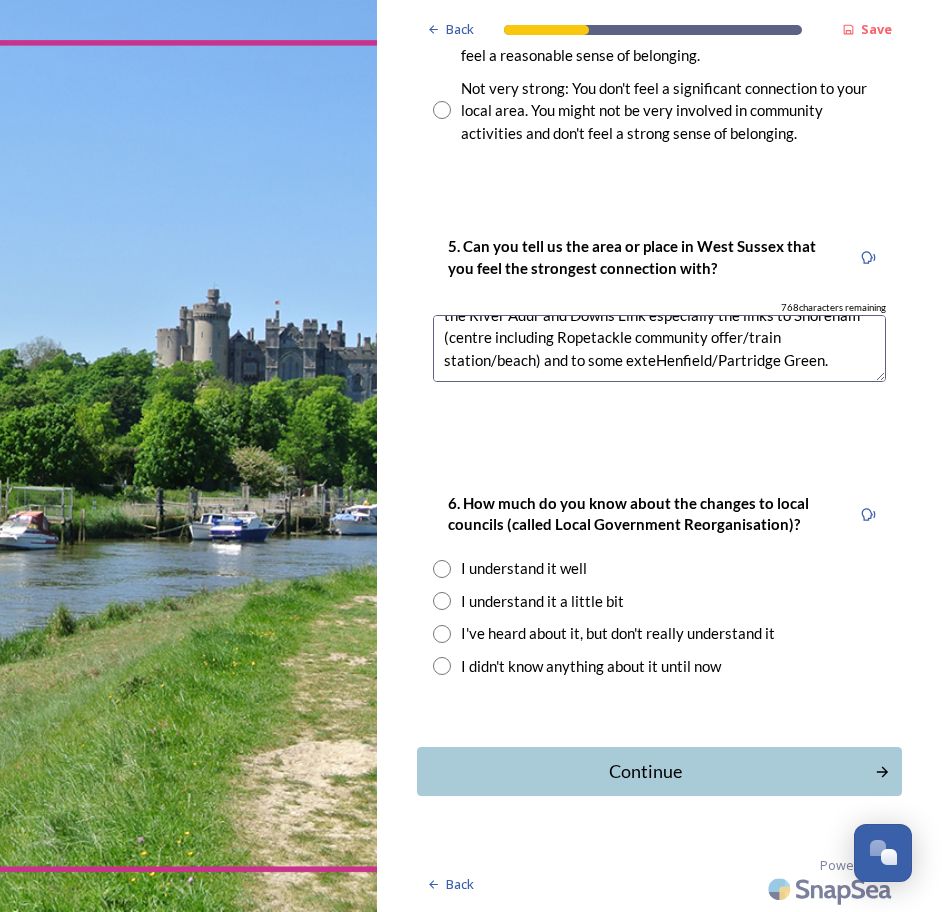 scroll, scrollTop: 56, scrollLeft: 0, axis: vertical 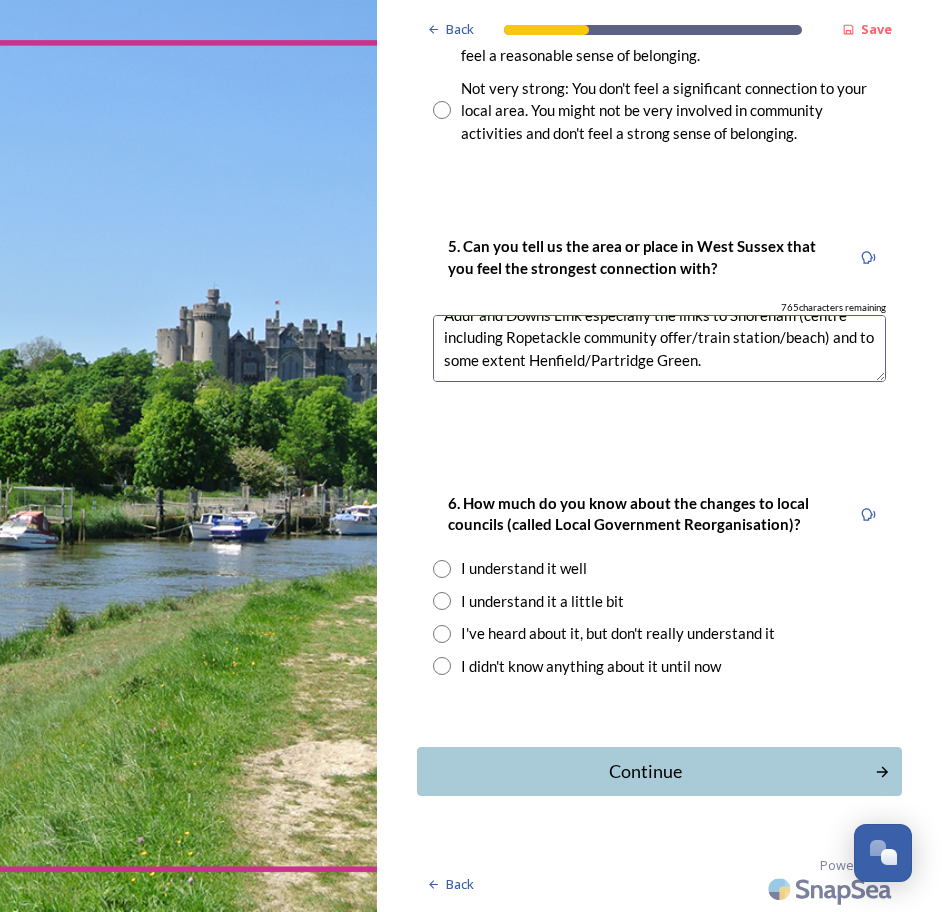 type on "[CITY], [CITY] and [CITY], as well as the Downs and the River Adur and Downs Link especially the links to Shoreham (centre including Ropetackle community offer/train station/beach) and to some extent Henfield/Partridge Green." 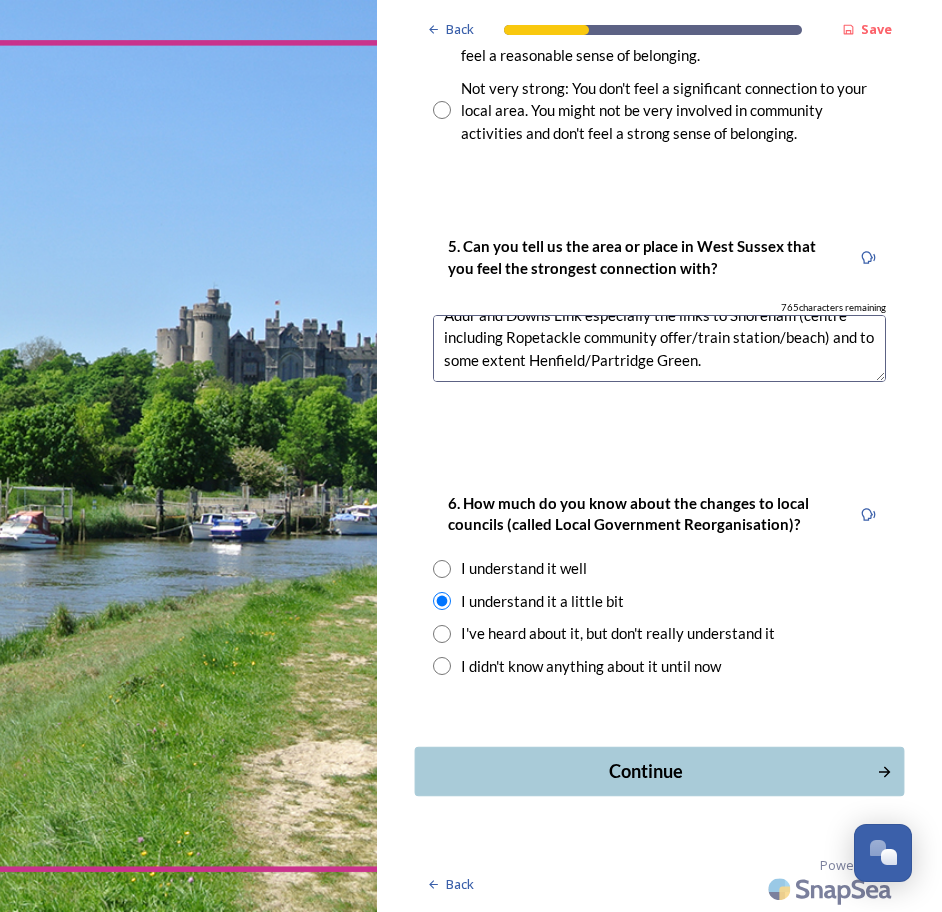 click on "Continue" at bounding box center (645, 771) 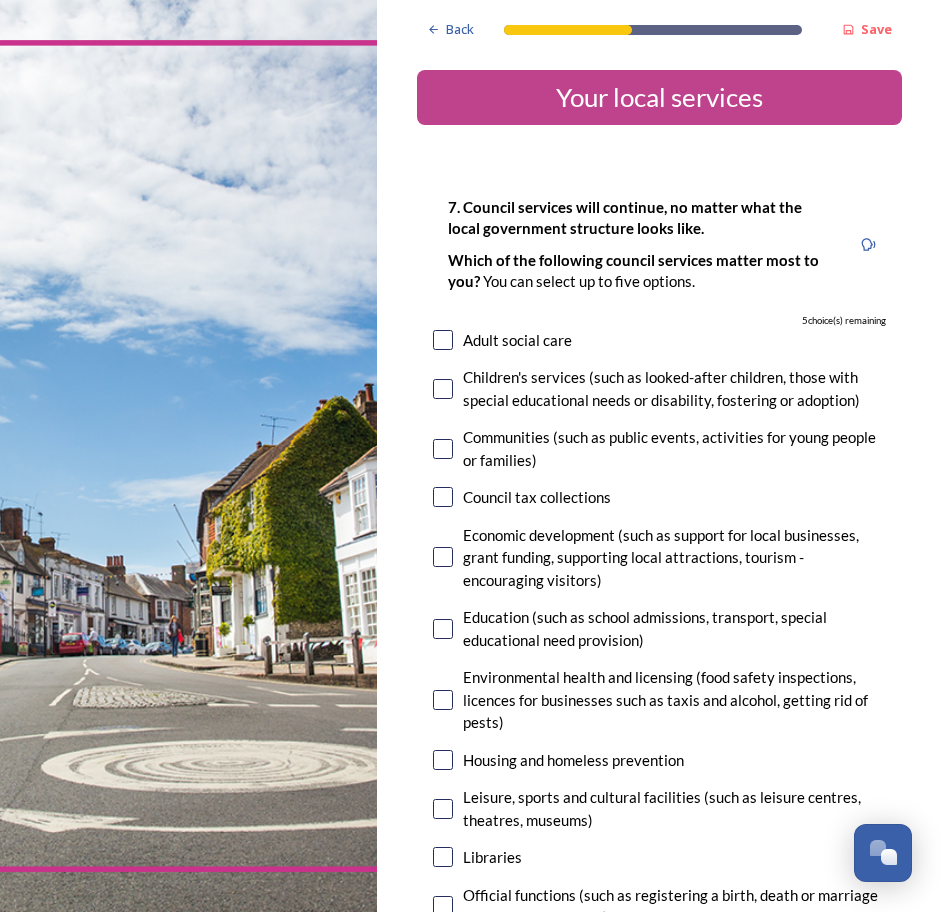 click at bounding box center (443, 809) 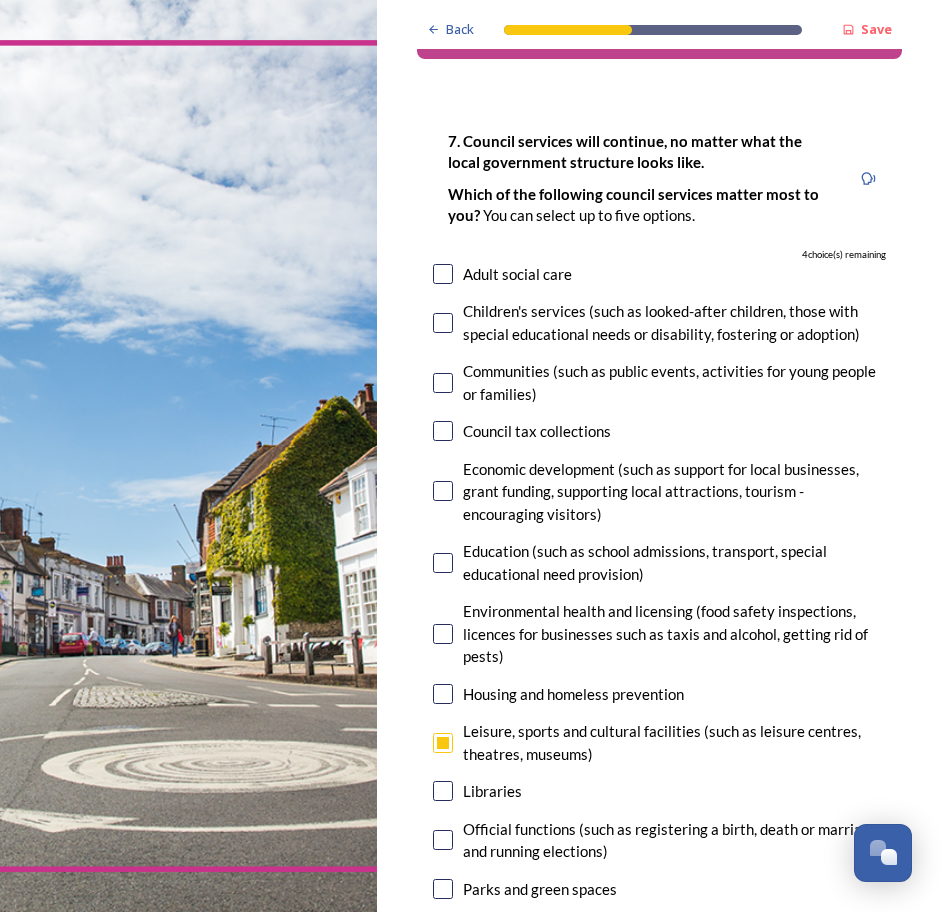scroll, scrollTop: 200, scrollLeft: 0, axis: vertical 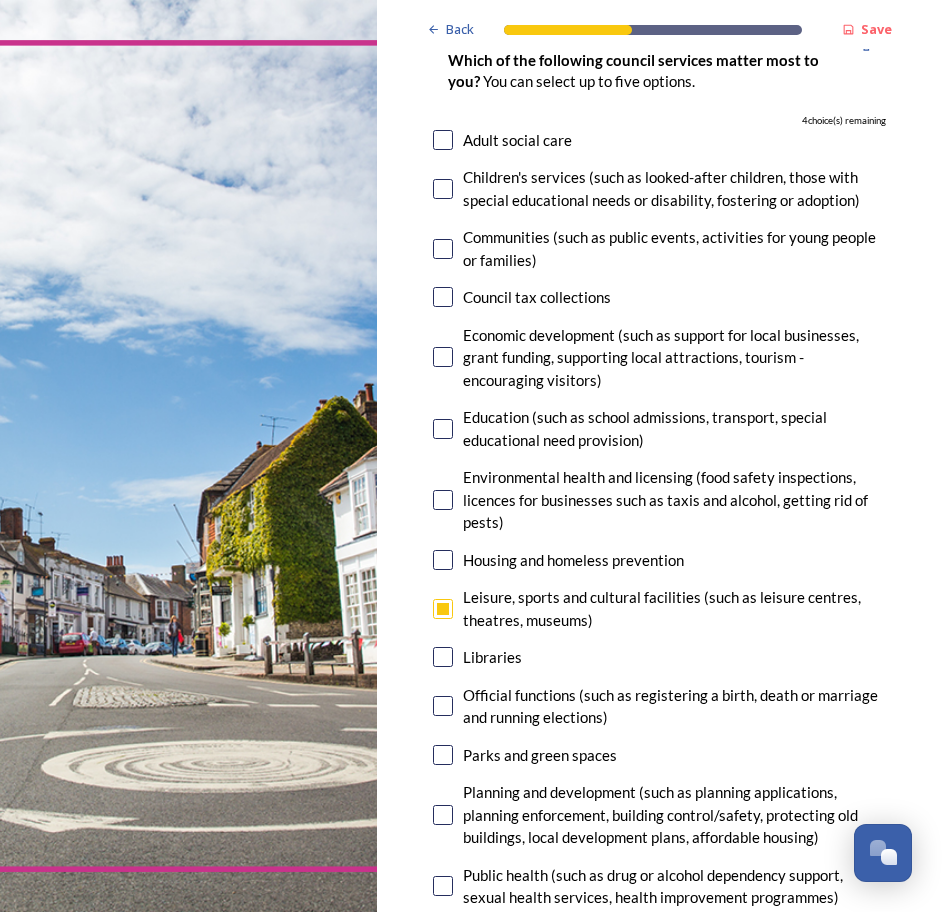 click at bounding box center [443, 560] 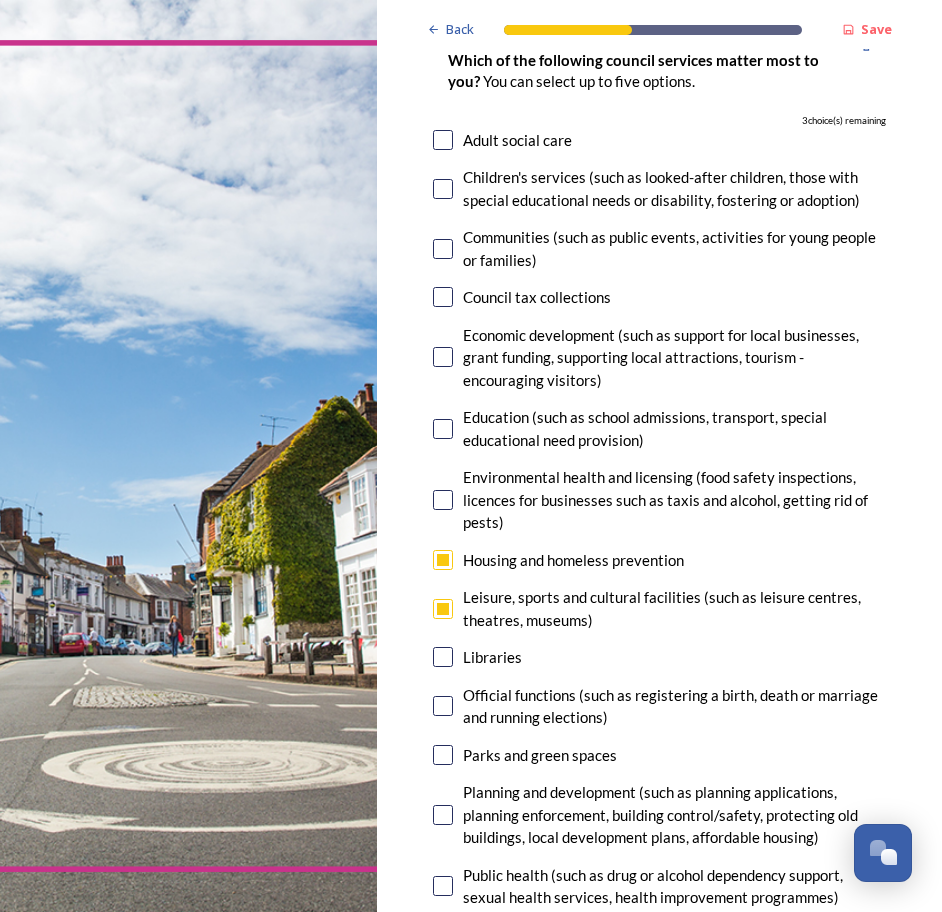 click at bounding box center [443, 500] 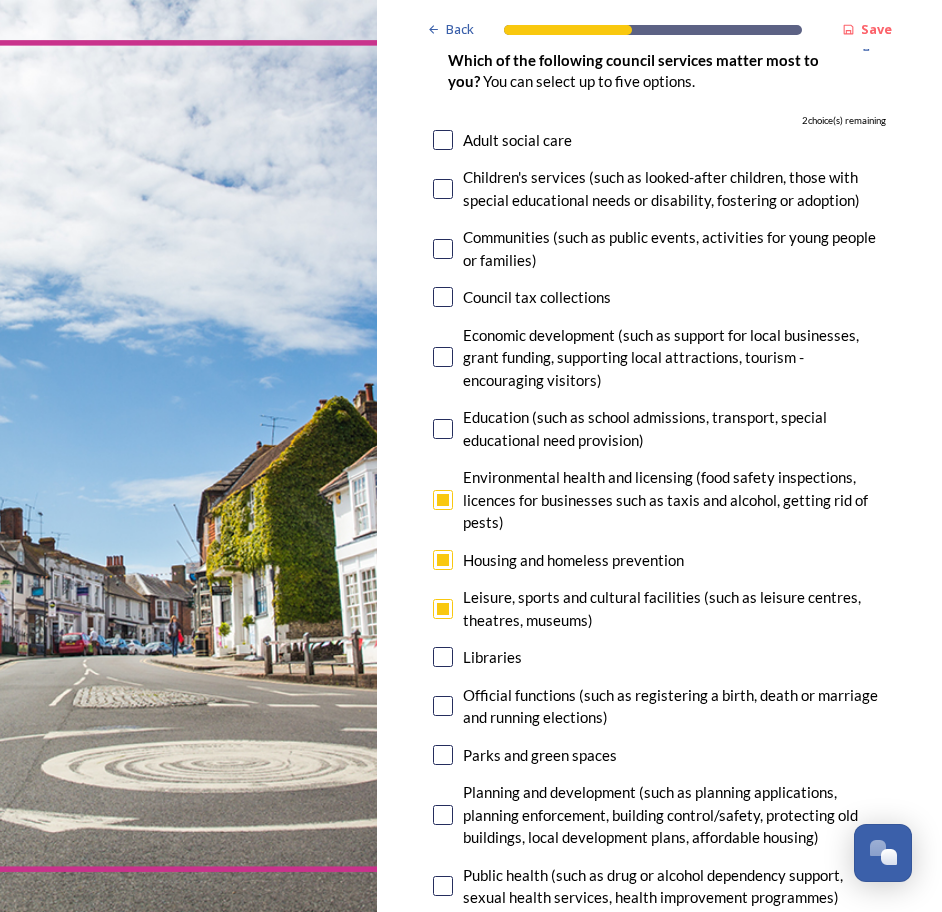 click at bounding box center (443, 755) 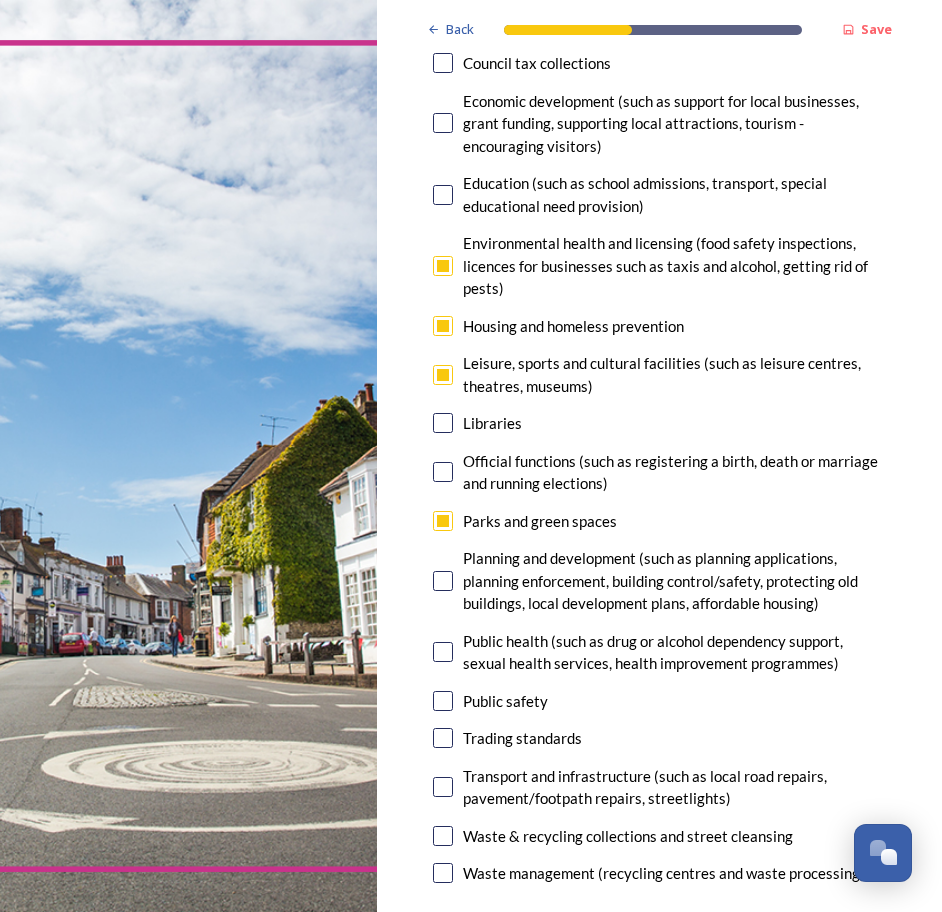 scroll, scrollTop: 500, scrollLeft: 0, axis: vertical 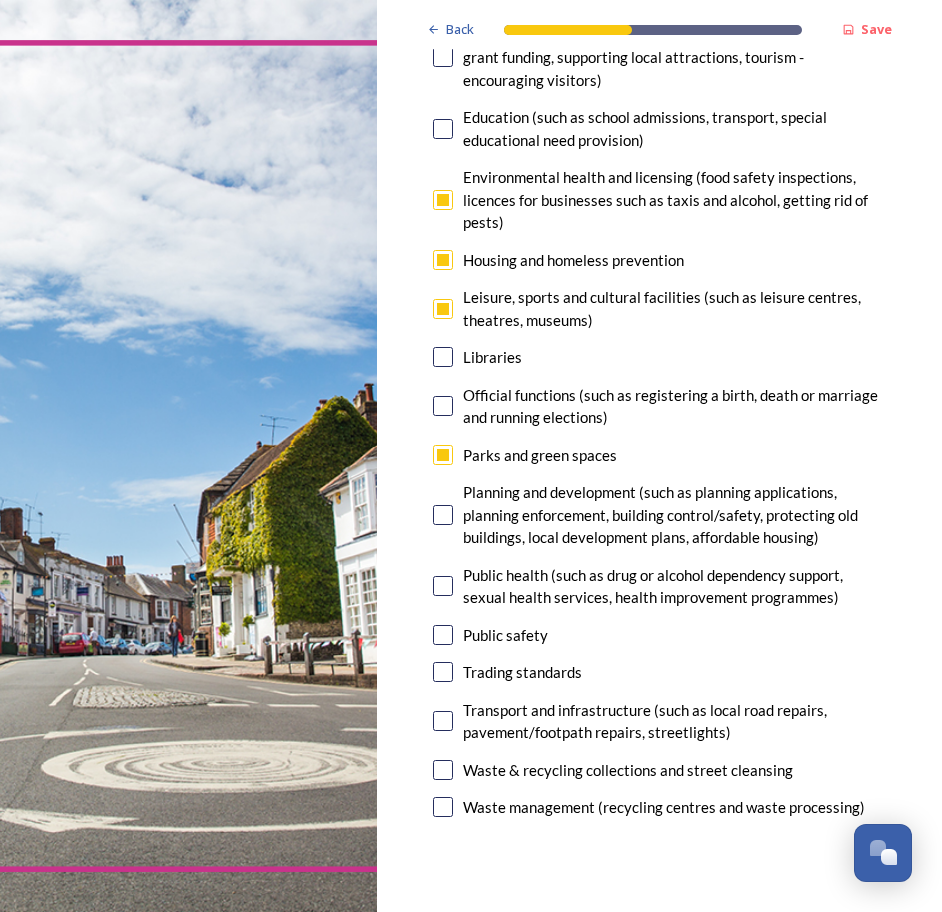 click at bounding box center (443, 515) 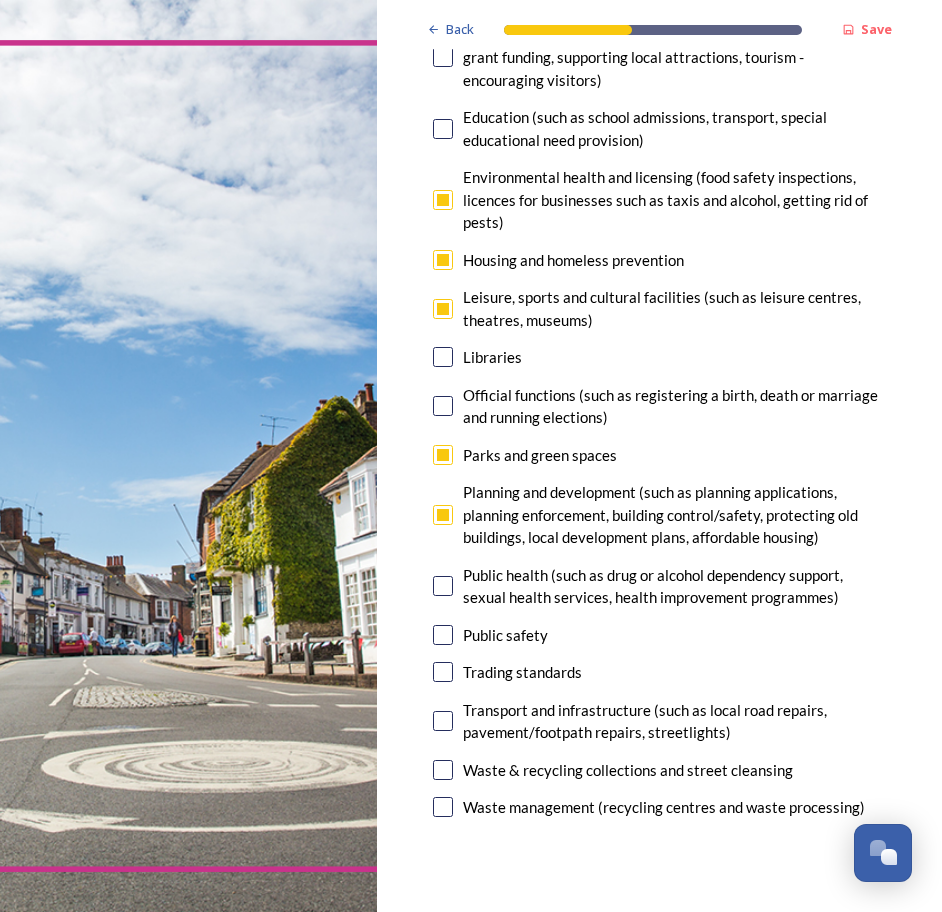 click at bounding box center (443, 260) 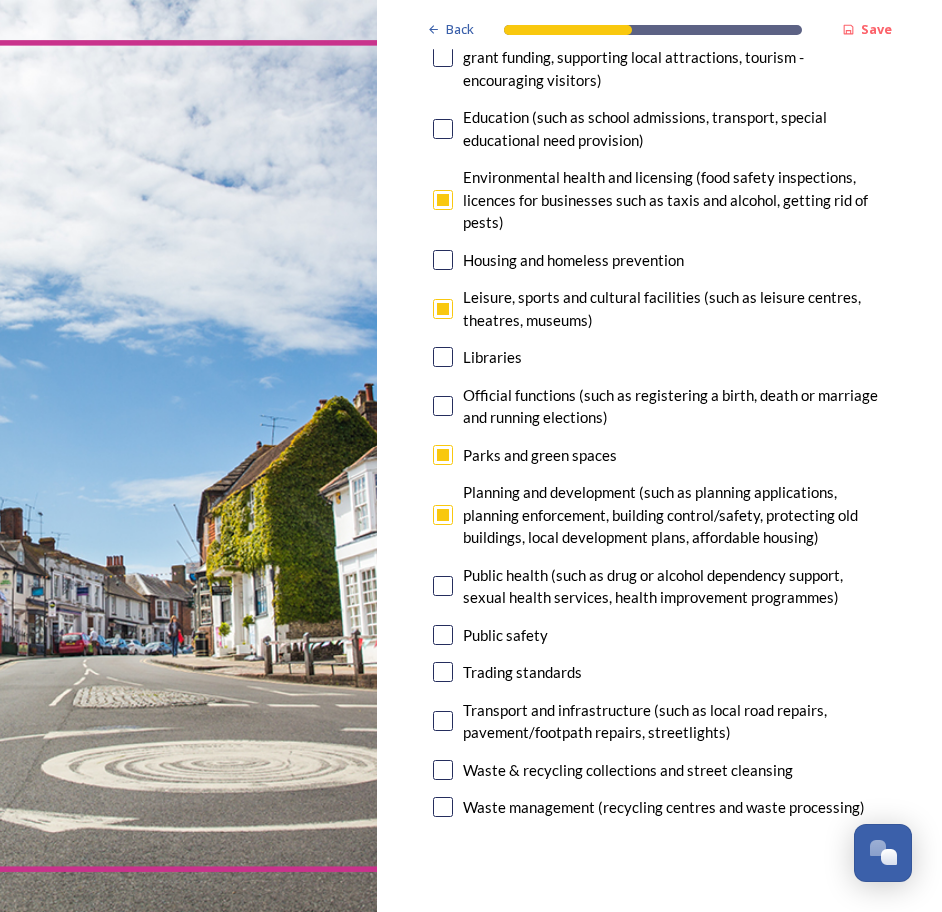 click at bounding box center [443, 721] 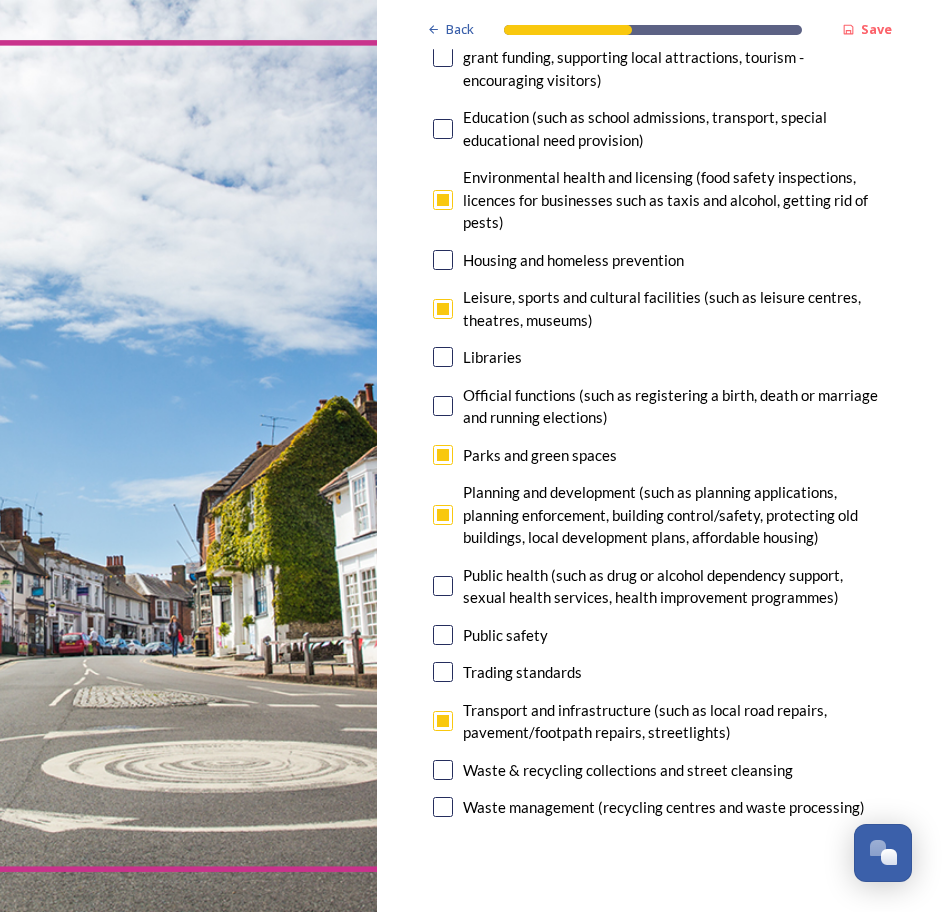 click at bounding box center (443, 200) 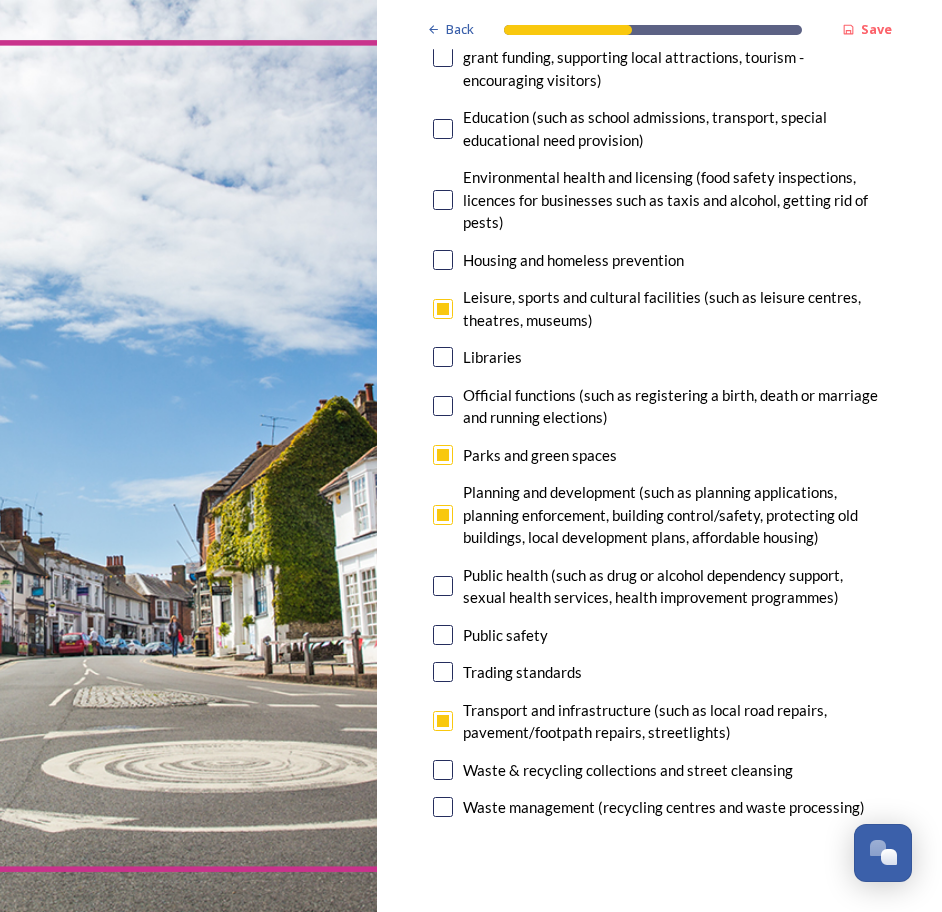 click at bounding box center [443, 770] 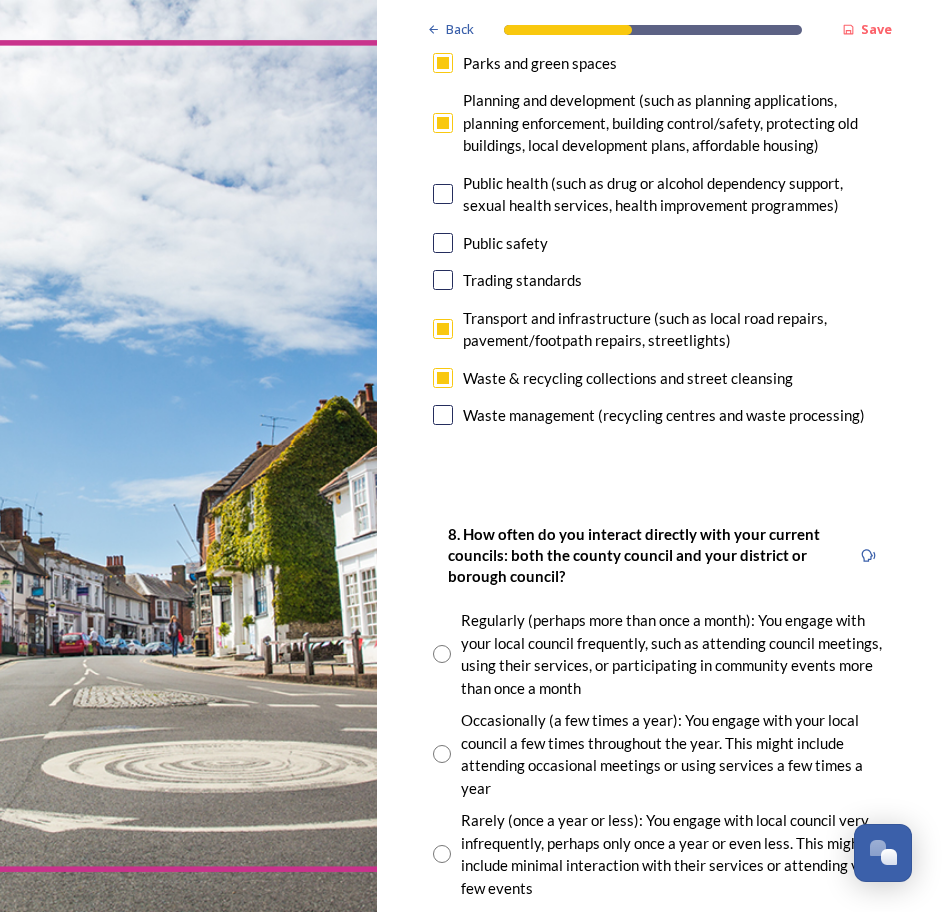 scroll, scrollTop: 1000, scrollLeft: 0, axis: vertical 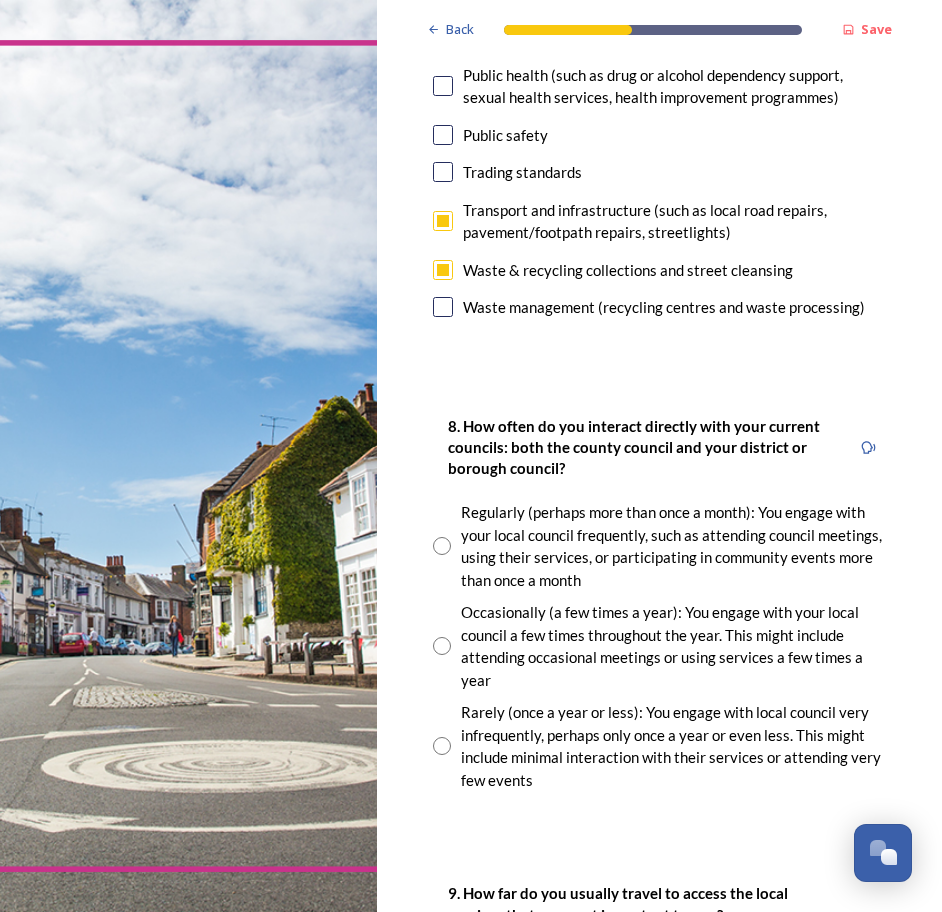 click at bounding box center [442, 546] 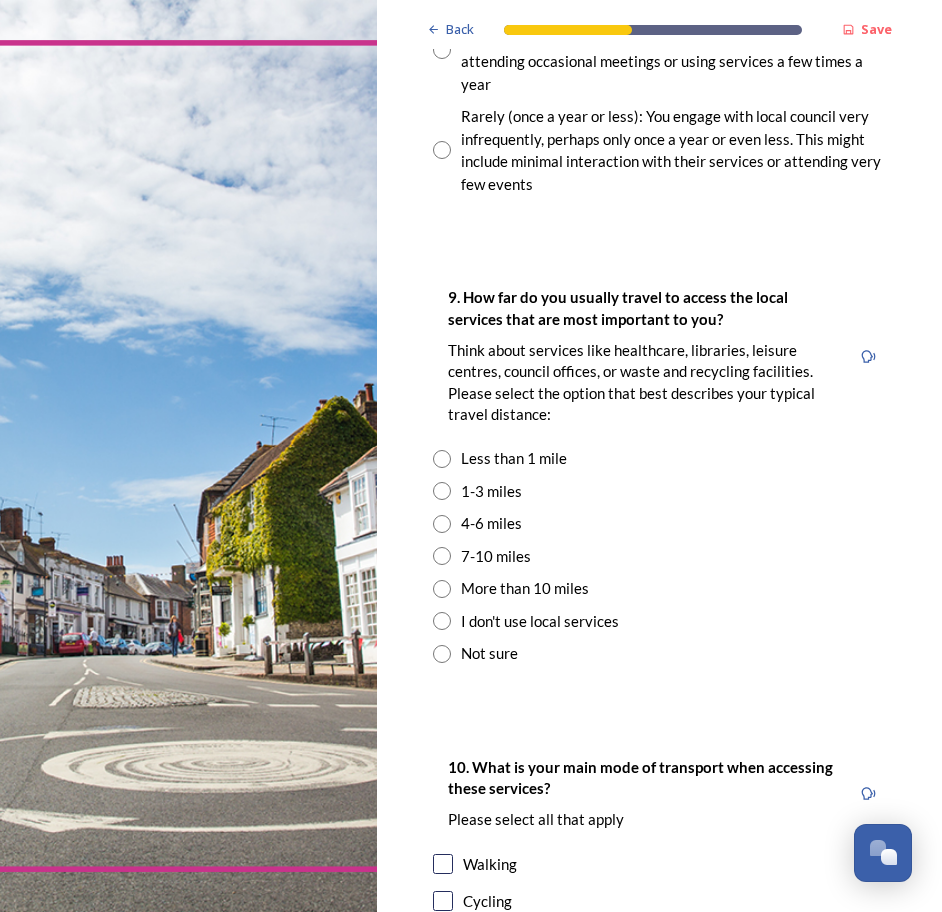 scroll, scrollTop: 1600, scrollLeft: 0, axis: vertical 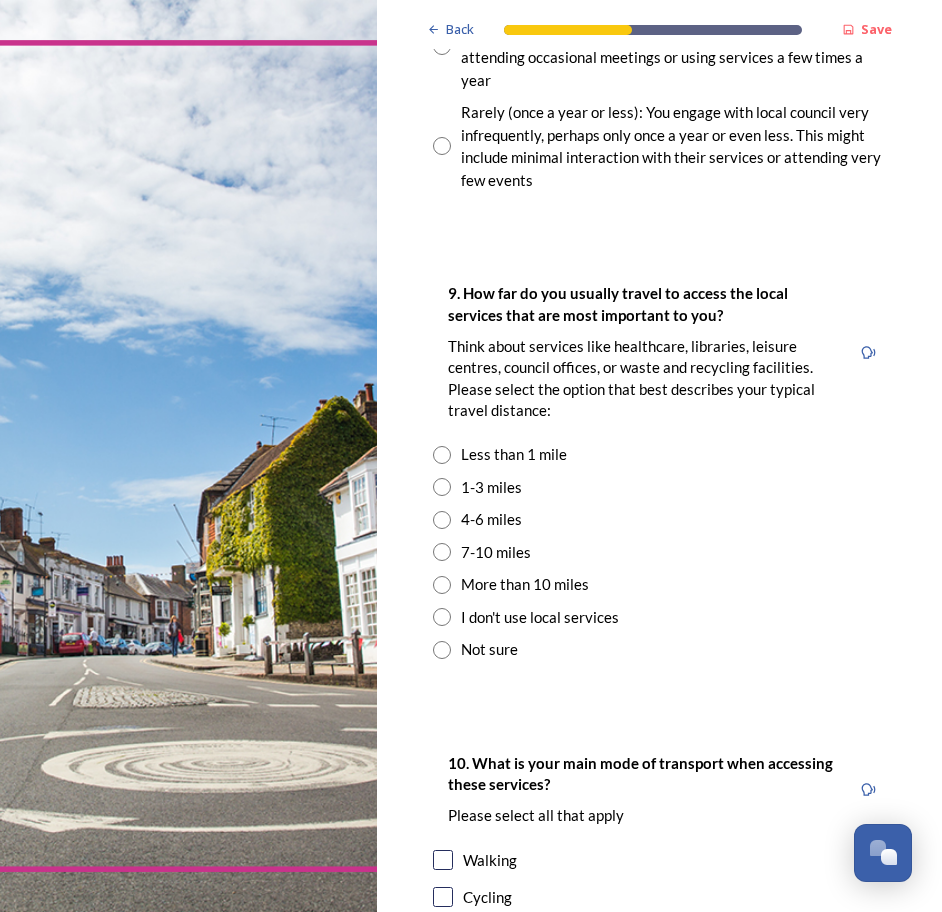 click at bounding box center [442, 487] 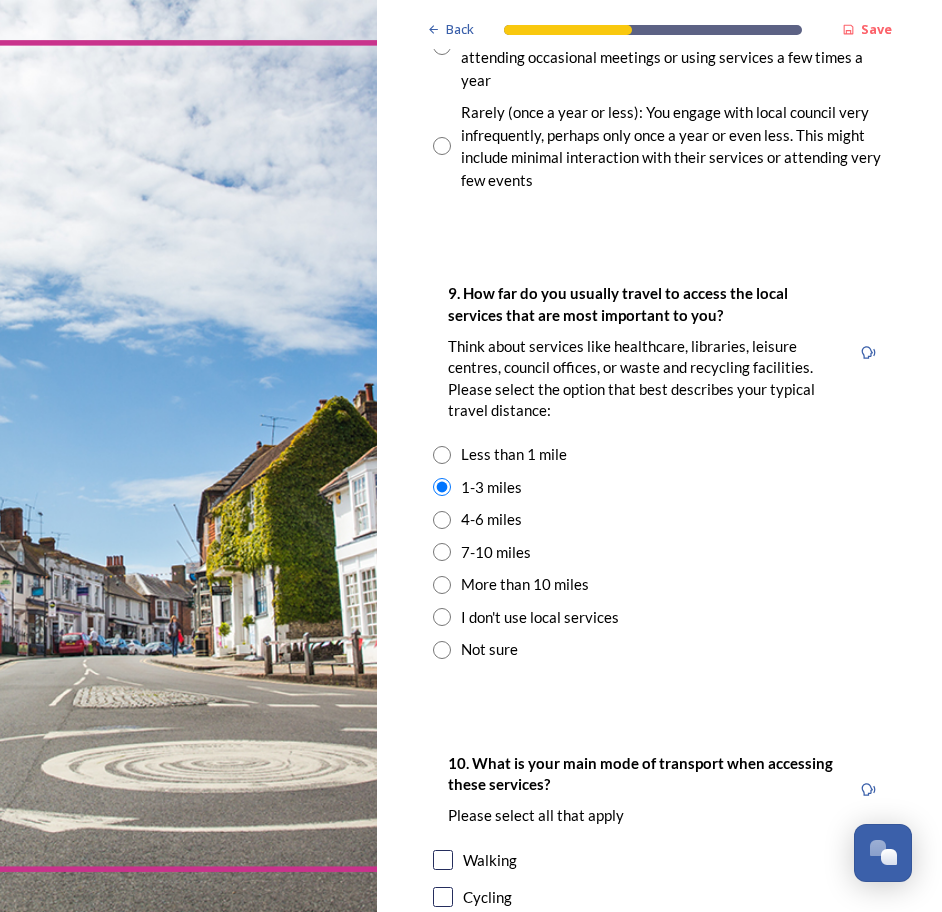 click at bounding box center (442, 455) 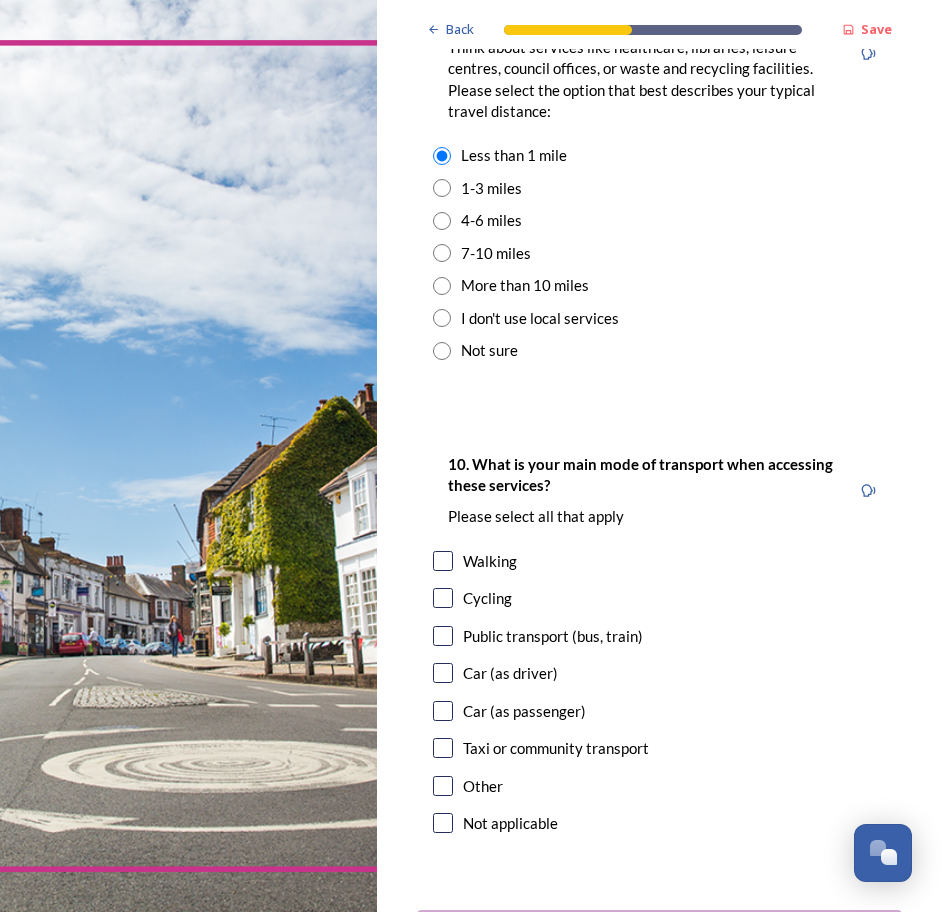 scroll, scrollTop: 2000, scrollLeft: 0, axis: vertical 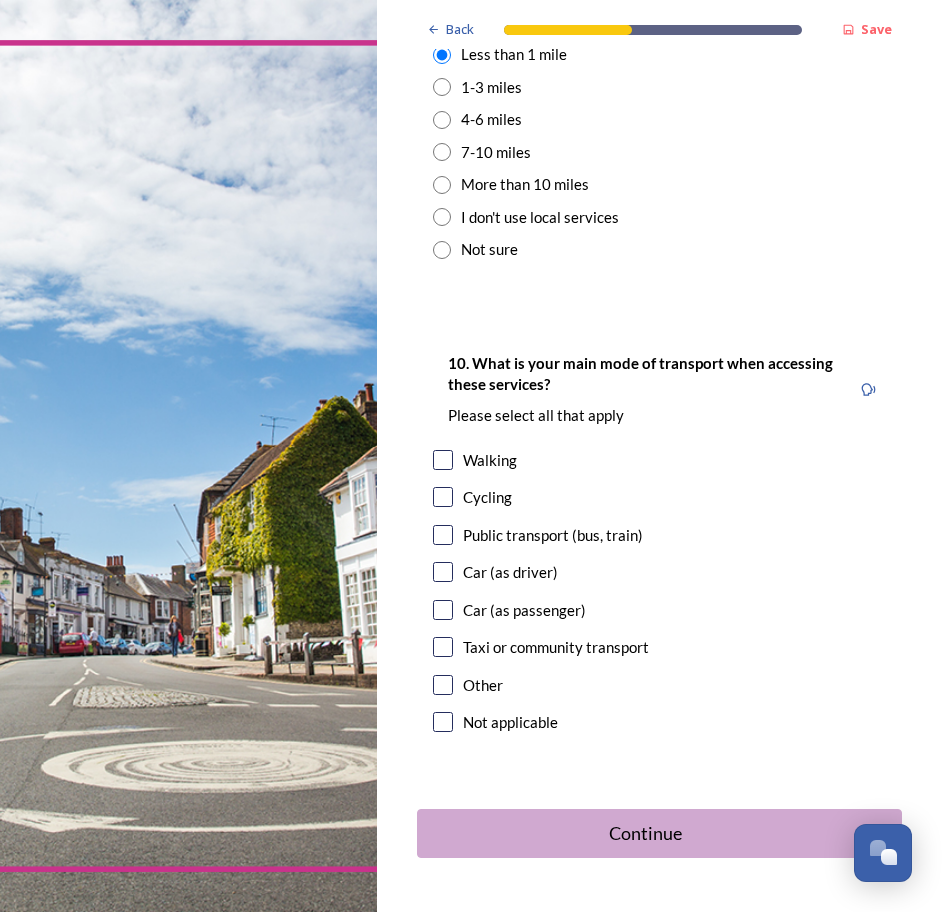click at bounding box center (443, 460) 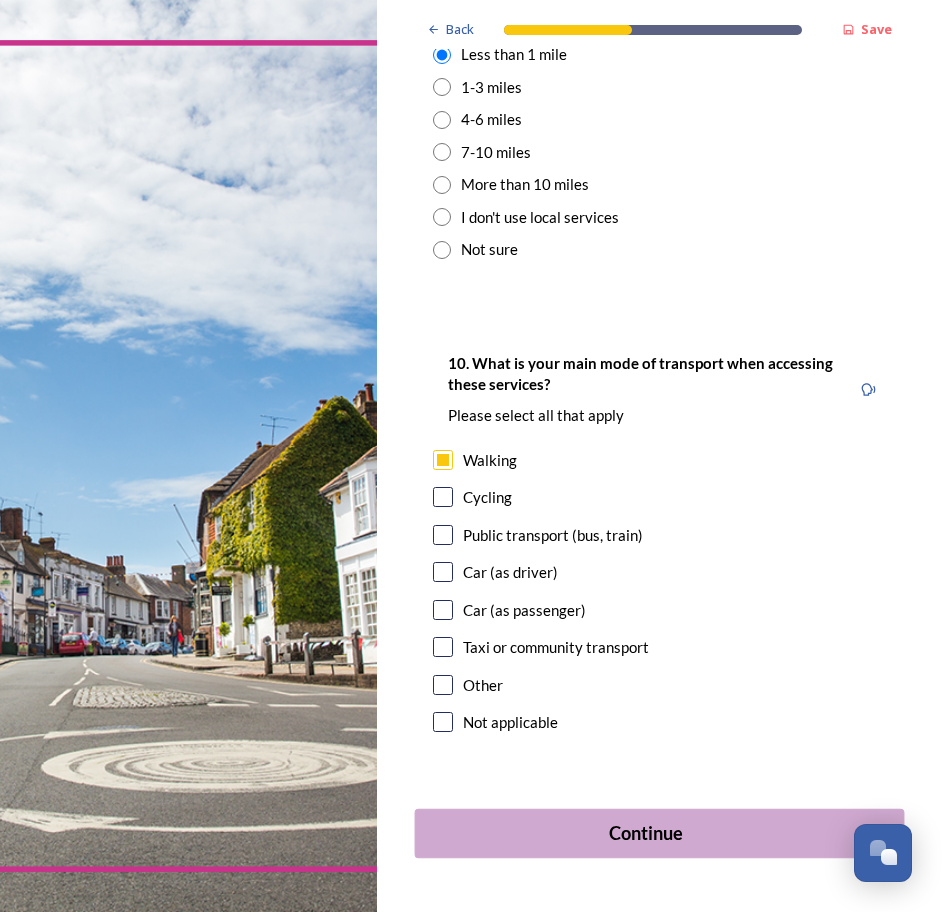 click on "Continue" at bounding box center [645, 833] 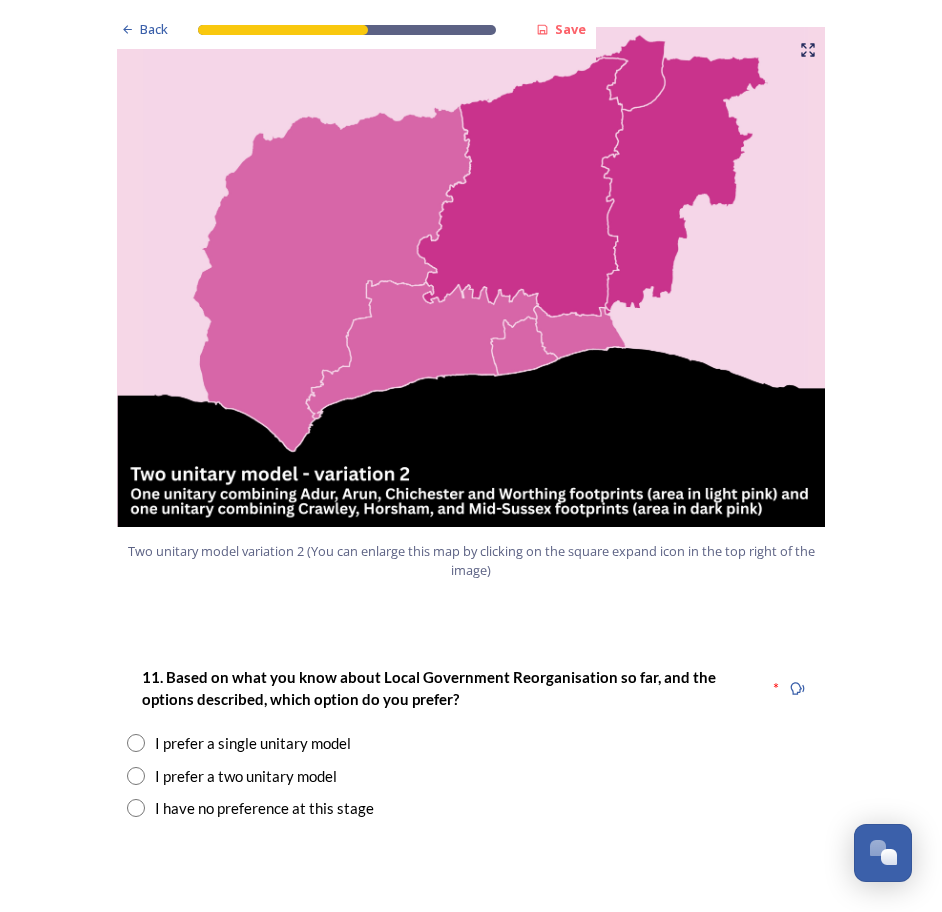 scroll, scrollTop: 2200, scrollLeft: 0, axis: vertical 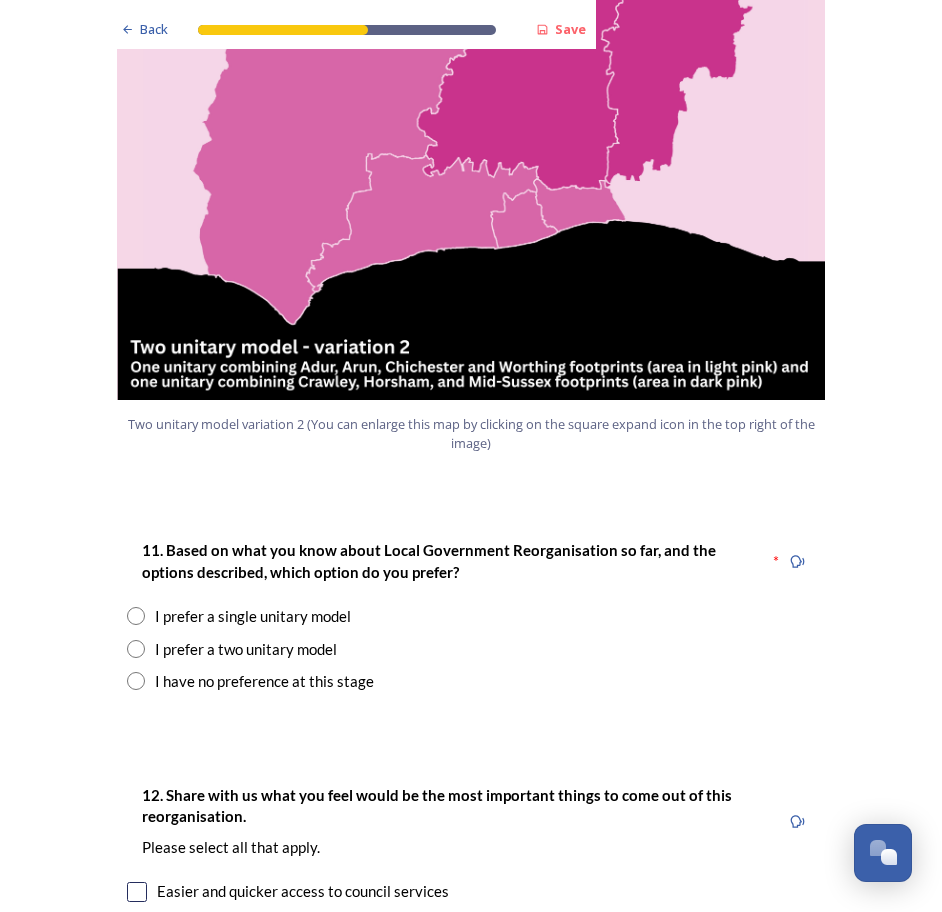 click at bounding box center (136, 649) 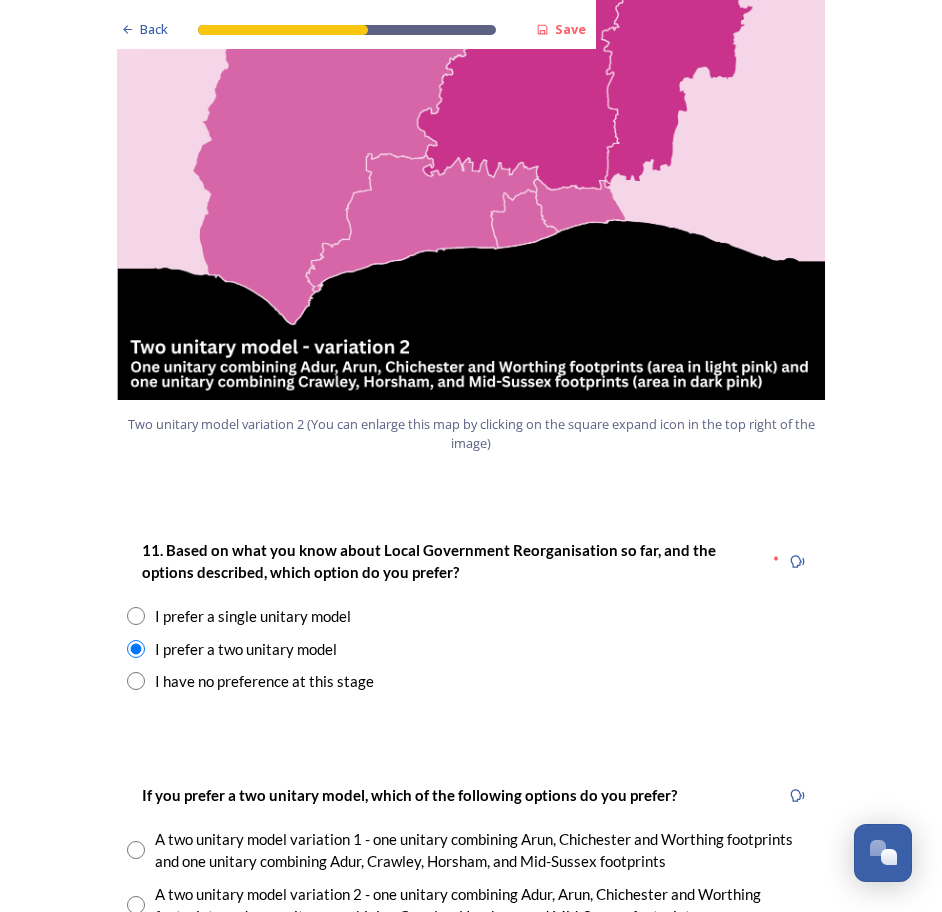 click at bounding box center [136, 850] 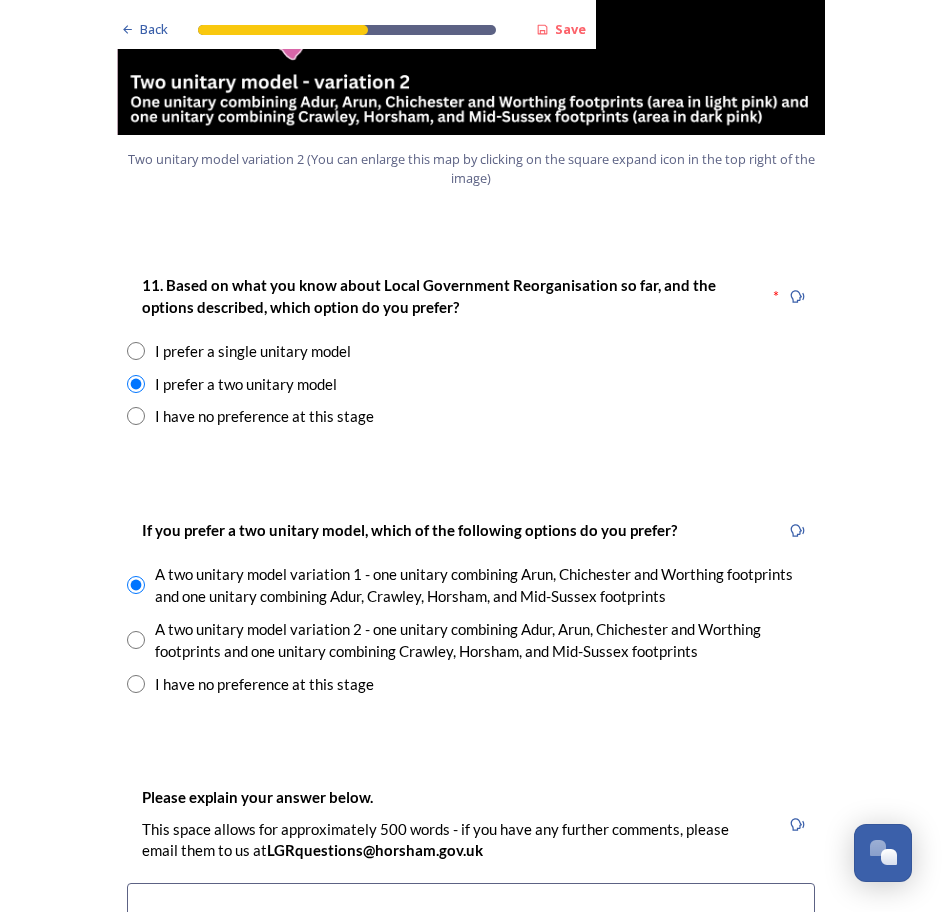 scroll, scrollTop: 2500, scrollLeft: 0, axis: vertical 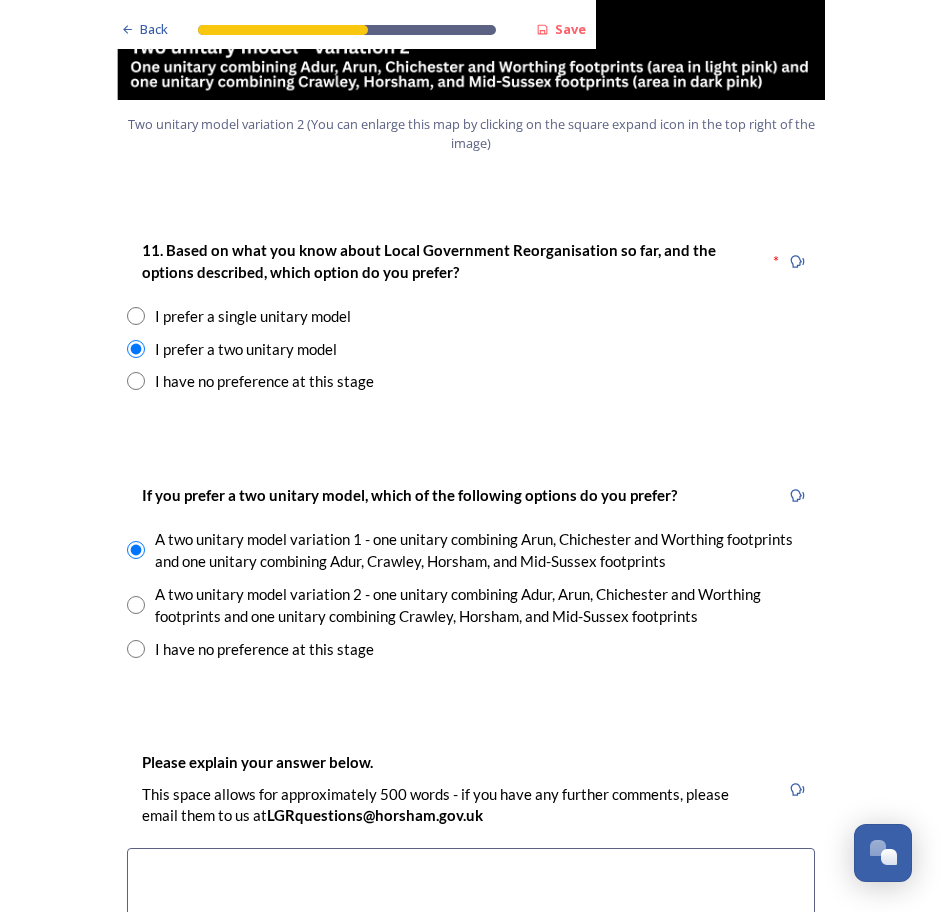 click at bounding box center (471, 960) 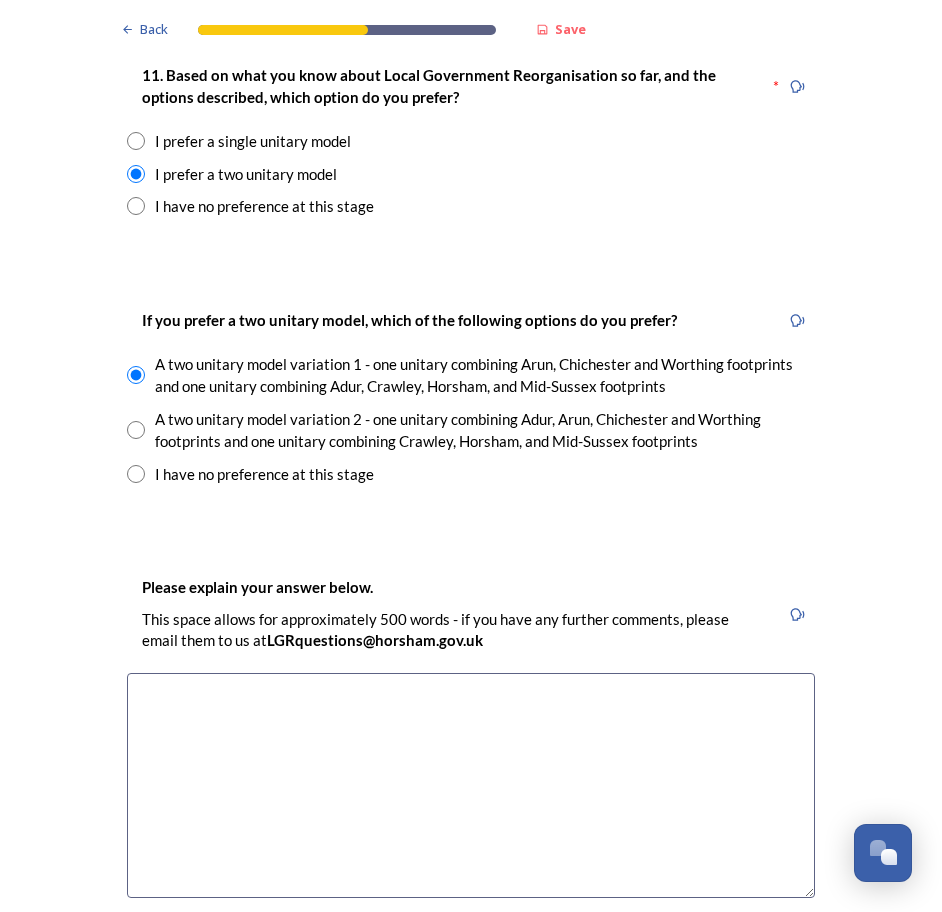 scroll, scrollTop: 2700, scrollLeft: 0, axis: vertical 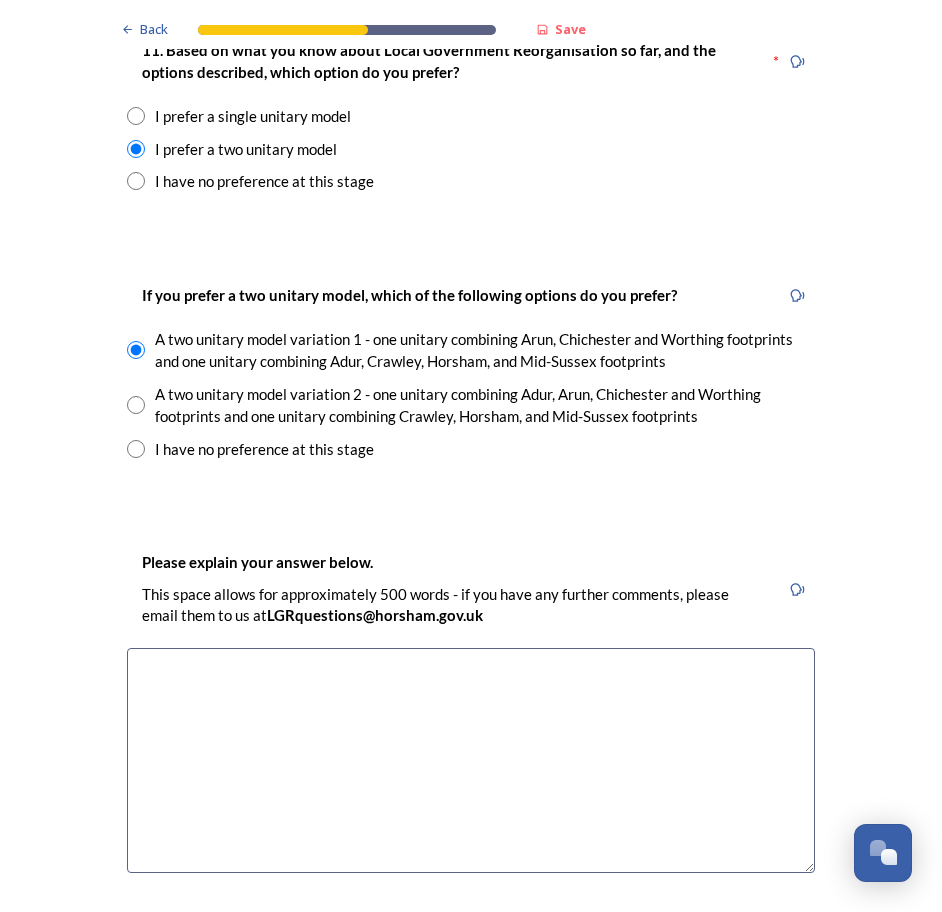click at bounding box center (471, 760) 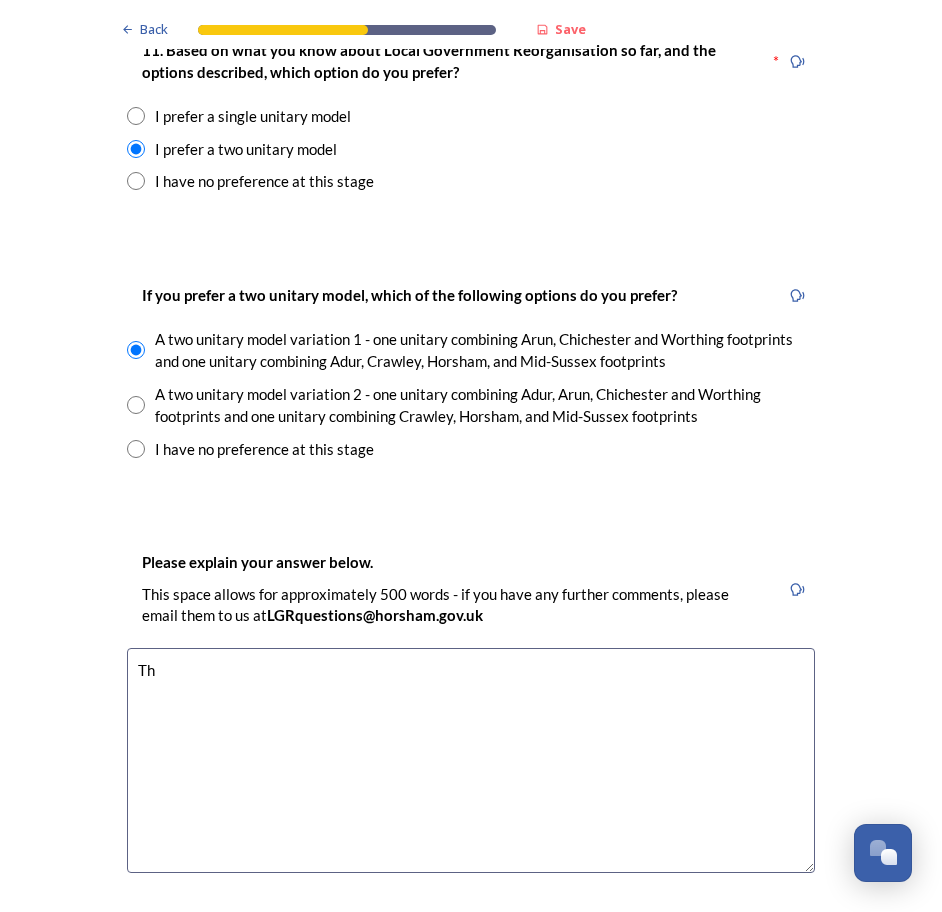 type on "T" 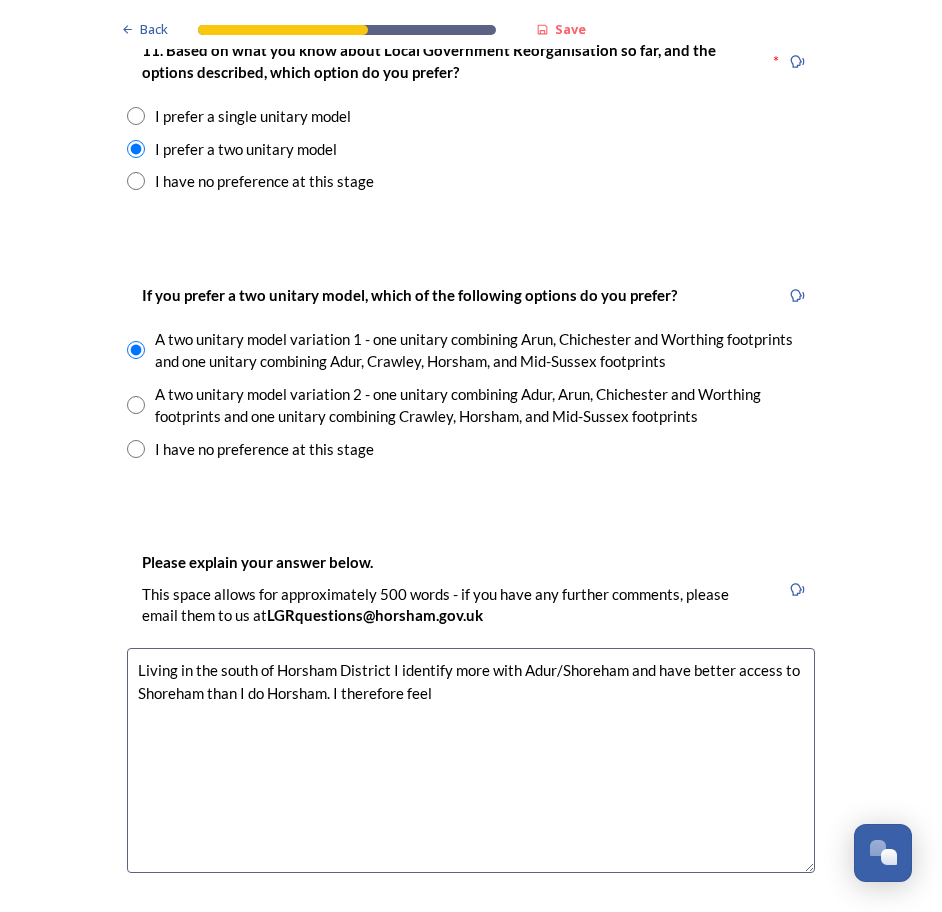 click on "Living in the south of Horsham District I identify more with Adur/Shoreham and have better access to Shoreham than I do Horsham. I therefore feel" at bounding box center [471, 760] 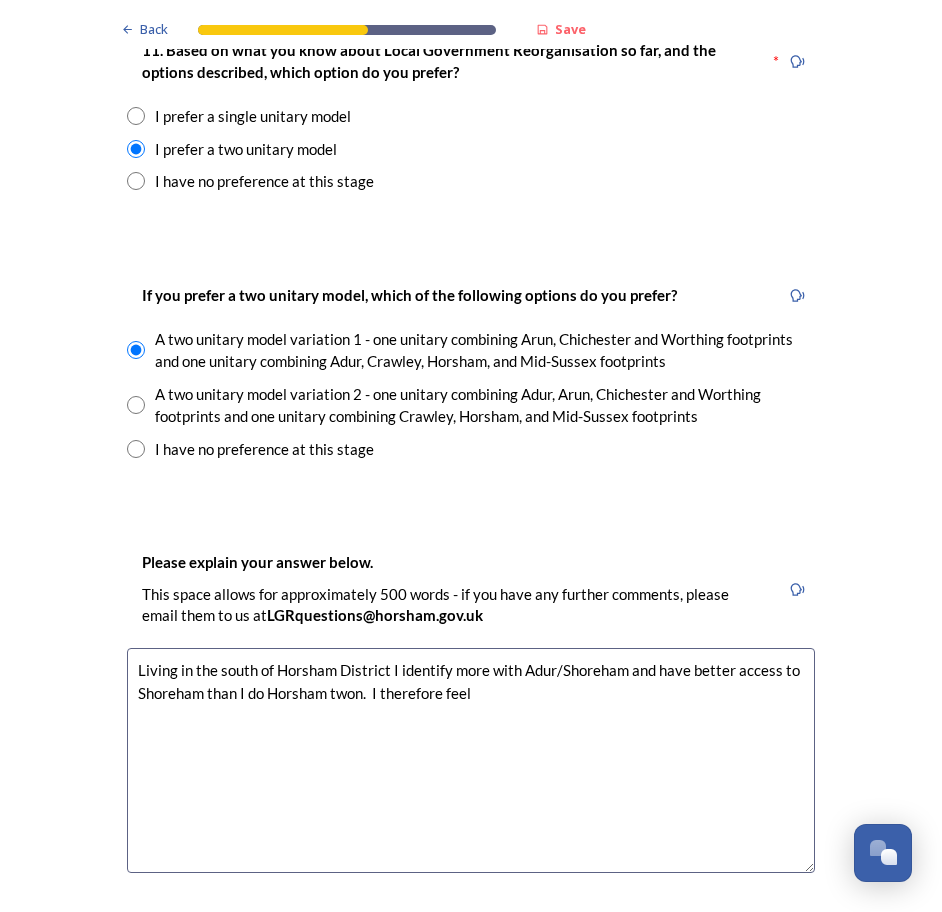 click on "Living in the south of Horsham District I identify more with Adur/Shoreham and have better access to Shoreham than I do Horsham twon.  I therefore feel" at bounding box center (471, 760) 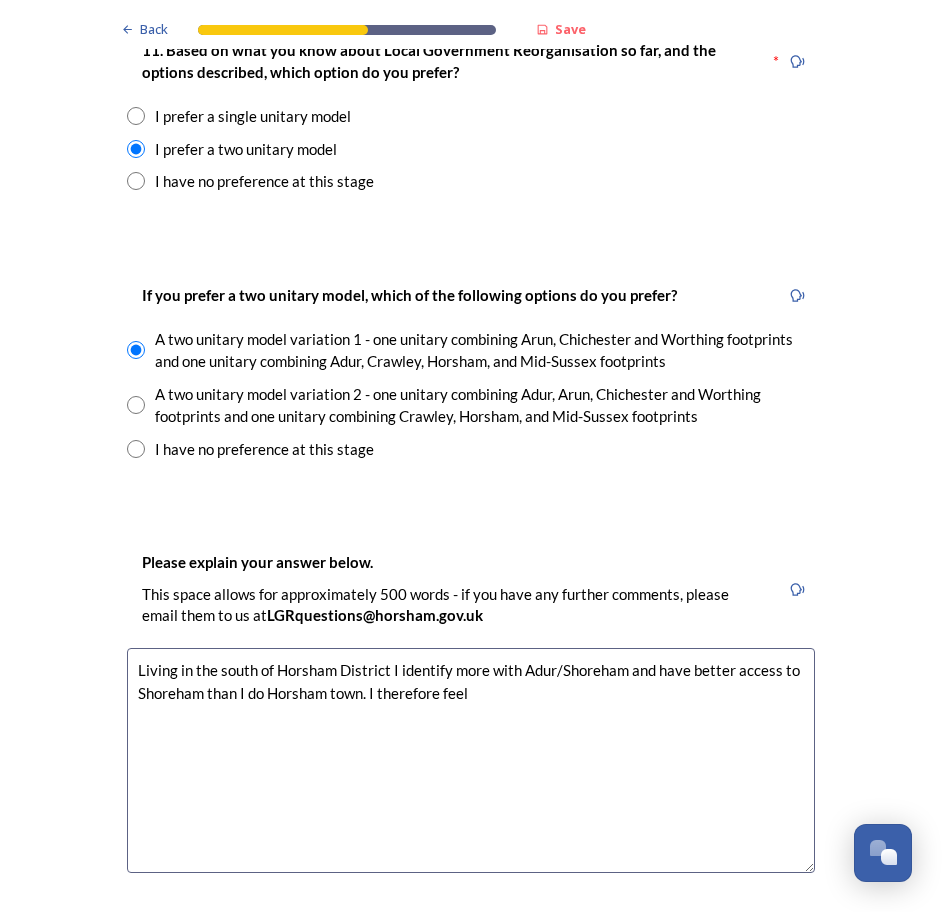 click on "Living in the south of Horsham District I identify more with Adur/Shoreham and have better access to Shoreham than I do Horsham town. I therefore feel" at bounding box center (471, 760) 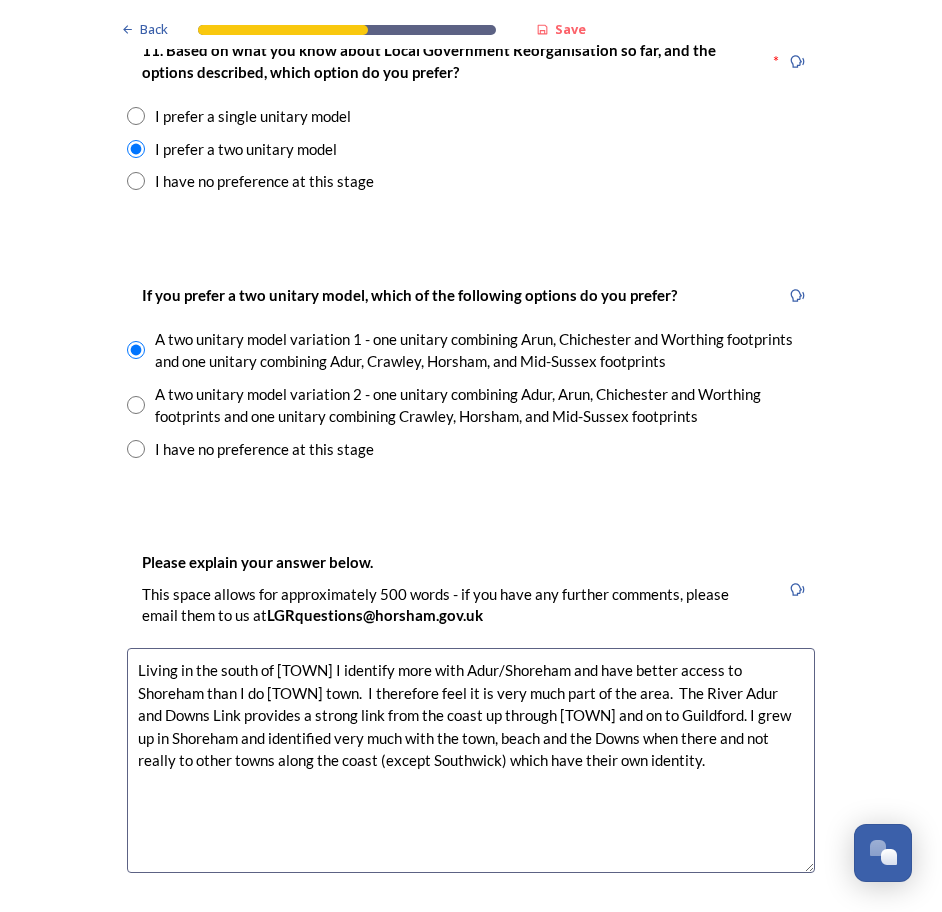 click on "Living in the south of [TOWN] I identify more with Adur/Shoreham and have better access to Shoreham than I do [TOWN] town.  I therefore feel it is very much part of the area.  The River Adur and Downs Link provides a strong link from the coast up through [TOWN] and on to Guildford. I grew up in Shoreham and identified very much with the town, beach and the Downs when there and not really to other towns along the coast (except Southwick) which have their own identity." at bounding box center [471, 760] 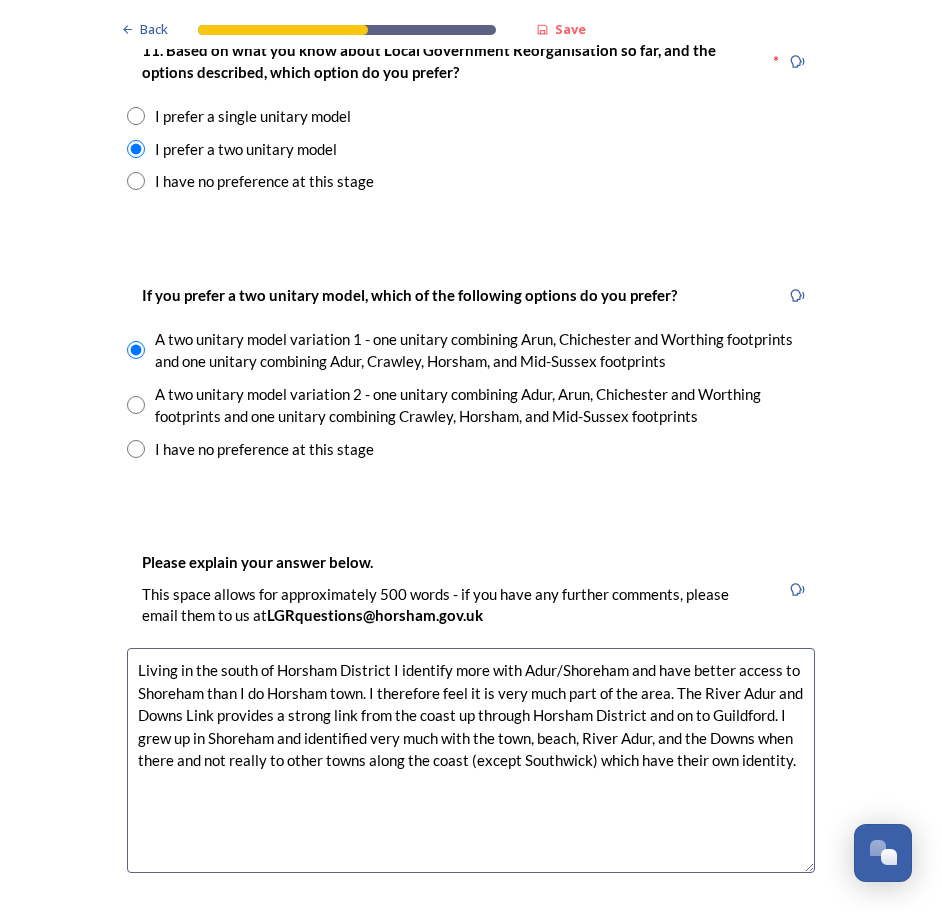 click on "Living in the south of Horsham District I identify more with Adur/Shoreham and have better access to Shoreham than I do Horsham town. I therefore feel it is very much part of the area. The River Adur and Downs Link provides a strong link from the coast up through Horsham District and on to Guildford. I grew up in Shoreham and identified very much with the town, beach, River Adur, and the Downs when there and not really to other towns along the coast (except Southwick) which have their own identity." at bounding box center (471, 760) 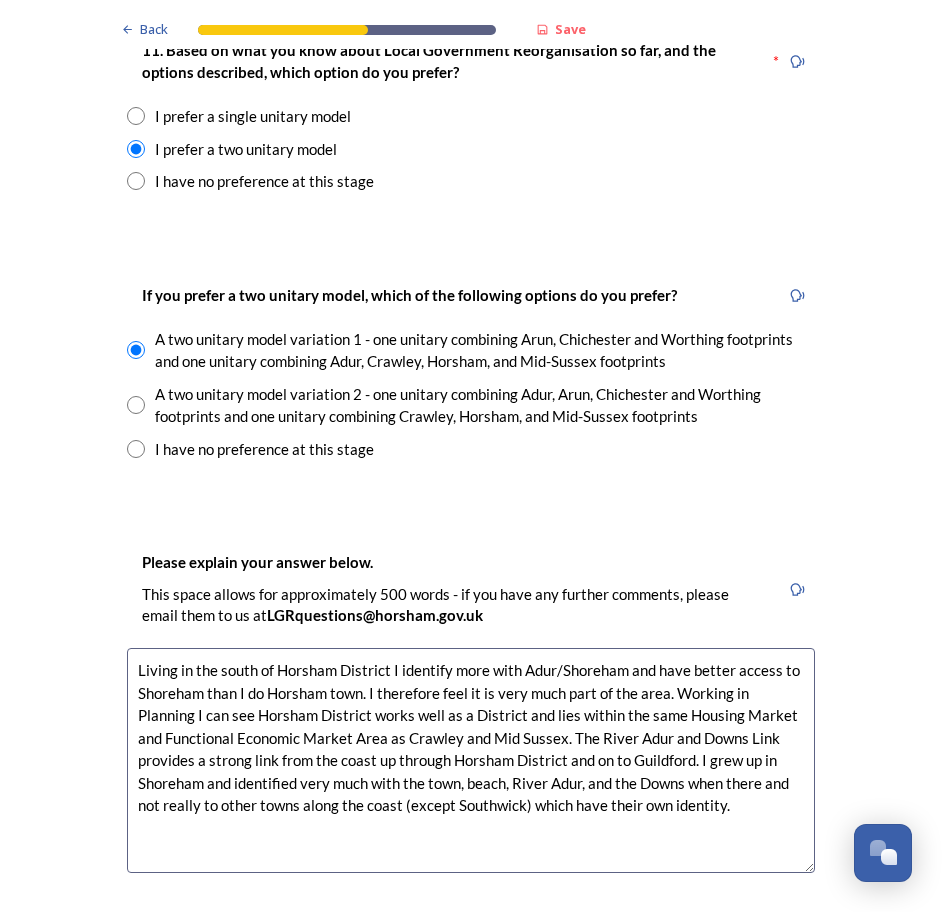 click on "Living in the south of Horsham District I identify more with Adur/Shoreham and have better access to Shoreham than I do Horsham town. I therefore feel it is very much part of the area. Working in Planning I can see Horsham District works well as a District and lies within the same Housing Market and Functional Economic Market Area as Crawley and Mid Sussex. The River Adur and Downs Link provides a strong link from the coast up through Horsham District and on to Guildford. I grew up in Shoreham and identified very much with the town, beach, River Adur, and the Downs when there and not really to other towns along the coast (except Southwick) which have their own identity." at bounding box center (471, 760) 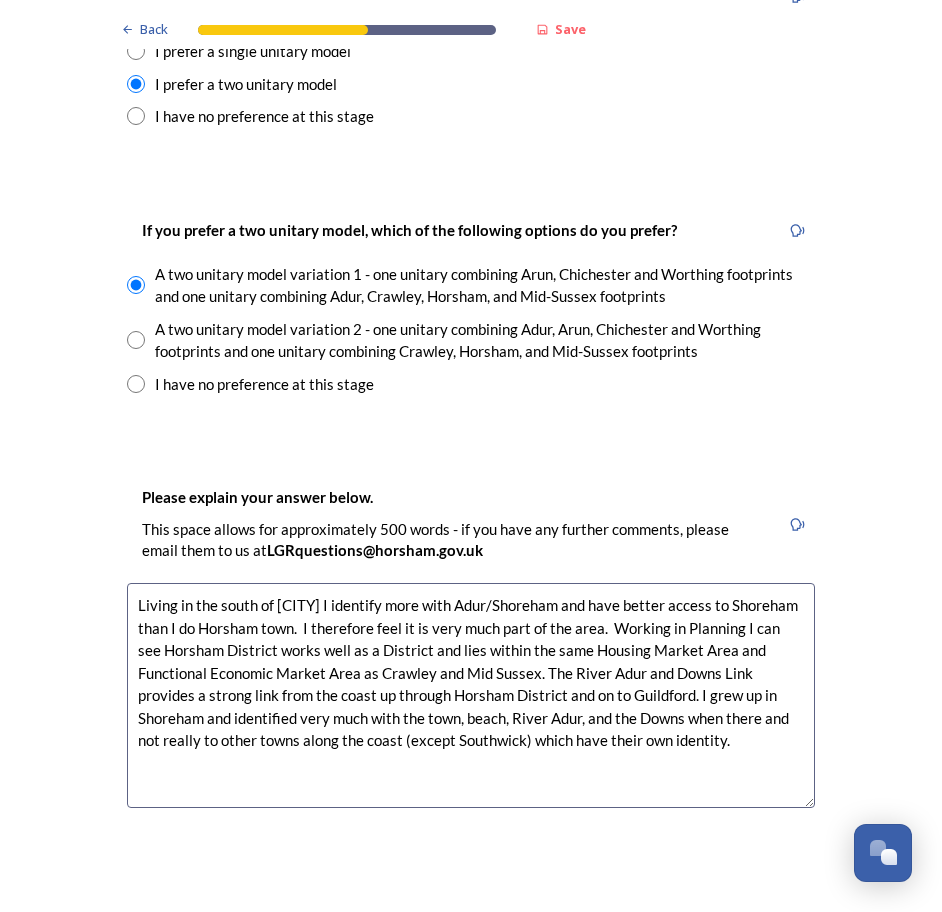 scroll, scrollTop: 2800, scrollLeft: 0, axis: vertical 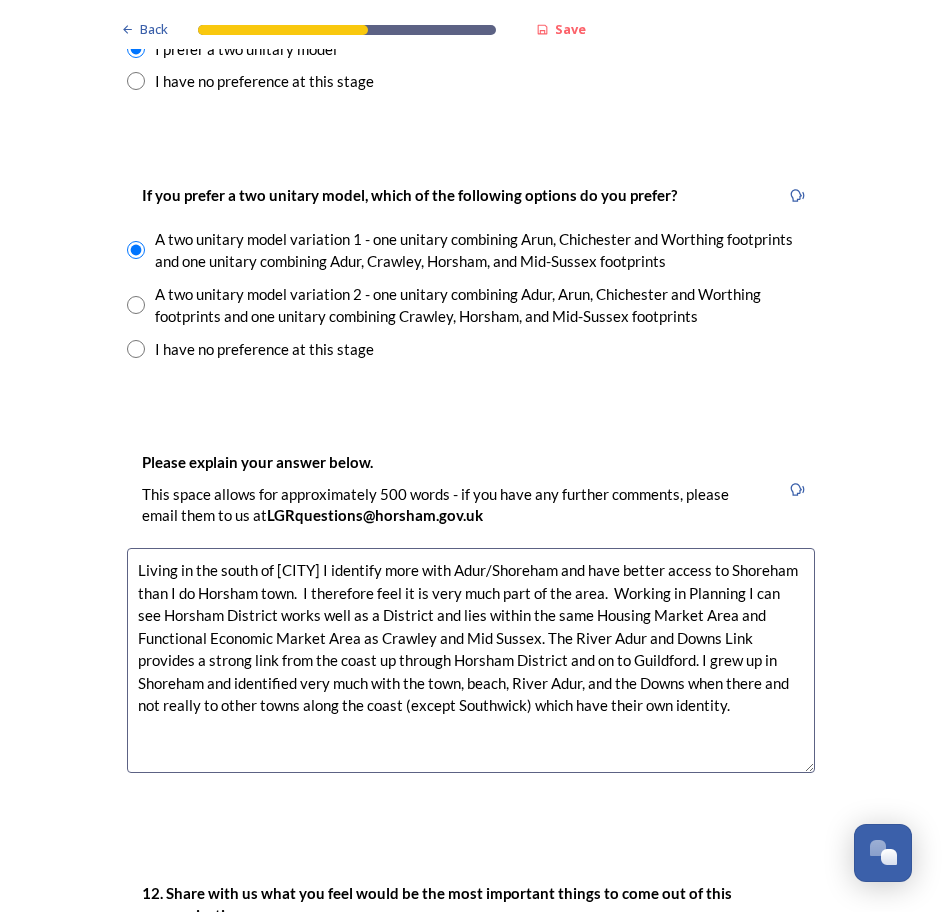 click on "Living in the south of [CITY] I identify more with Adur/Shoreham and have better access to Shoreham than I do Horsham town.  I therefore feel it is very much part of the area.  Working in Planning I can see Horsham District works well as a District and lies within the same Housing Market Area and Functional Economic Market Area as Crawley and Mid Sussex. The River Adur and Downs Link provides a strong link from the coast up through Horsham District and on to Guildford. I grew up in Shoreham and identified very much with the town, beach, River Adur, and the Downs when there and not really to other towns along the coast (except Southwick) which have their own identity." at bounding box center [471, 660] 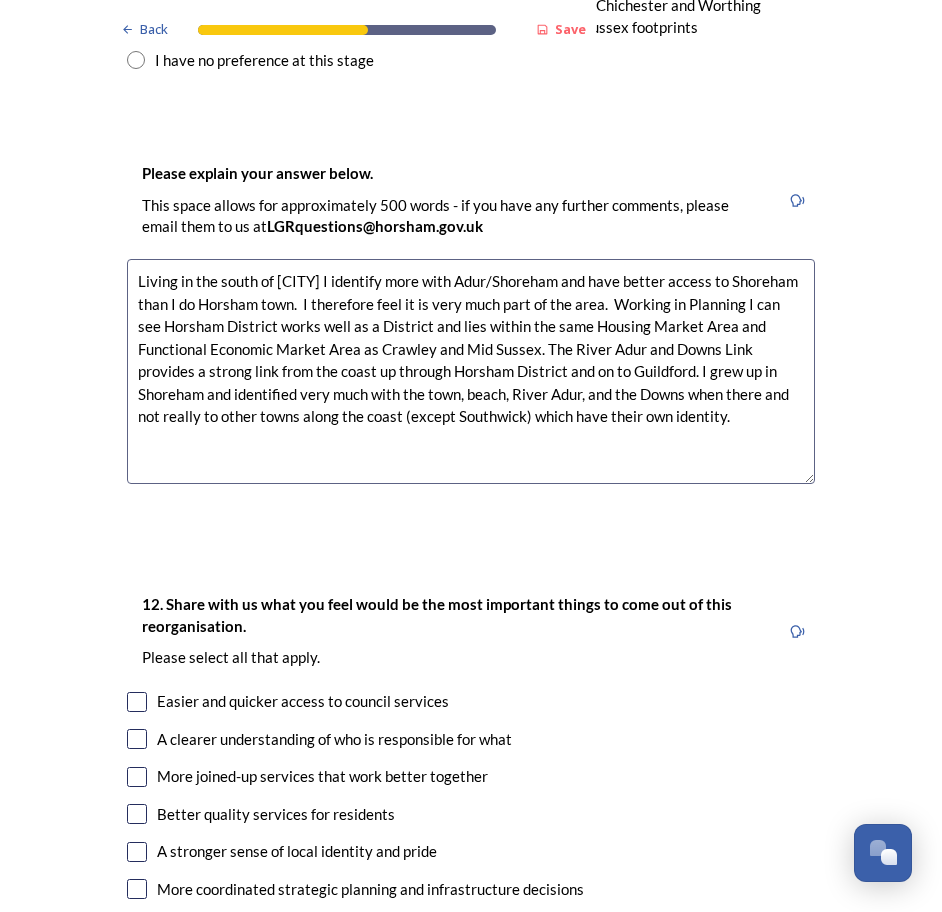 scroll, scrollTop: 3100, scrollLeft: 0, axis: vertical 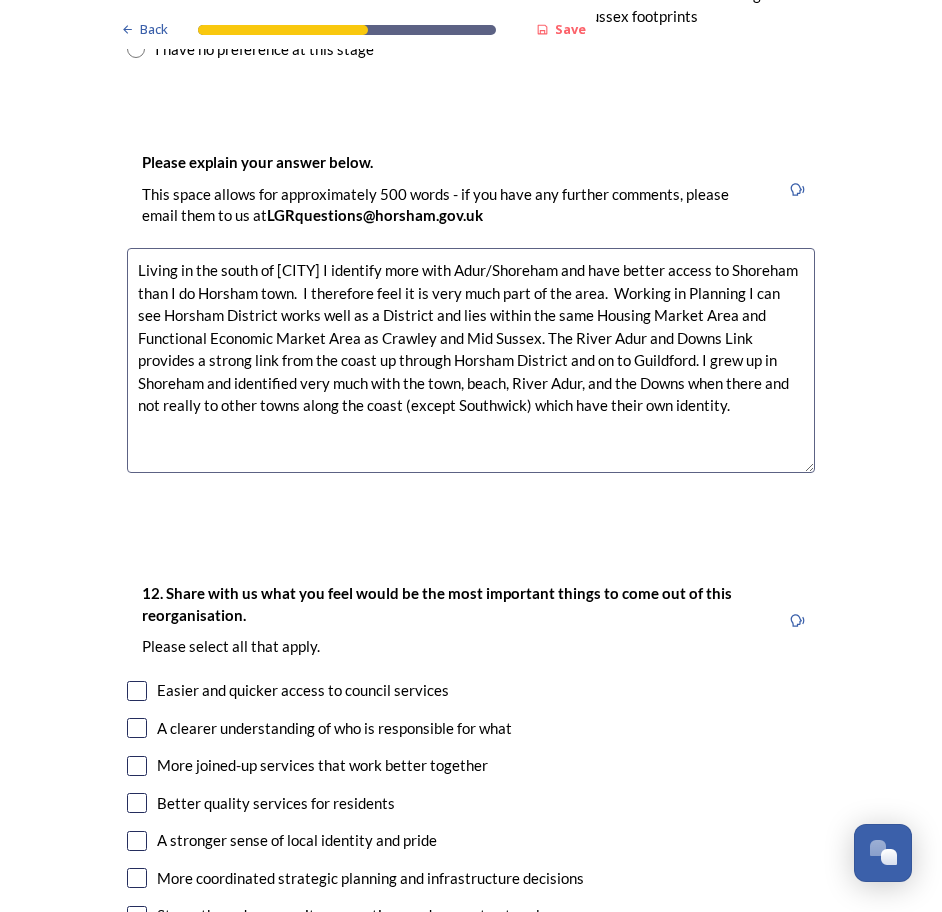 drag, startPoint x: 765, startPoint y: 416, endPoint x: 116, endPoint y: 272, distance: 664.78345 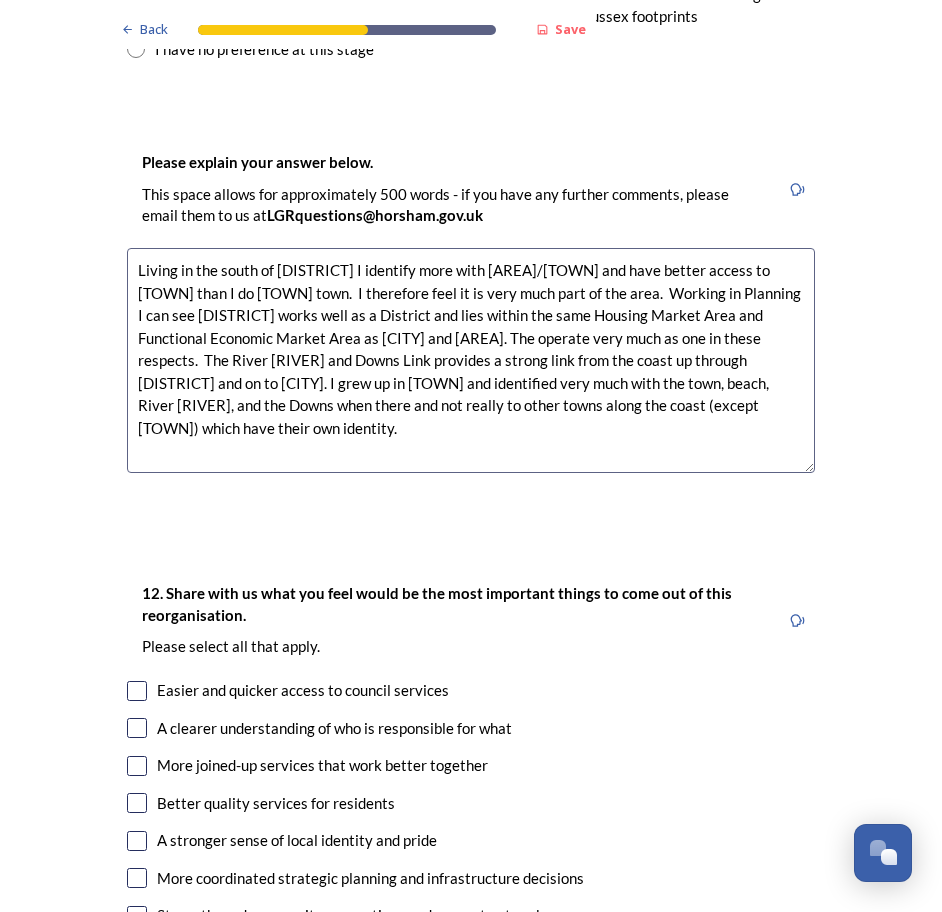 drag, startPoint x: 769, startPoint y: 337, endPoint x: 795, endPoint y: 335, distance: 26.076809 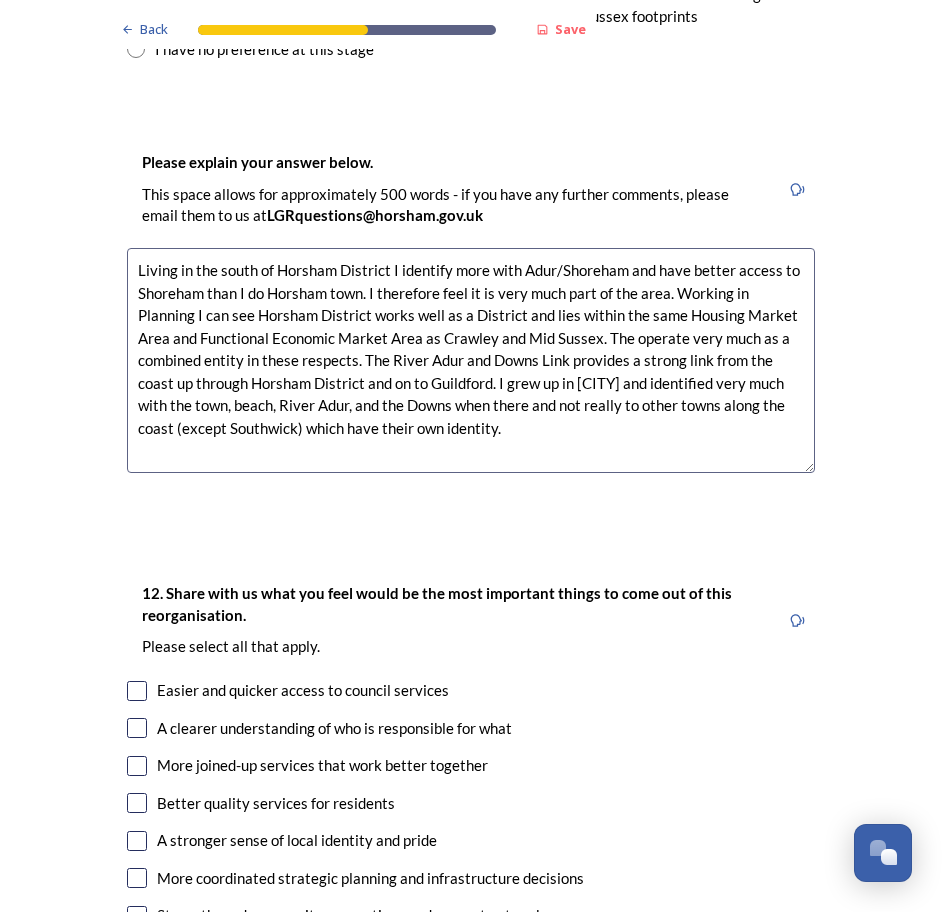 click on "Living in the south of Horsham District I identify more with Adur/Shoreham and have better access to Shoreham than I do Horsham town. I therefore feel it is very much part of the area. Working in Planning I can see Horsham District works well as a District and lies within the same Housing Market Area and Functional Economic Market Area as Crawley and Mid Sussex. The operate very much as a combined entity in these respects. The River Adur and Downs Link provides a strong link from the coast up through Horsham District and on to Guildford. I grew up in [CITY] and identified very much with the town, beach, River Adur, and the Downs when there and not really to other towns along the coast (except Southwick) which have their own identity." at bounding box center (471, 360) 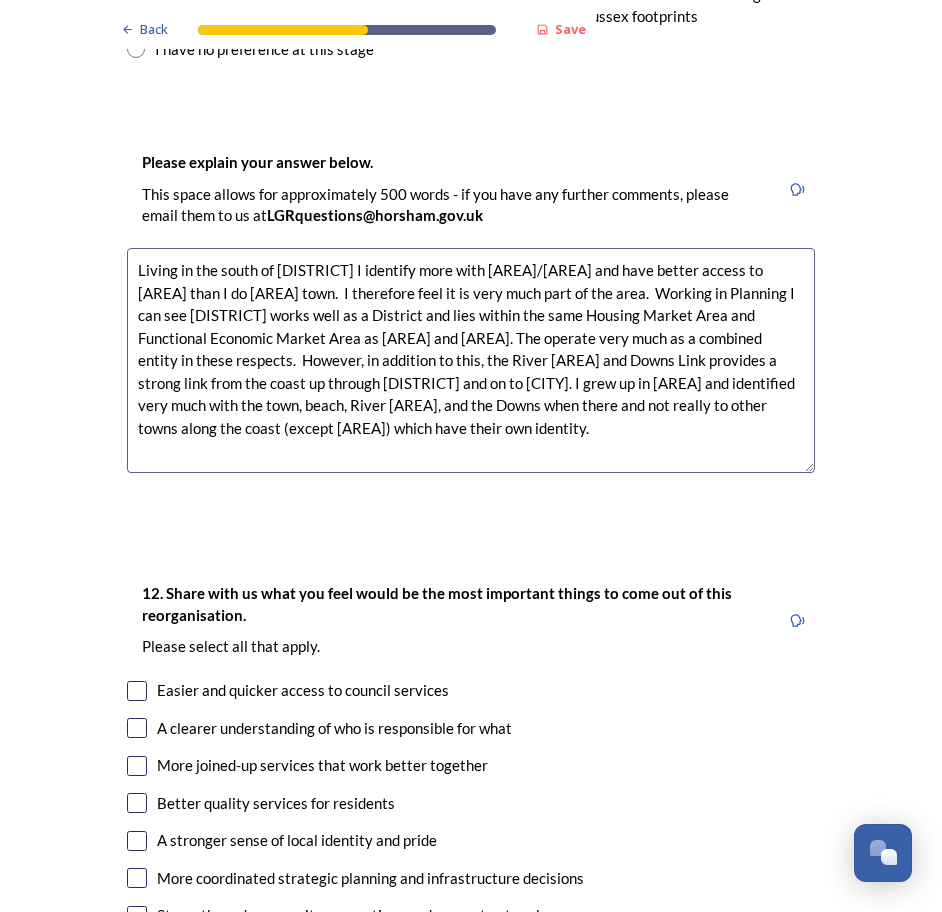 drag, startPoint x: 759, startPoint y: 405, endPoint x: 684, endPoint y: 407, distance: 75.026665 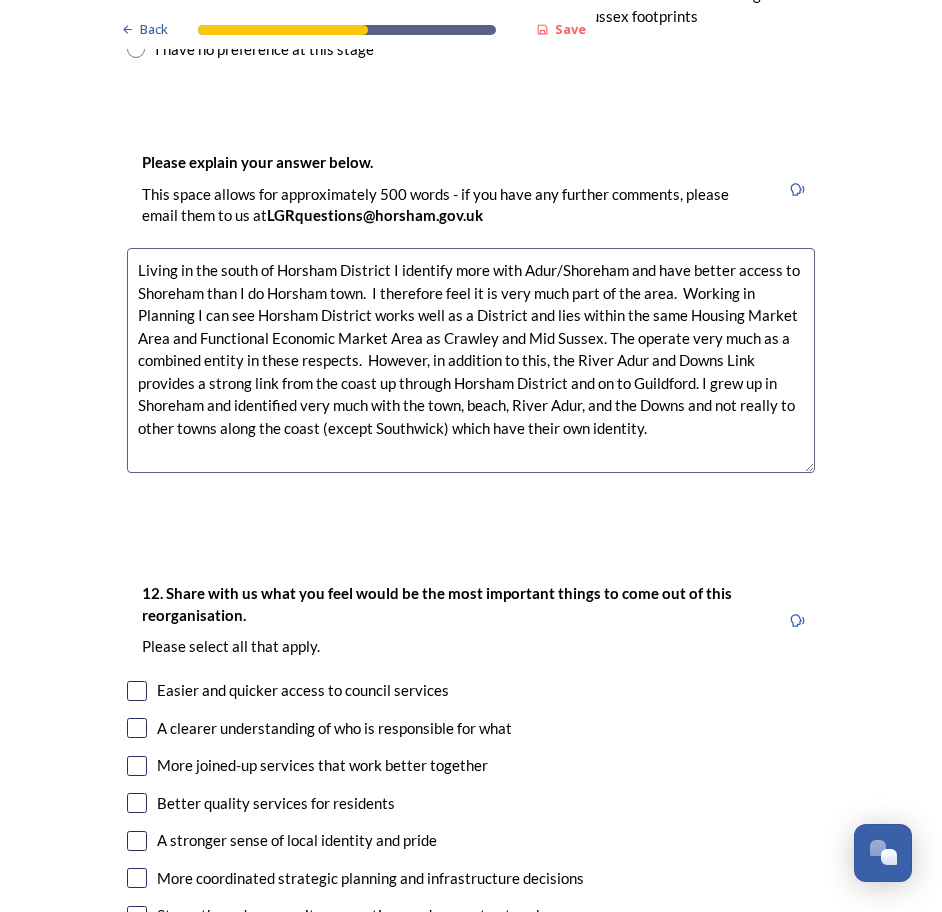 click on "Living in the south of Horsham District I identify more with Adur/Shoreham and have better access to Shoreham than I do Horsham town.  I therefore feel it is very much part of the area.  Working in Planning I can see Horsham District works well as a District and lies within the same Housing Market Area and Functional Economic Market Area as Crawley and Mid Sussex. The operate very much as a combined entity in these respects.  However, in addition to this, the River Adur and Downs Link provides a strong link from the coast up through Horsham District and on to Guildford. I grew up in Shoreham and identified very much with the town, beach, River Adur, and the Downs and not really to other towns along the coast (except Southwick) which have their own identity." at bounding box center [471, 360] 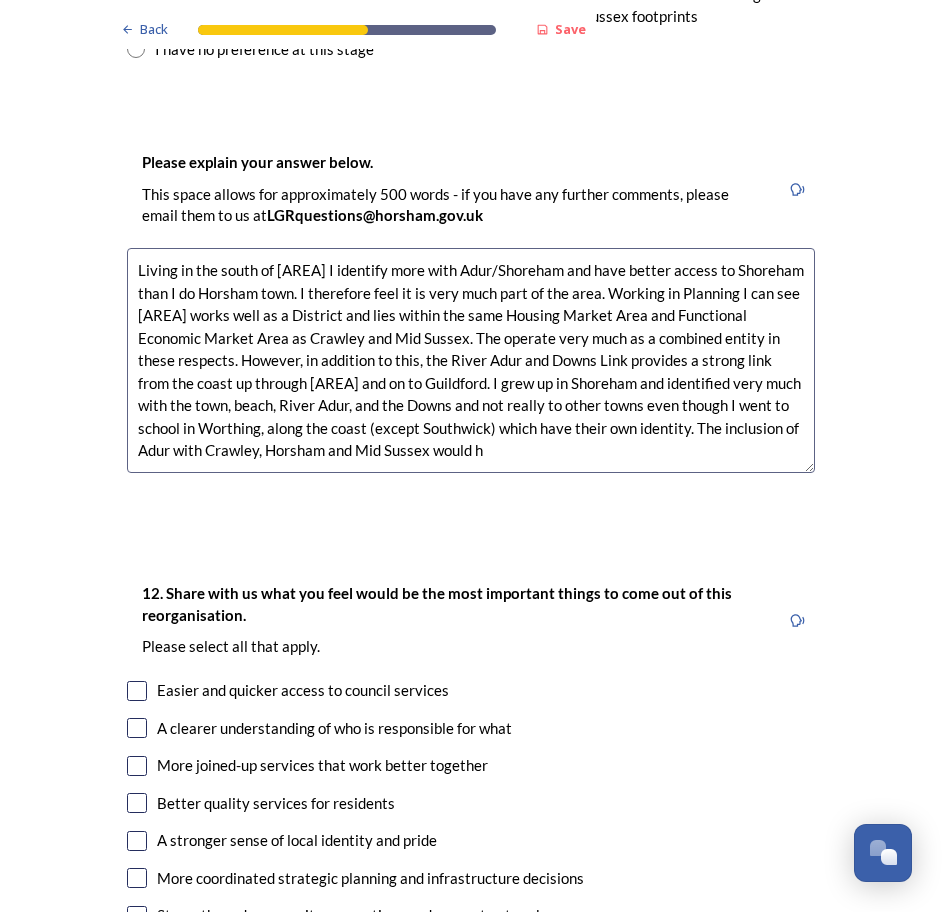 click on "Living in the south of [AREA] I identify more with Adur/Shoreham and have better access to Shoreham than I do Horsham town. I therefore feel it is very much part of the area. Working in Planning I can see [AREA] works well as a District and lies within the same Housing Market Area and Functional Economic Market Area as Crawley and Mid Sussex. The operate very much as a combined entity in these respects. However, in addition to this, the River Adur and Downs Link provides a strong link from the coast up through [AREA] and on to Guildford. I grew up in Shoreham and identified very much with the town, beach, River Adur, and the Downs and not really to other towns even though I went to school in Worthing, along the coast (except Southwick) which have their own identity. The inclusion of Adur with Crawley, Horsham and Mid Sussex would h" at bounding box center (471, 360) 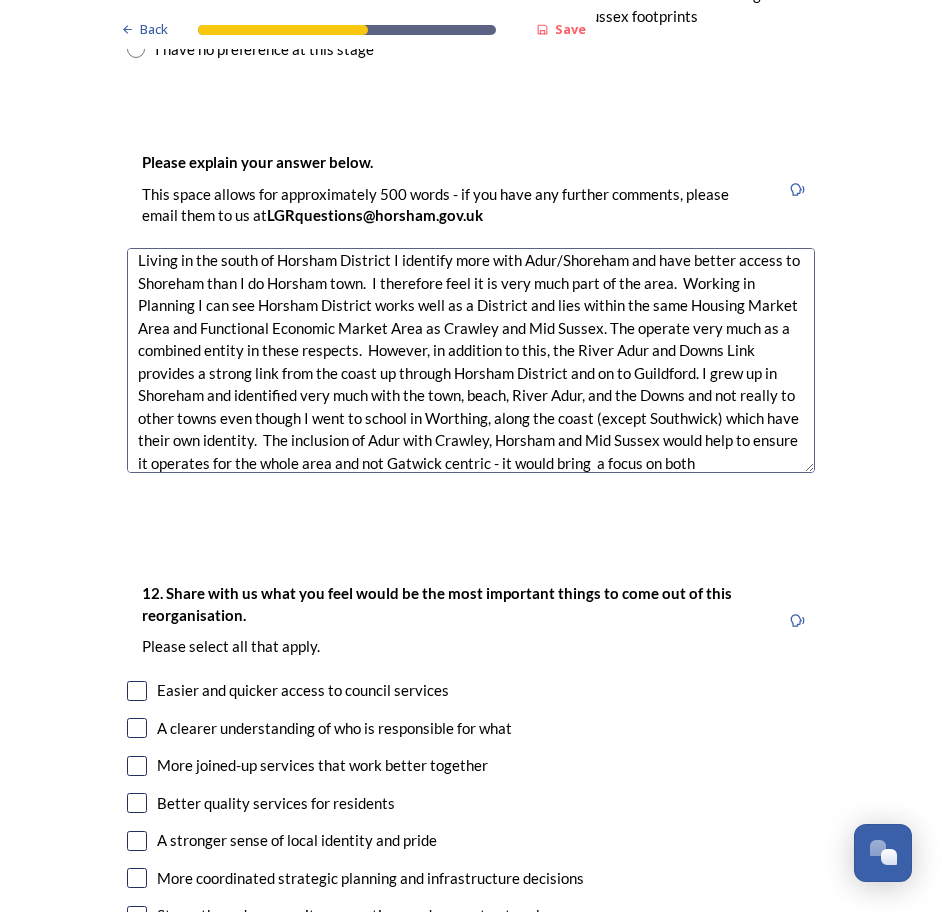 scroll, scrollTop: 33, scrollLeft: 0, axis: vertical 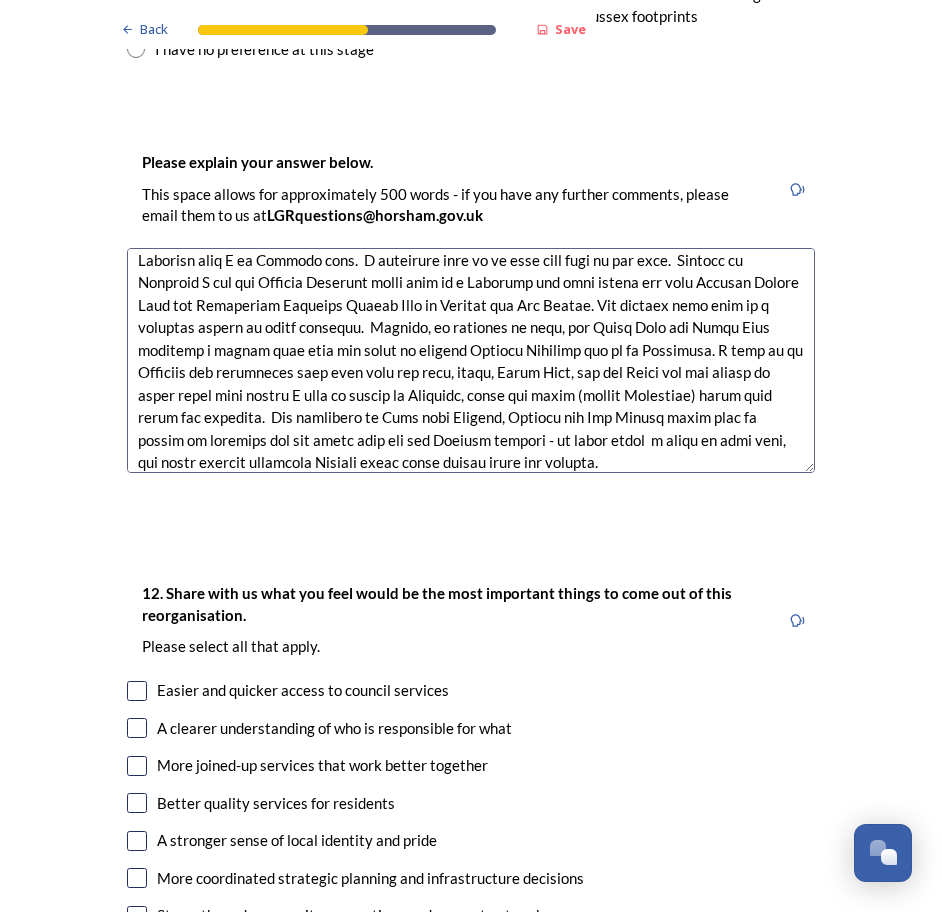 click at bounding box center (471, 360) 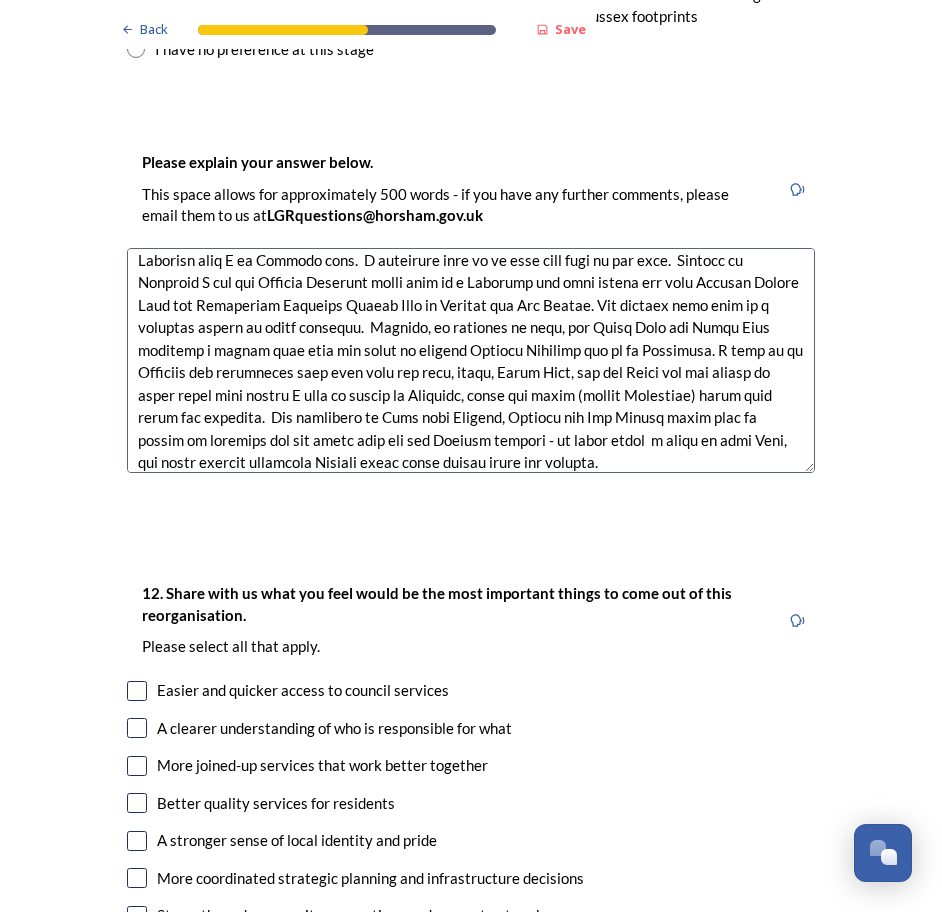 click at bounding box center (471, 360) 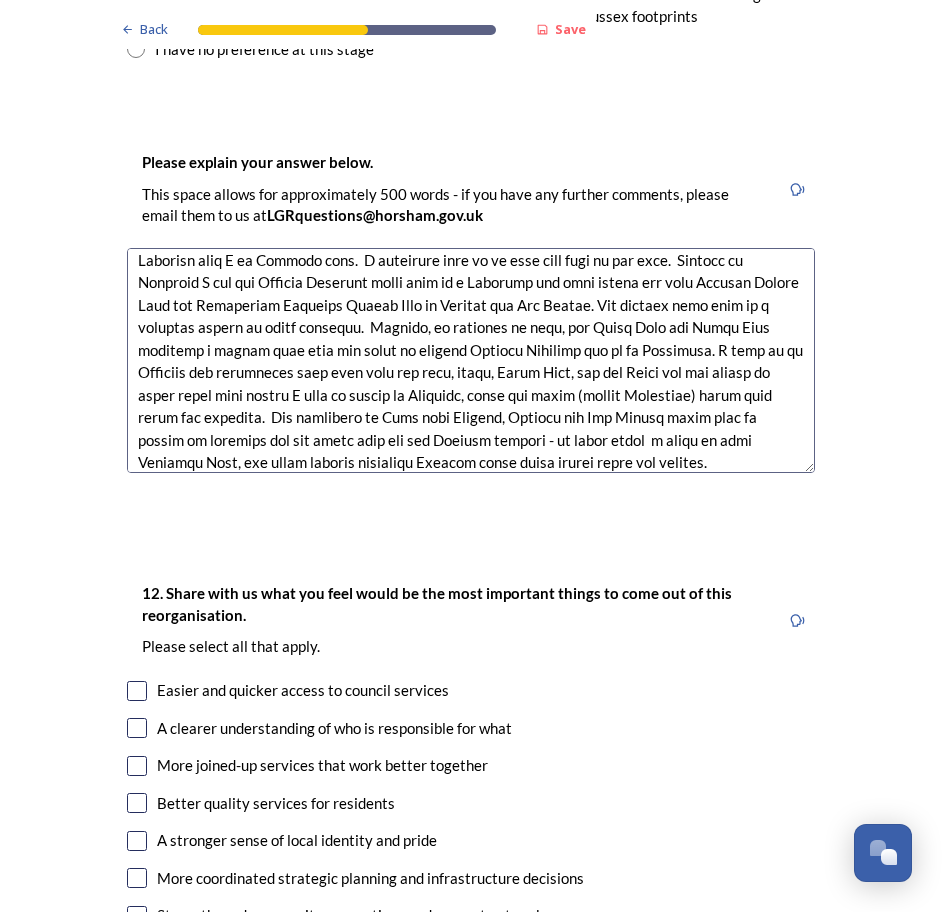 click at bounding box center (471, 360) 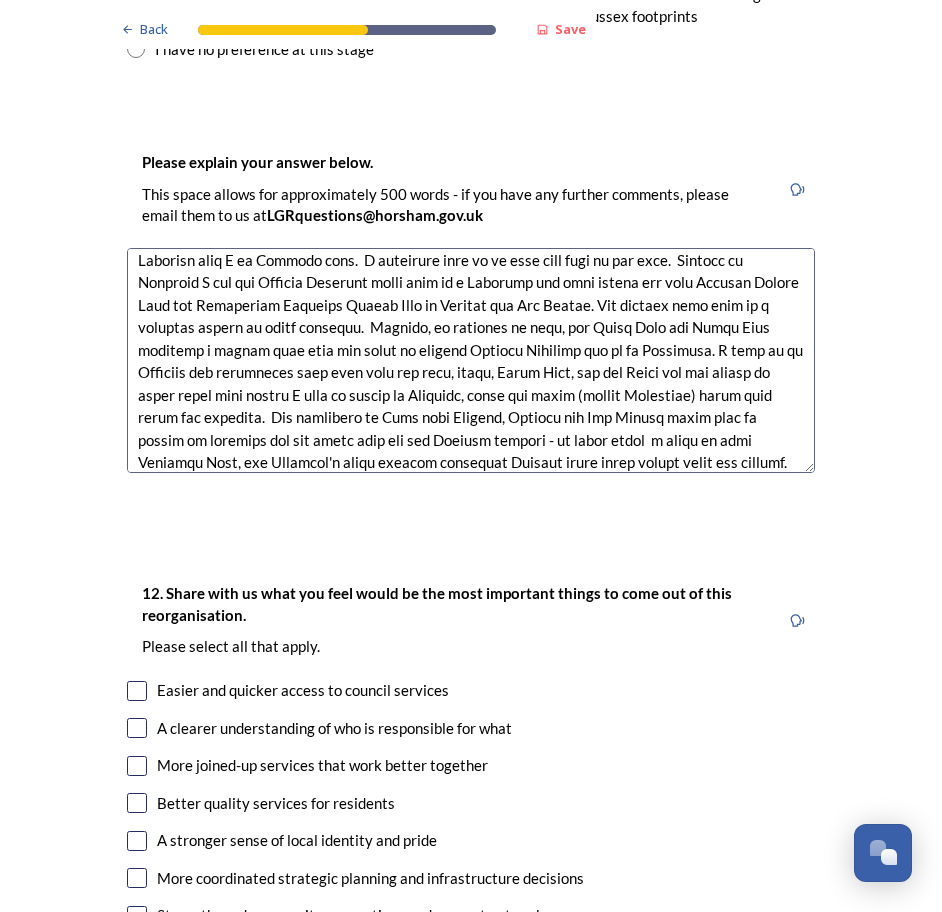 scroll, scrollTop: 67, scrollLeft: 0, axis: vertical 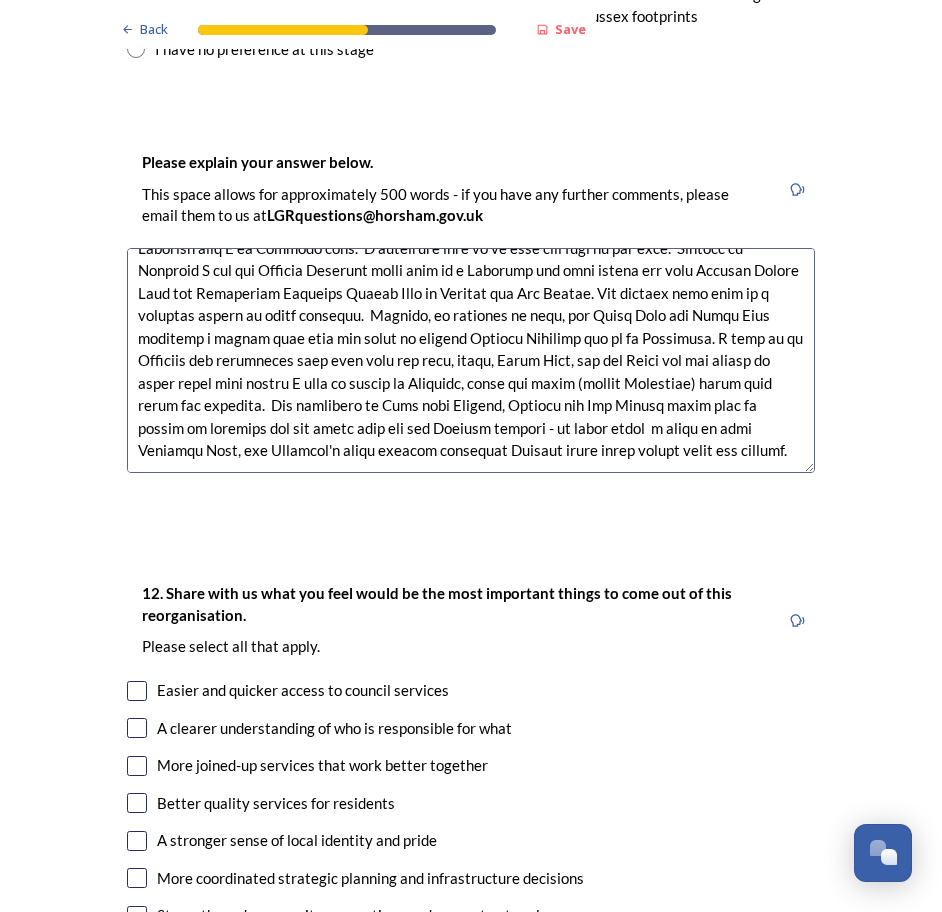 click at bounding box center [471, 360] 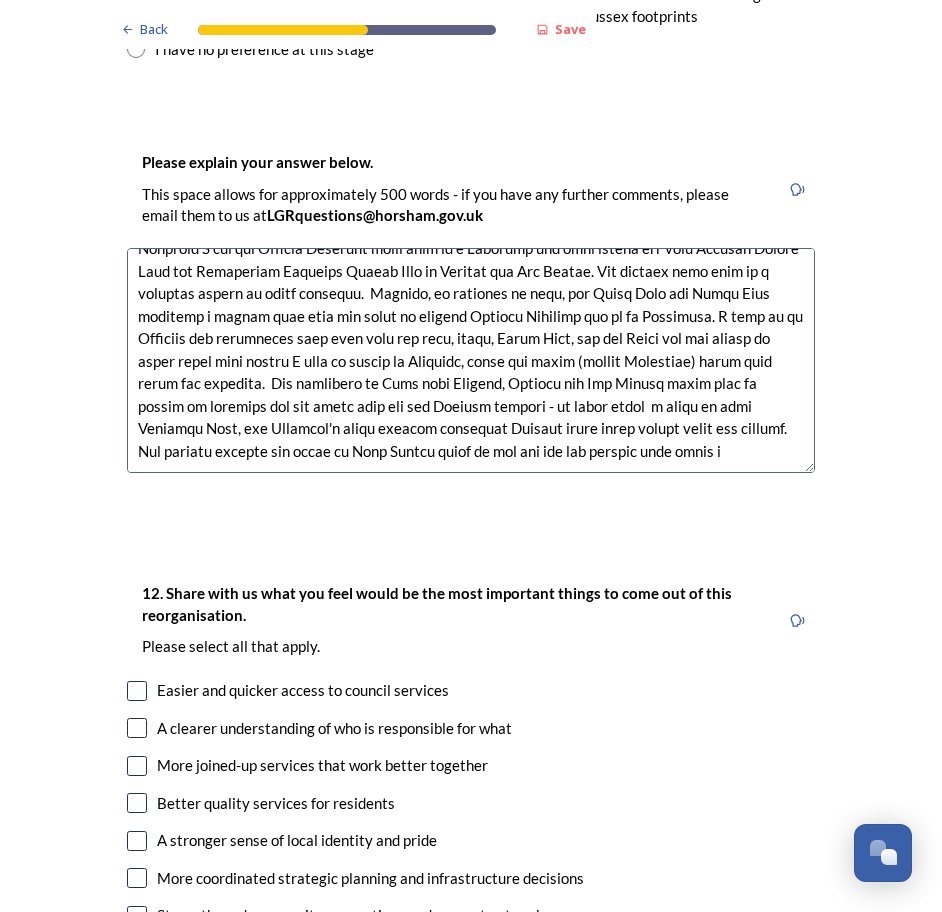 scroll, scrollTop: 78, scrollLeft: 0, axis: vertical 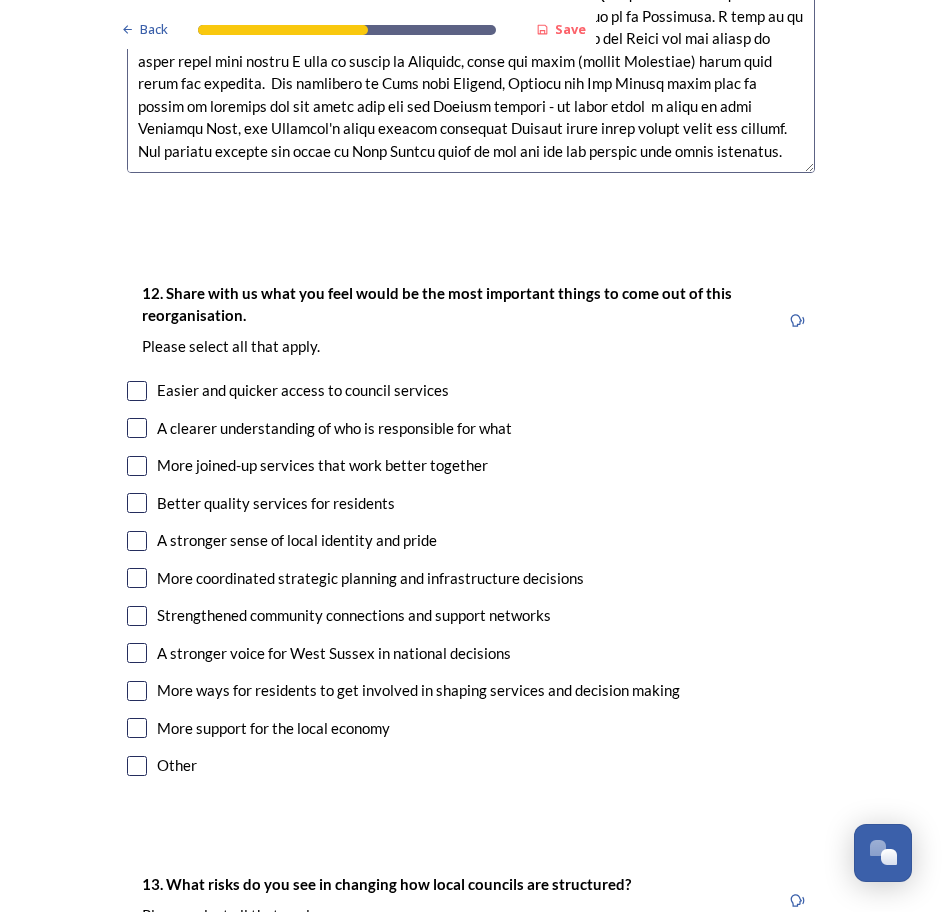 type on "Living in the south of Horsham District I identify more with Adur/Shoreham and have better access to Shoreham than I do Horsham town.  I therefore feel it is very much part of the area.  Working in Planning I can see Horsham District works well as a District and lies within the same Housing Market Area and Functional Economic Market Area as Crawley and Mid Sussex. The operate very much as a combined entity in these respects.  However, in addition to this, the River Adur and Downs Link provides a strong link from the coast up through Horsham District and on to Guildford. I grew up in Shoreham and identified very much with the town, beach, River Adur, and the Downs and not really to other towns even though I went to school in Worthing, along the coast (except Southwick) which have their own identity.  The inclusion of Adur with Crawley, Horsham and Mid Sussex would help to ensure it operates for the whole area and not Gatwick centric - it would bring  a focus on both Shoreham Port, and Shoreham's local airpo..." 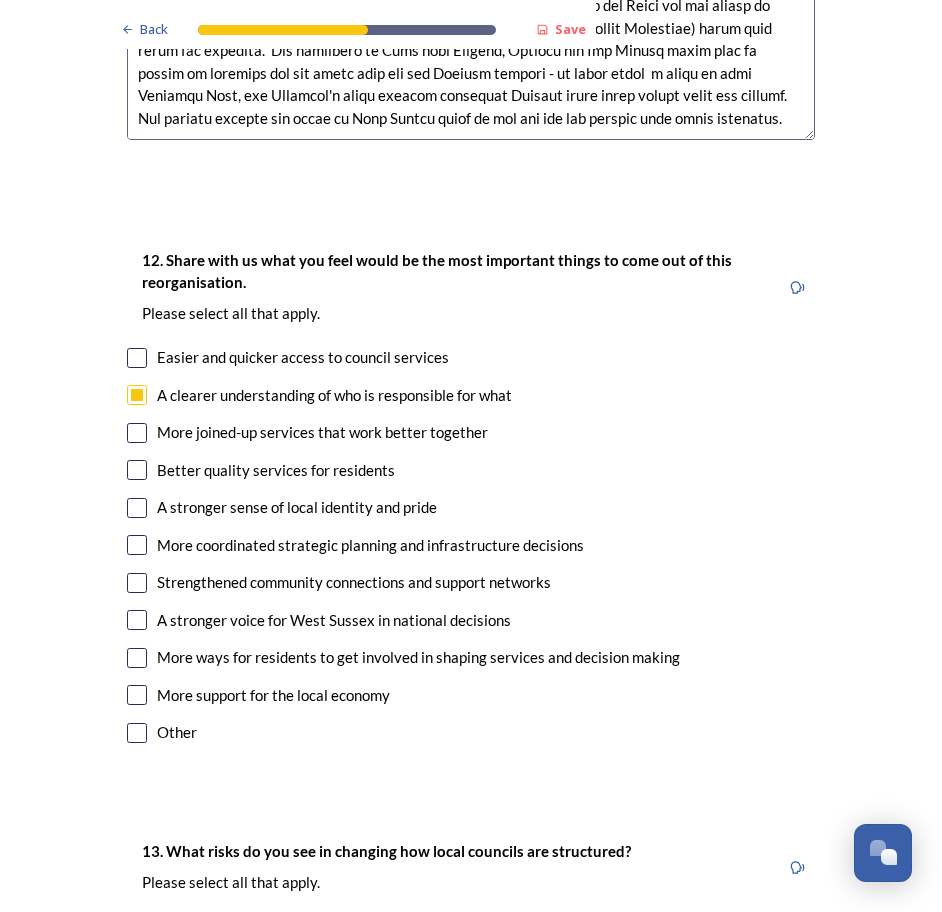 scroll, scrollTop: 3400, scrollLeft: 0, axis: vertical 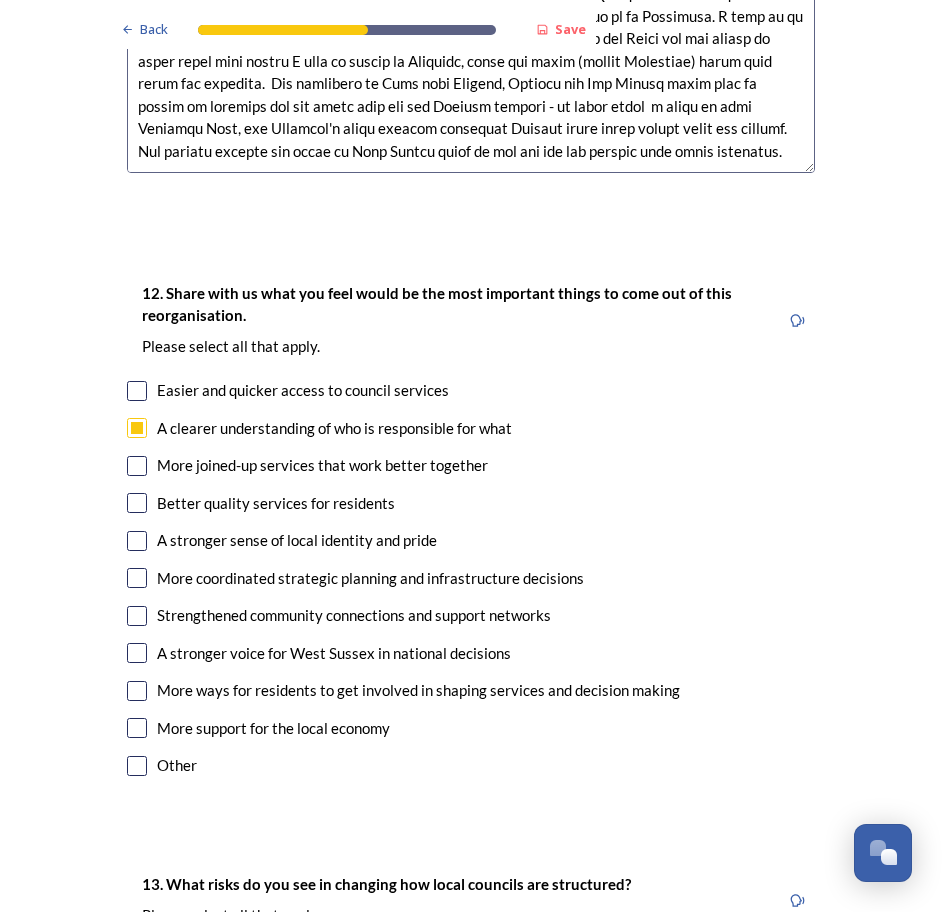 click at bounding box center [137, 766] 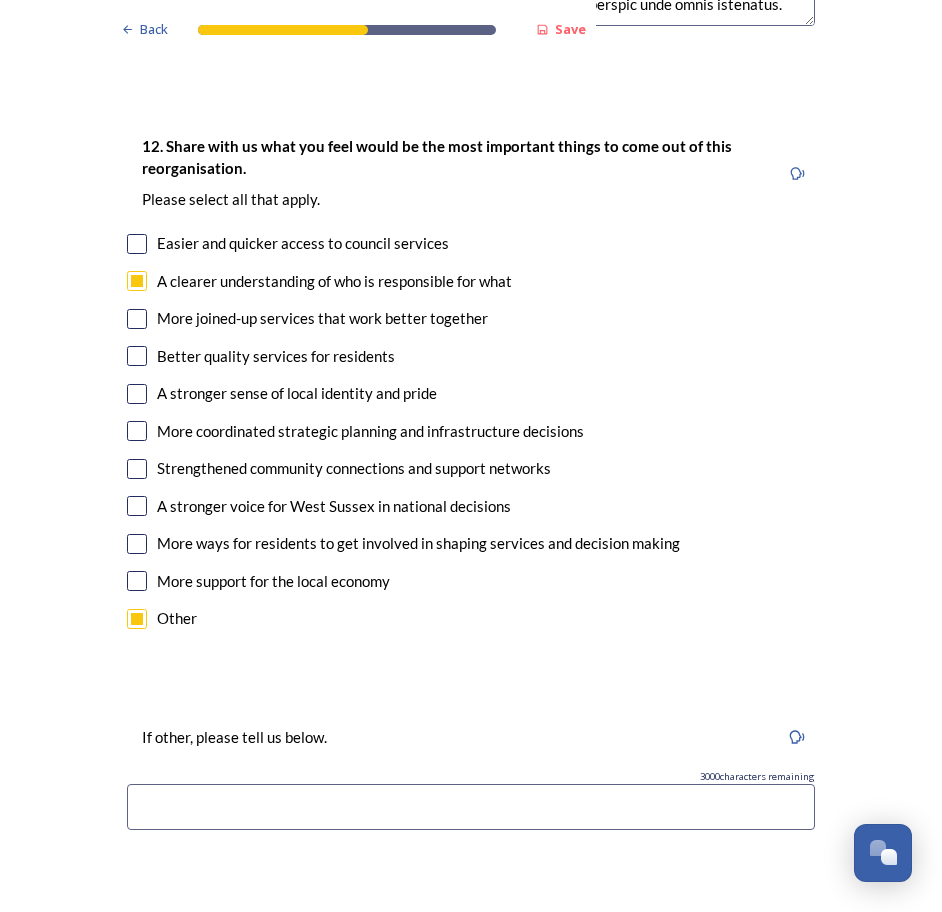 scroll, scrollTop: 3600, scrollLeft: 0, axis: vertical 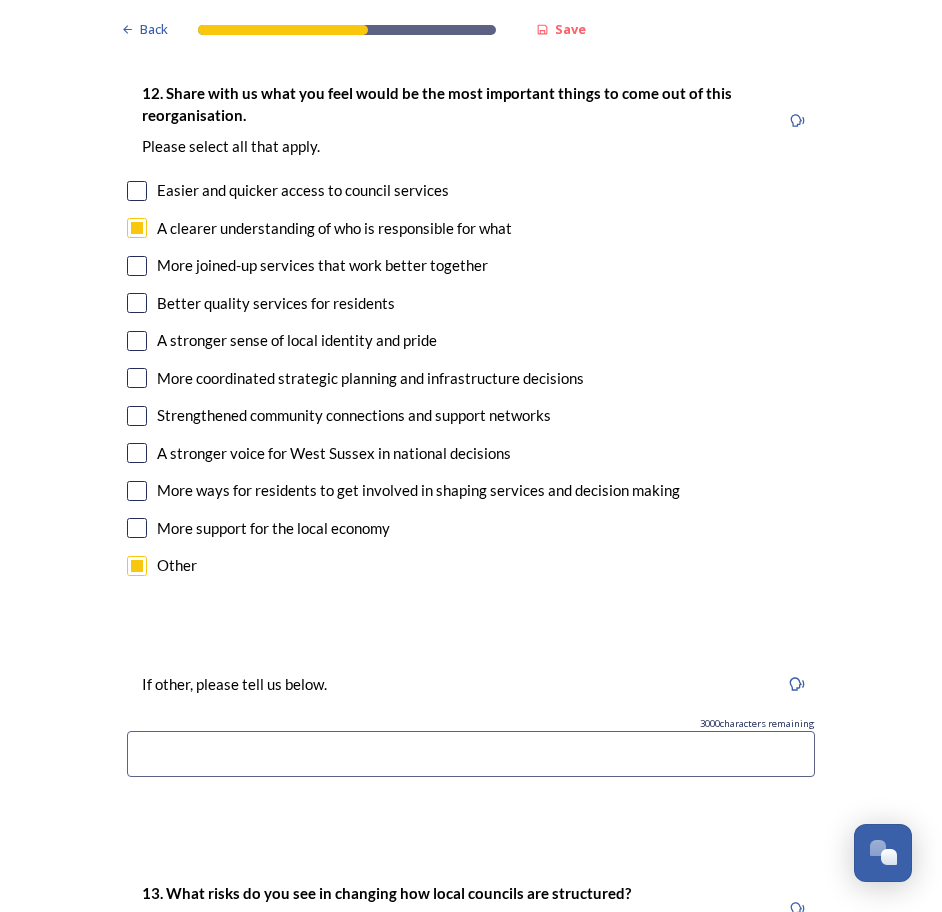 click at bounding box center (471, 754) 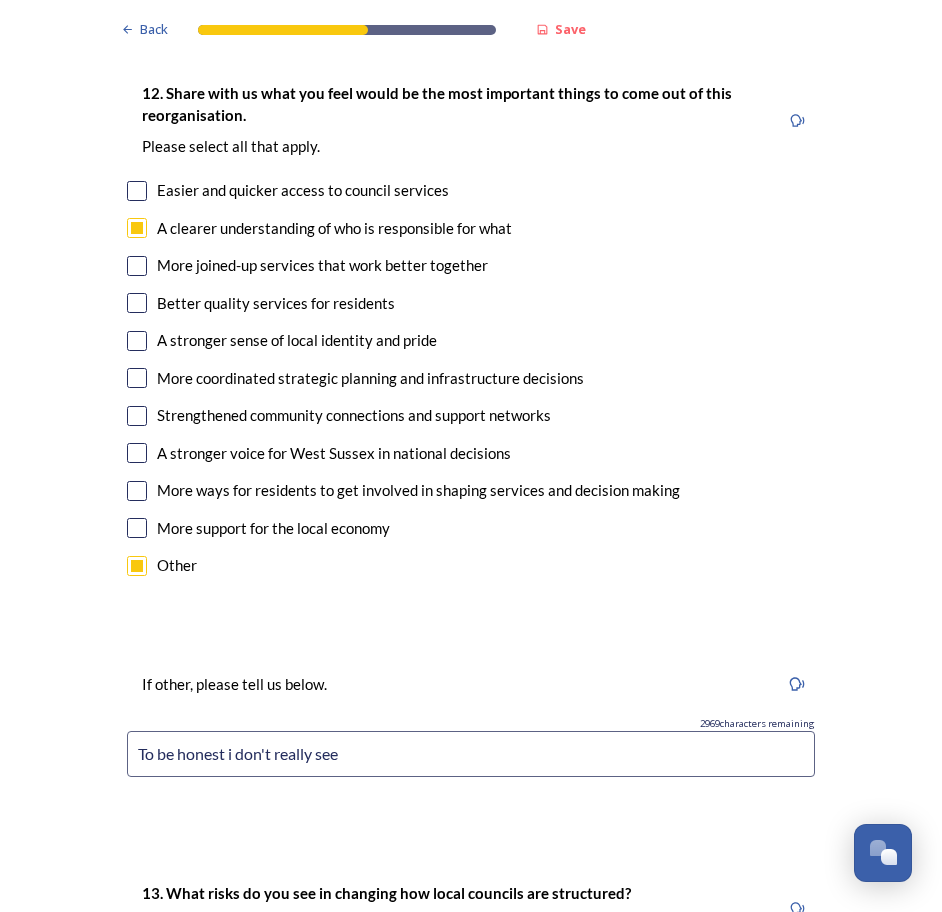 click on "To be honest i don't really see" at bounding box center (471, 754) 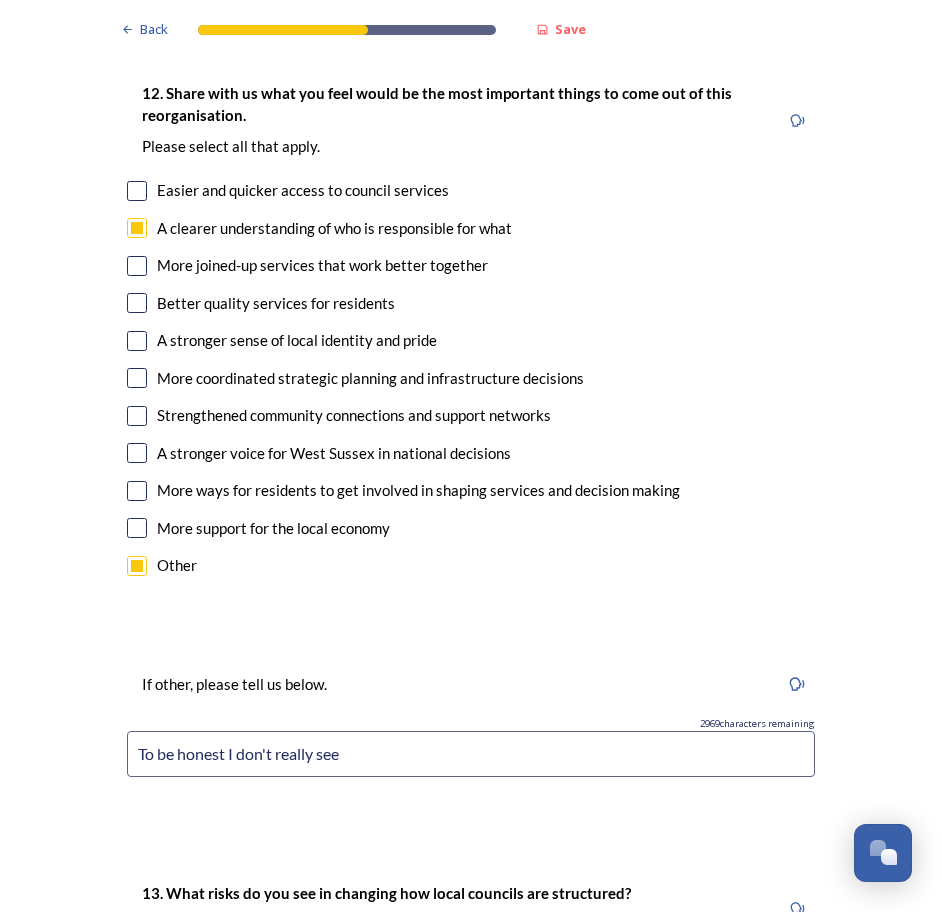 click on "To be honest I don't really see" at bounding box center [471, 754] 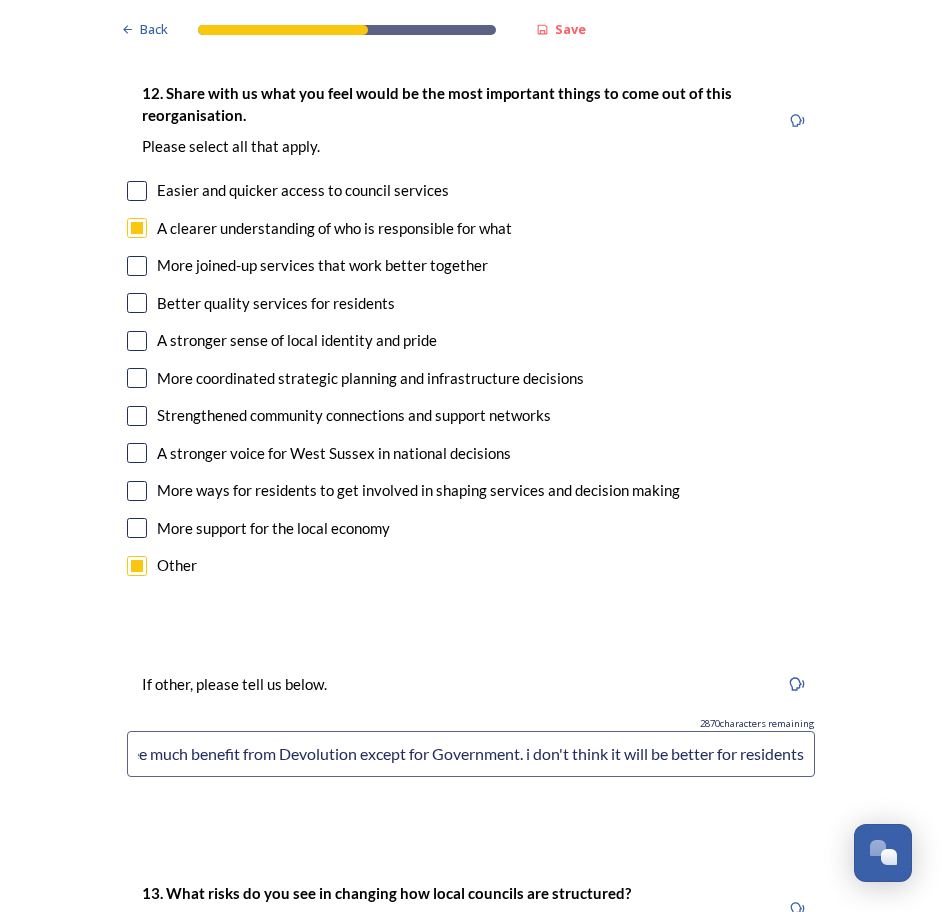 scroll, scrollTop: 0, scrollLeft: 207, axis: horizontal 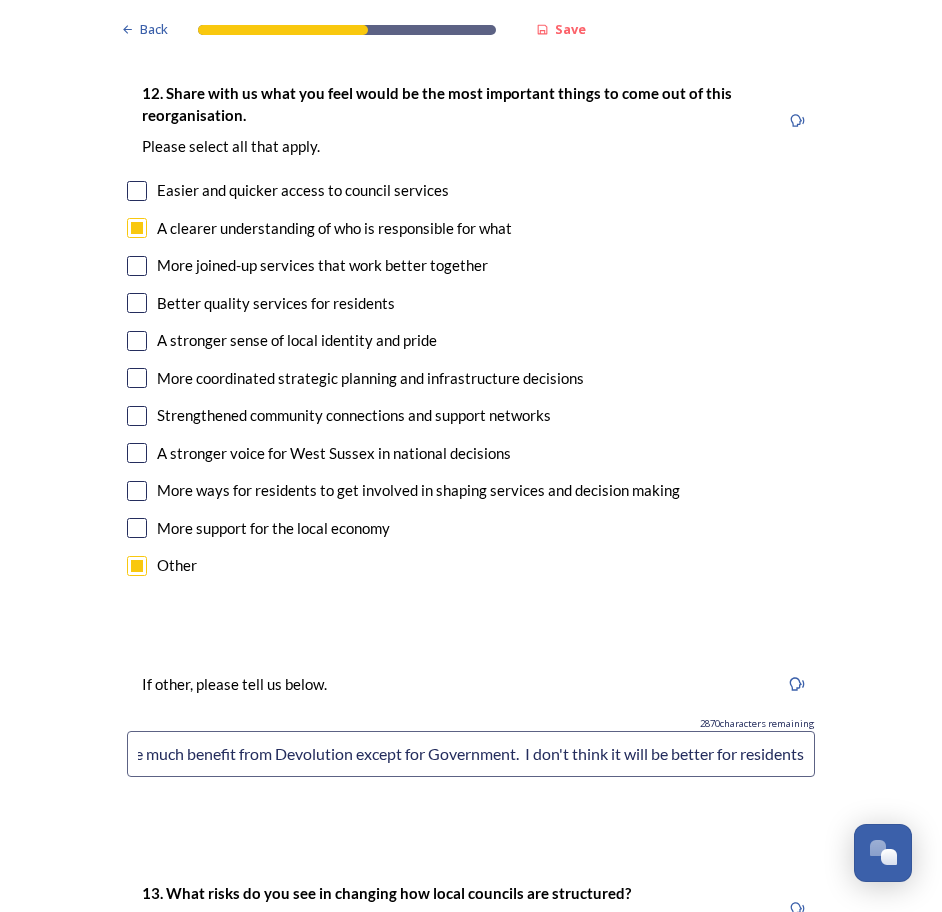 click on "To be honest I don't really see much benefit from Devolution except for Government.  I don't think it will be better for residents" at bounding box center (471, 754) 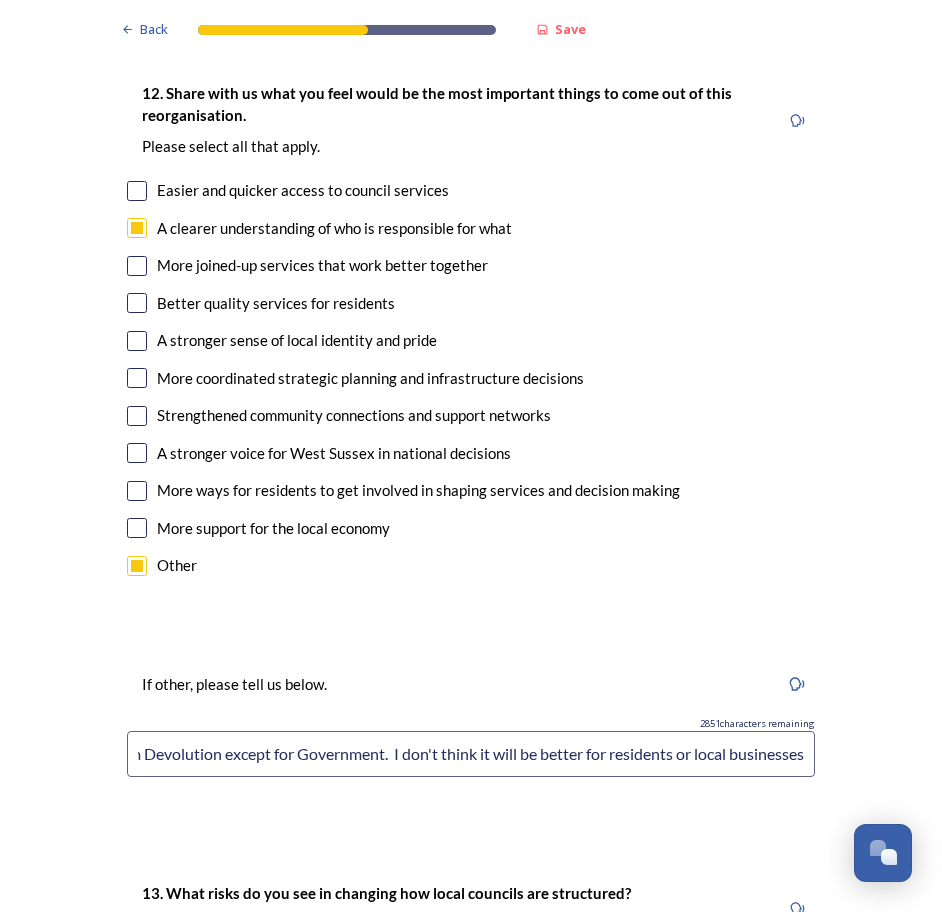 scroll, scrollTop: 0, scrollLeft: 341, axis: horizontal 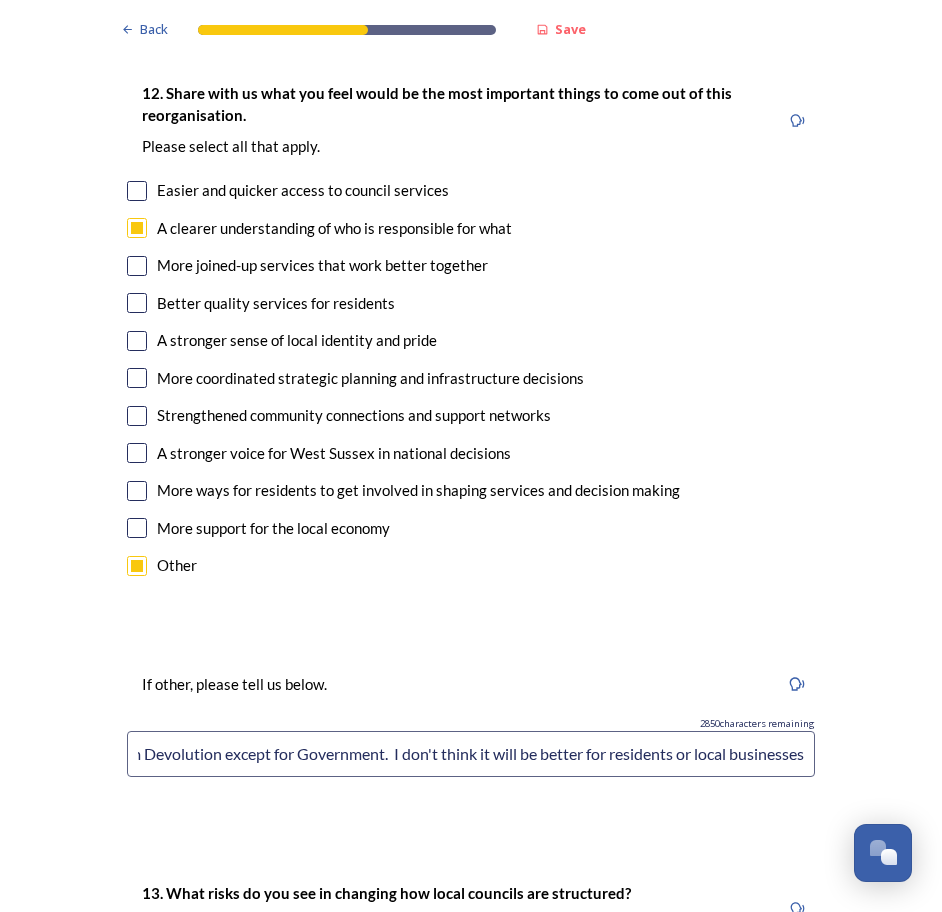 click on "To be honest I don't really see much benefit from Devolution except for Government.  I don't think it will be better for residents or local businesses" at bounding box center [471, 754] 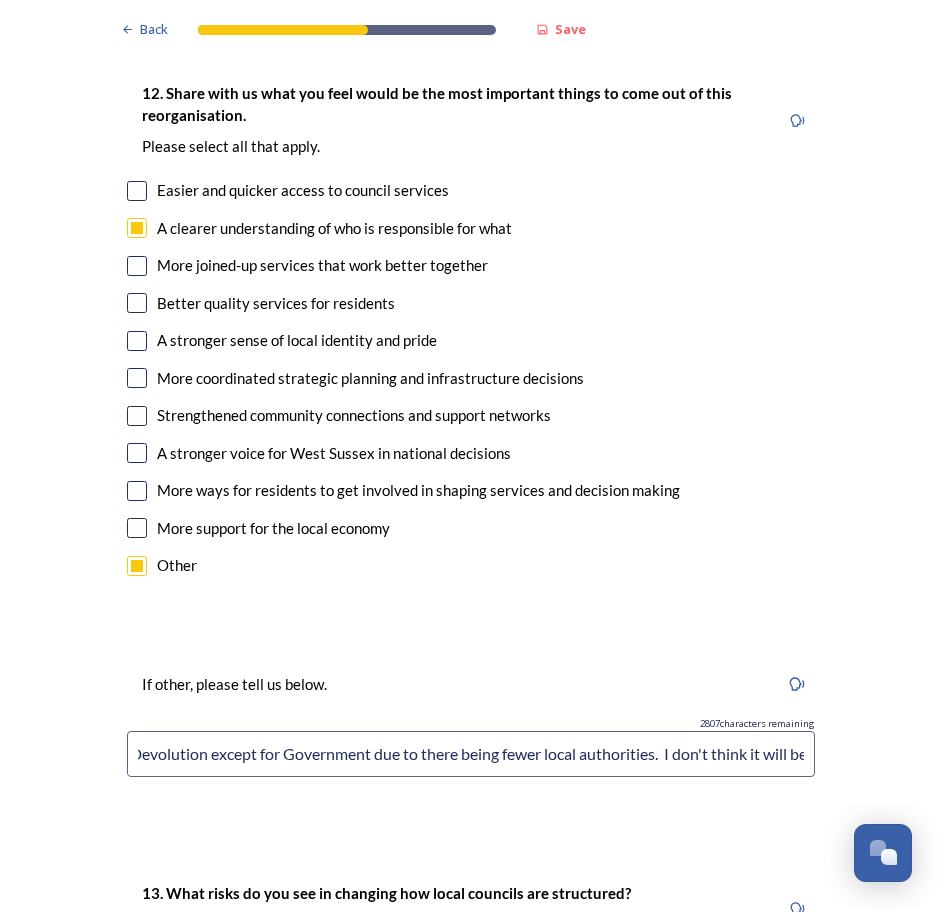 click on "To be honest I don't really see much benefit from Devolution except for Government due to there being fewer local authorities.  I don't think it will be better for residents or local businesses" at bounding box center (471, 754) 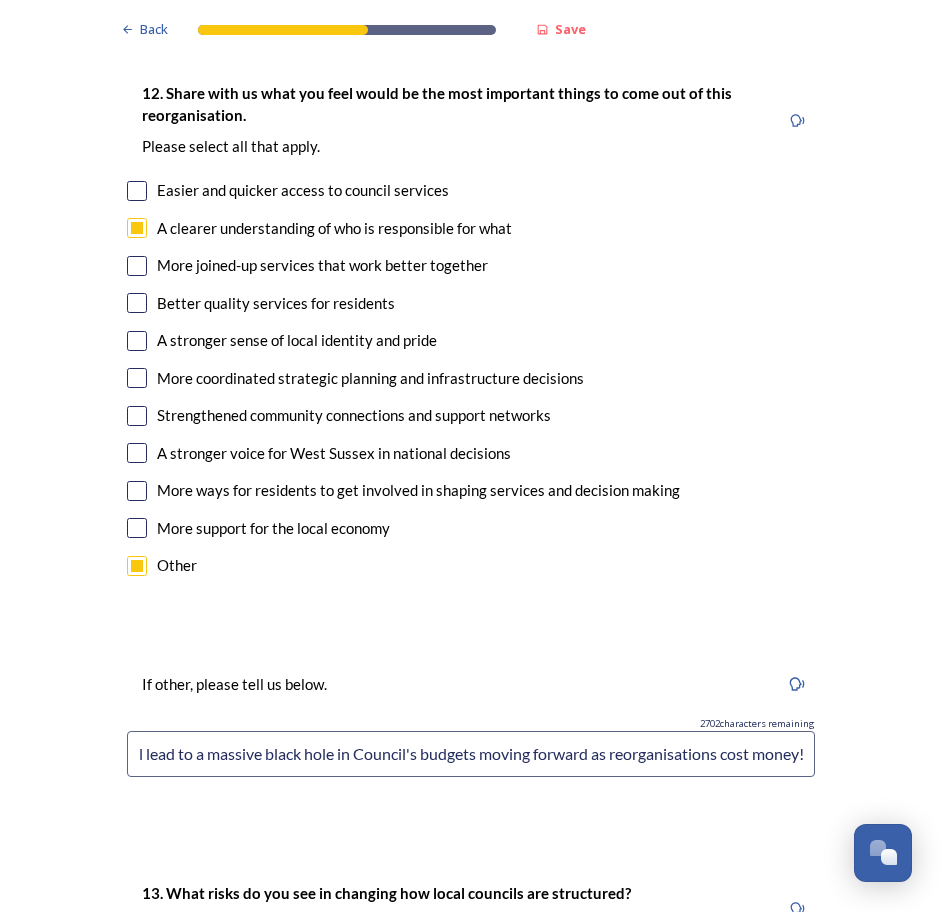 scroll, scrollTop: 0, scrollLeft: 1356, axis: horizontal 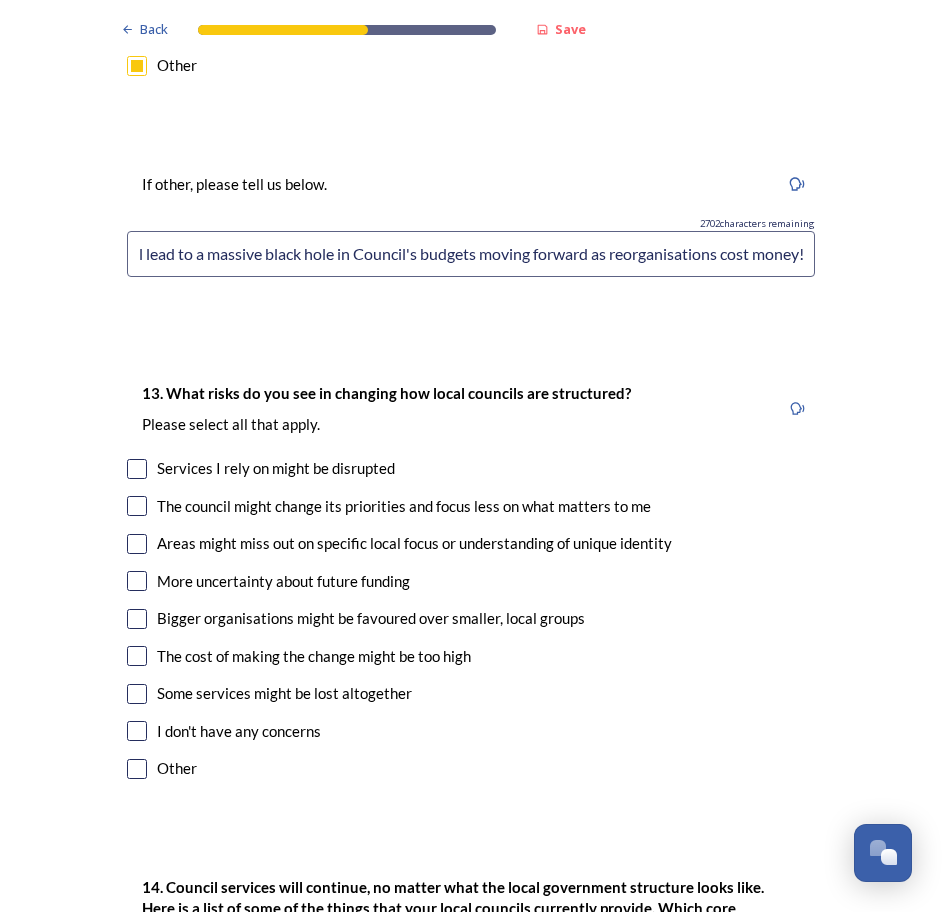 type on "To be honest I don't really see much benefit from Devolution except for Government due to there being fewer local authorities.  I don't think it will be better for residents or local businesses and will lead to a massive black hole in Council's budgets moving forward as reorganisations cost money!" 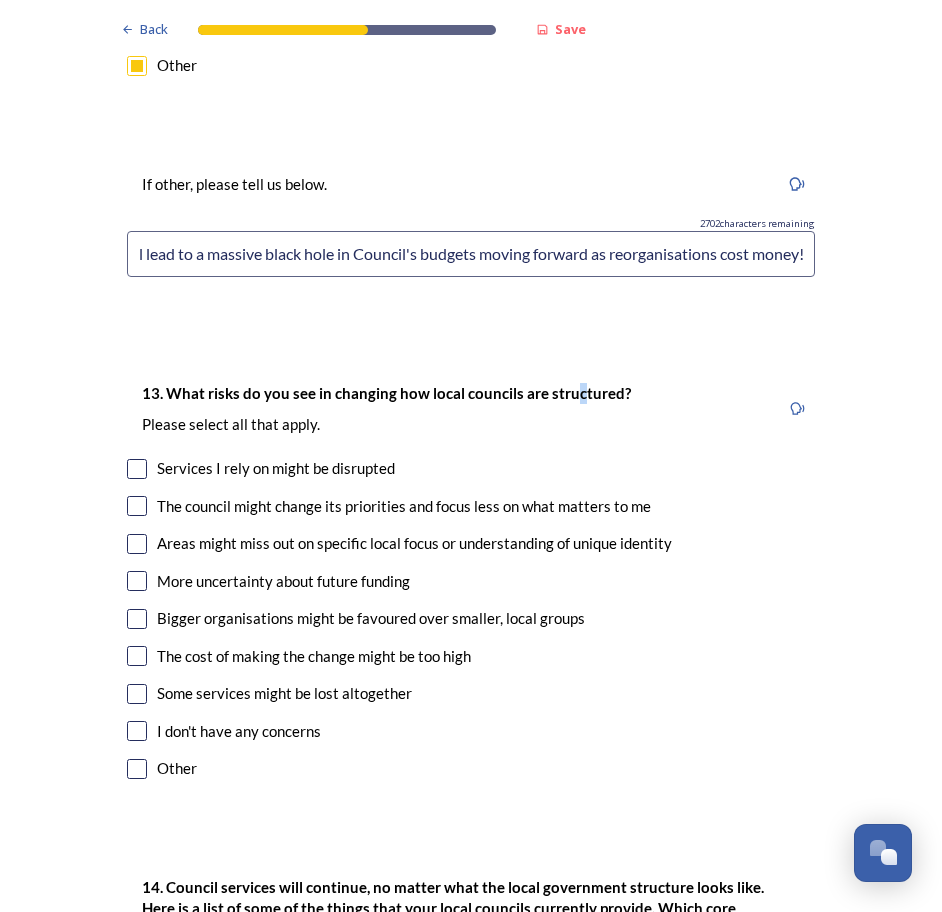click on "Back Save Prioritising future services As explained on our  Shaping West Sussex hub , Local Government Reorganisation for West Sussex means that the county, district and borough councils will be replaced with one, or more than one, single-tier council (referred to as a unitary council) to deliver all your services.  Options currently being explored within West Sussex are detailed on our  hub , but map visuals can be found below. A single county unitary , bringing the County Council and all seven District and Borough Councils services together to form a new unitary council for West Sussex. Single unitary model (You can enlarge this map by clicking on the square expand icon in the top right of the image) Two unitary option, variation 1  -   one unitary combining Arun, Chichester and Worthing footprints and one unitary combining Adur, Crawley, Horsham, and Mid-Sussex footprints. Two unitary model variation 1 (You can enlarge this map by clicking on the square expand icon in the top right of the image) * Other 5" at bounding box center [471, -554] 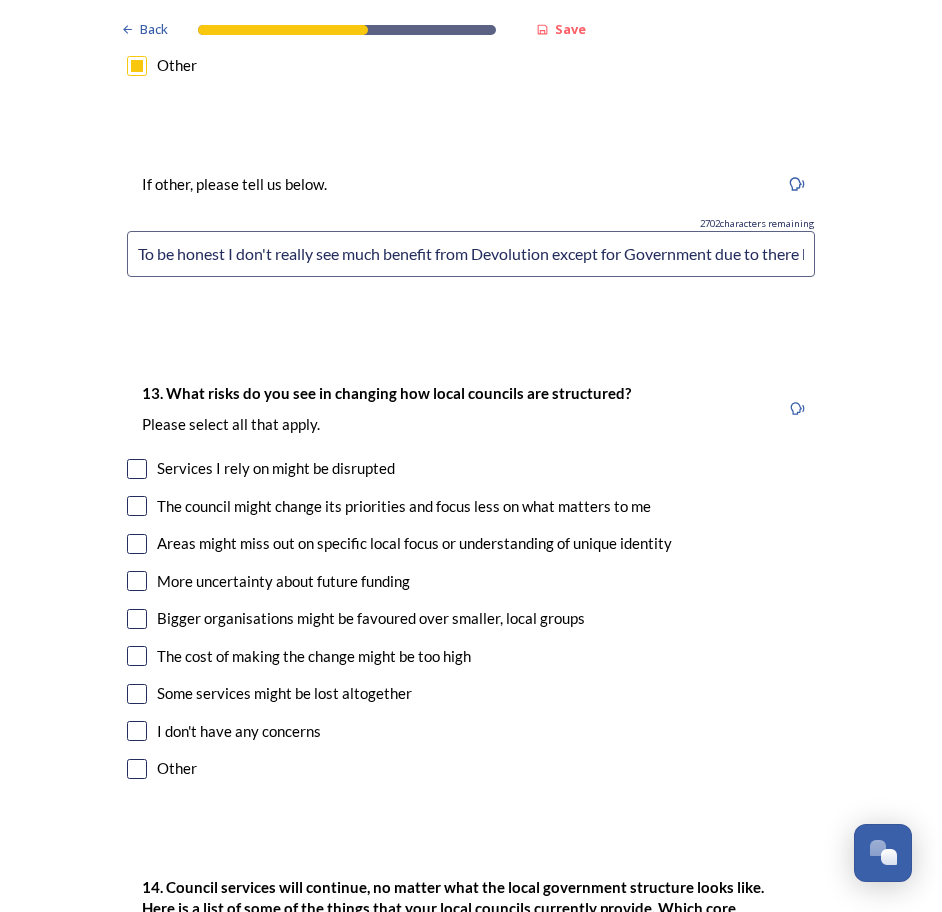 drag, startPoint x: 565, startPoint y: 344, endPoint x: 491, endPoint y: 309, distance: 81.859634 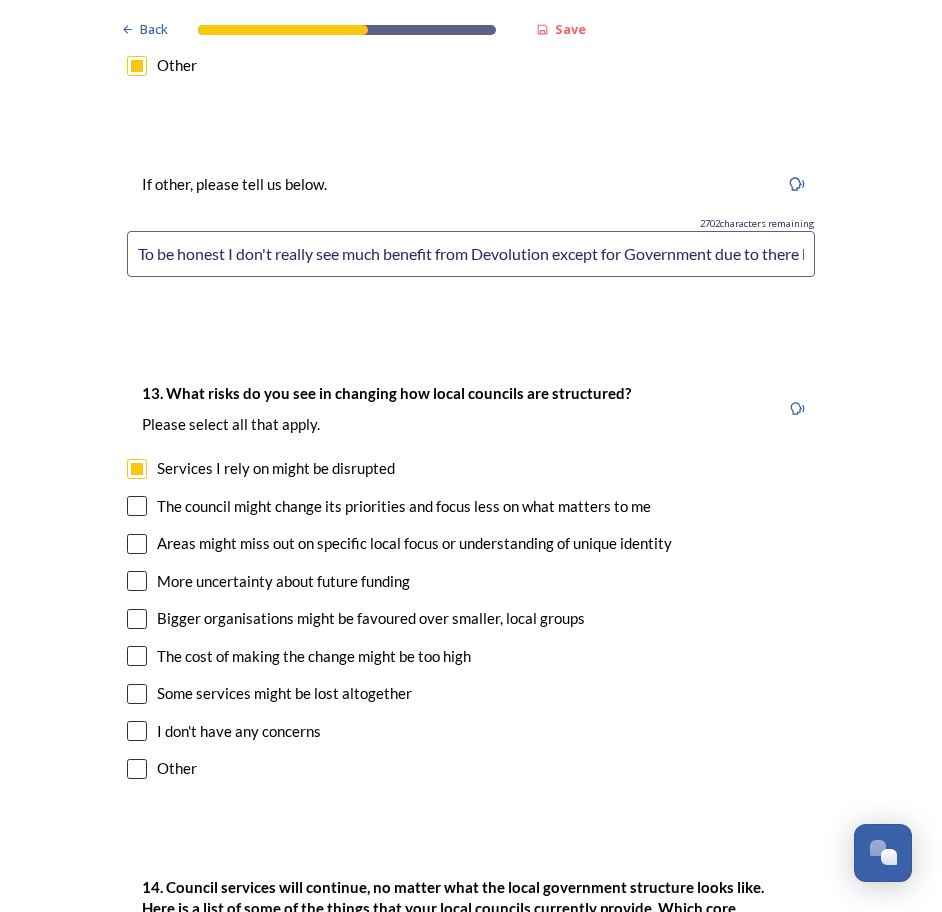 click at bounding box center [137, 506] 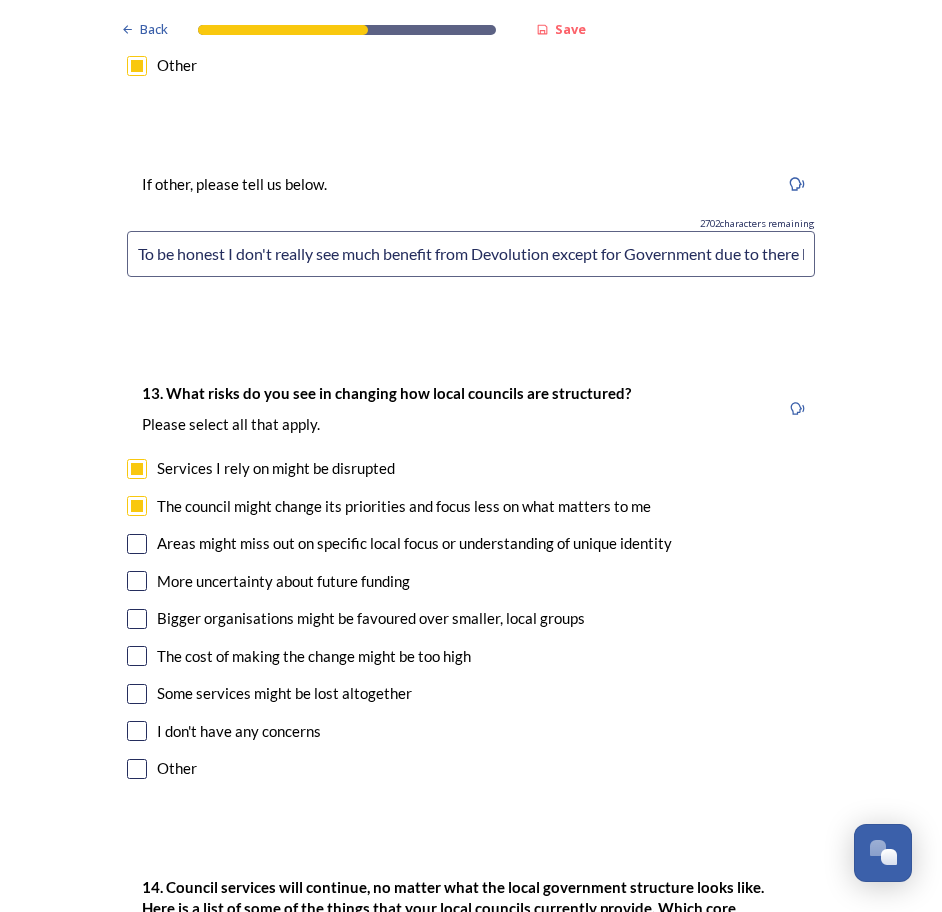 click at bounding box center [137, 544] 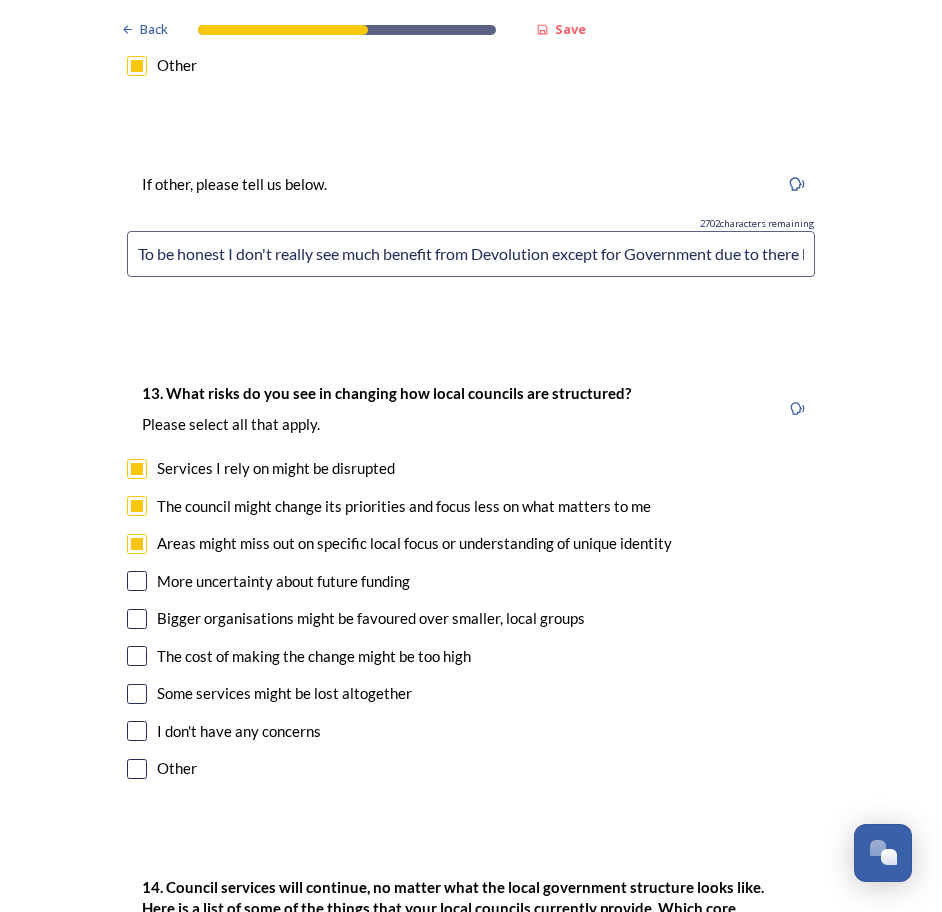 click at bounding box center (137, 581) 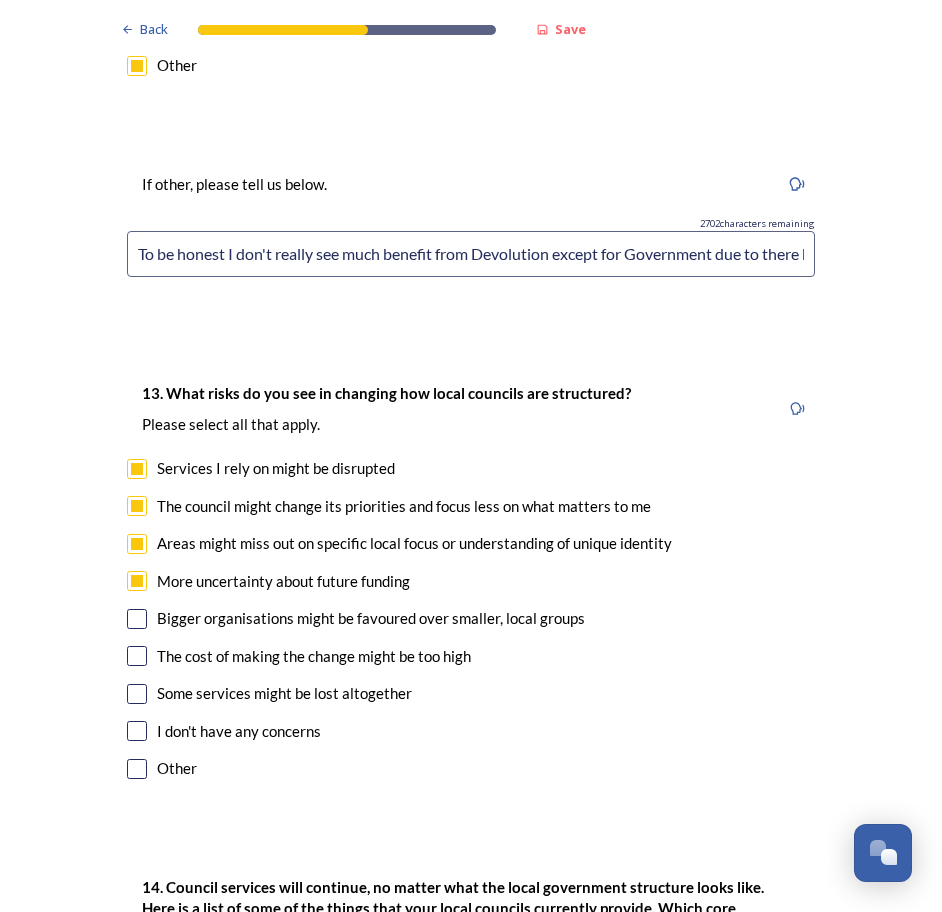 click at bounding box center (137, 619) 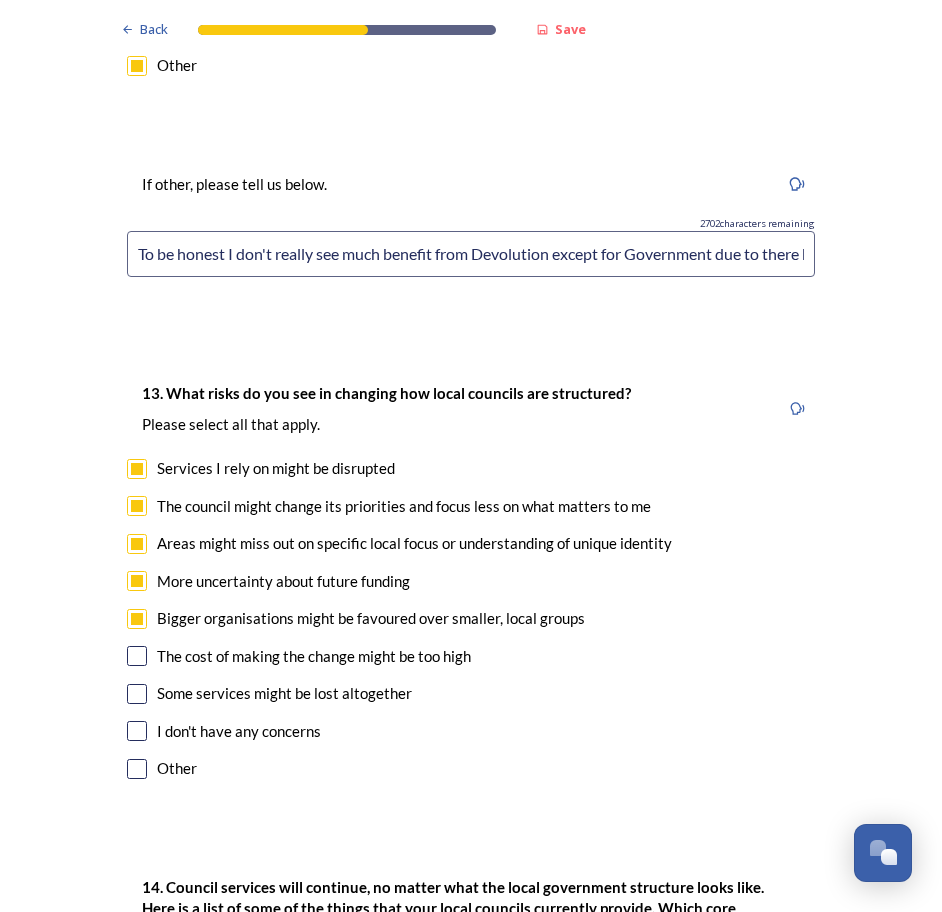 click at bounding box center [137, 656] 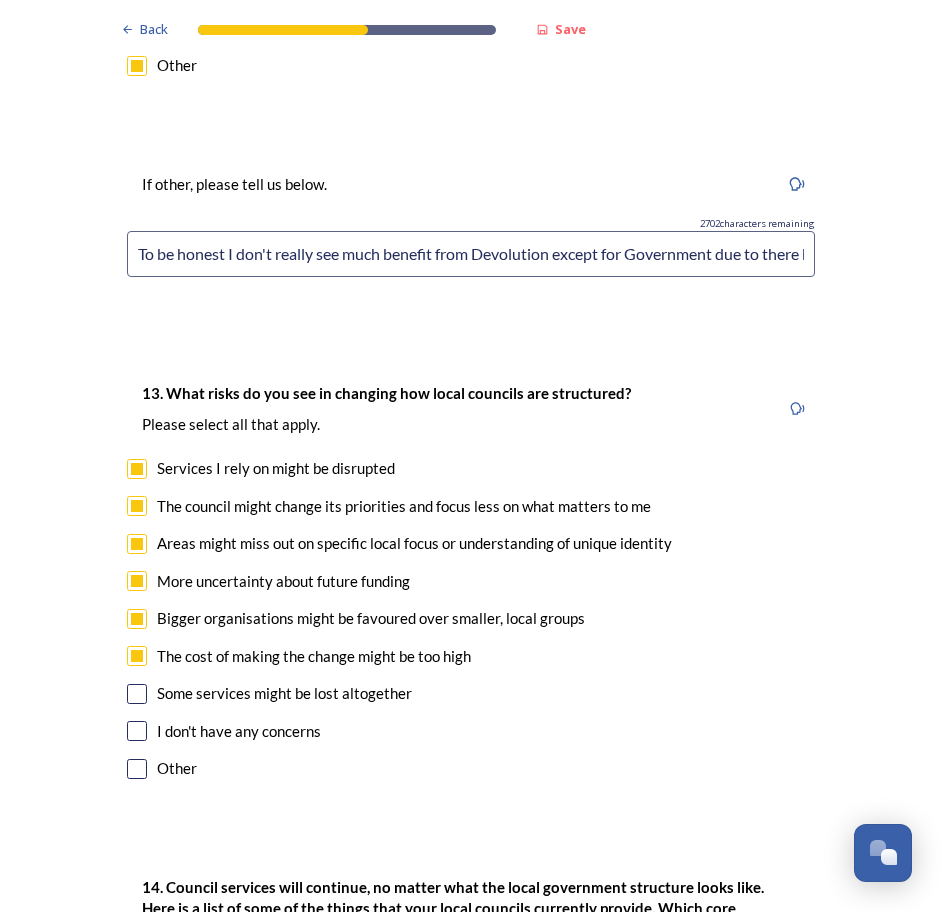 click at bounding box center [137, 694] 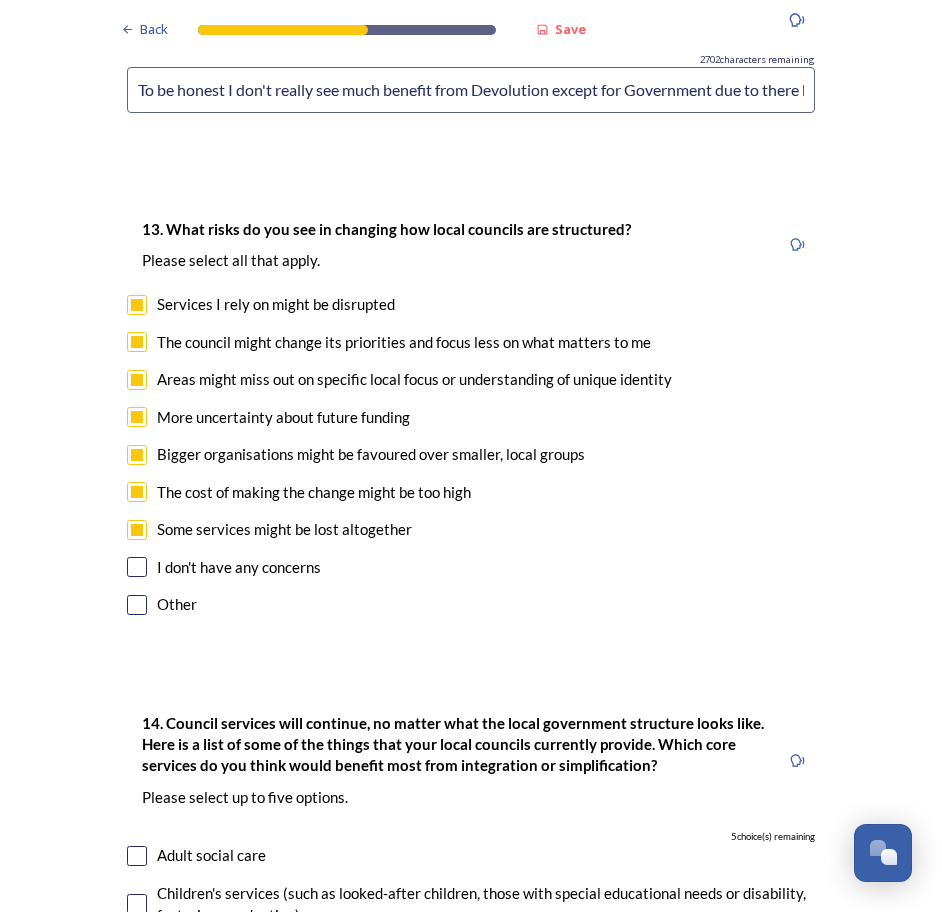 scroll, scrollTop: 4300, scrollLeft: 0, axis: vertical 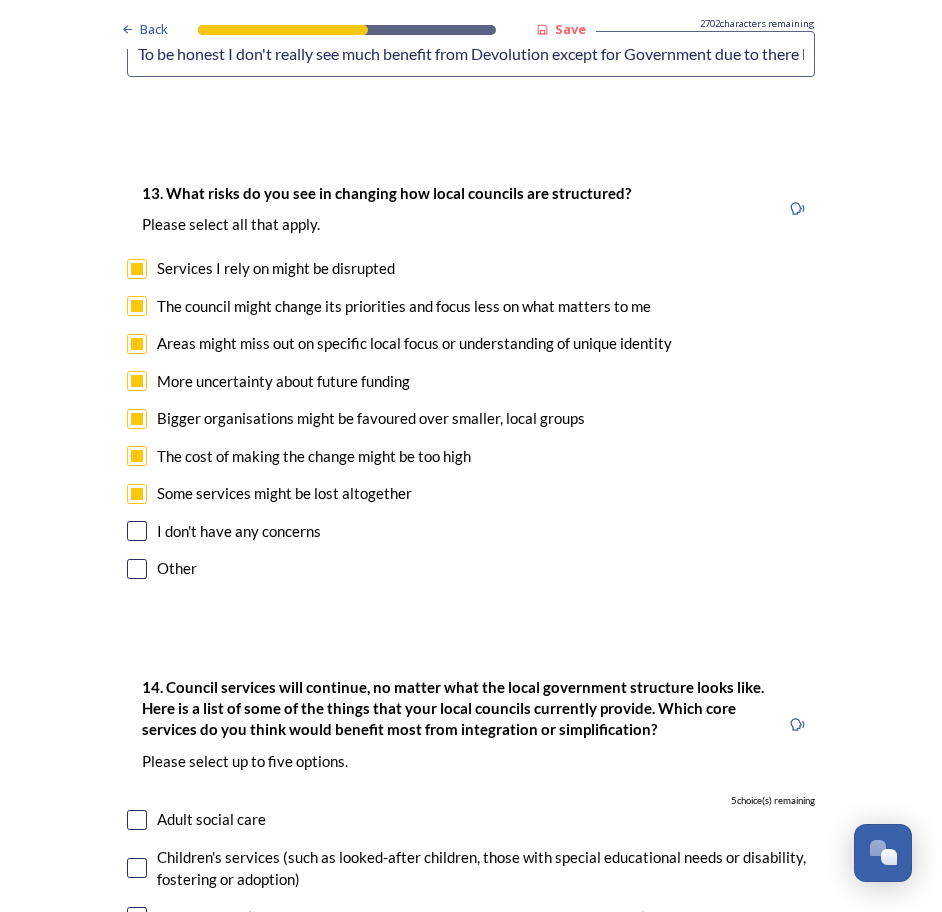 click at bounding box center [137, 569] 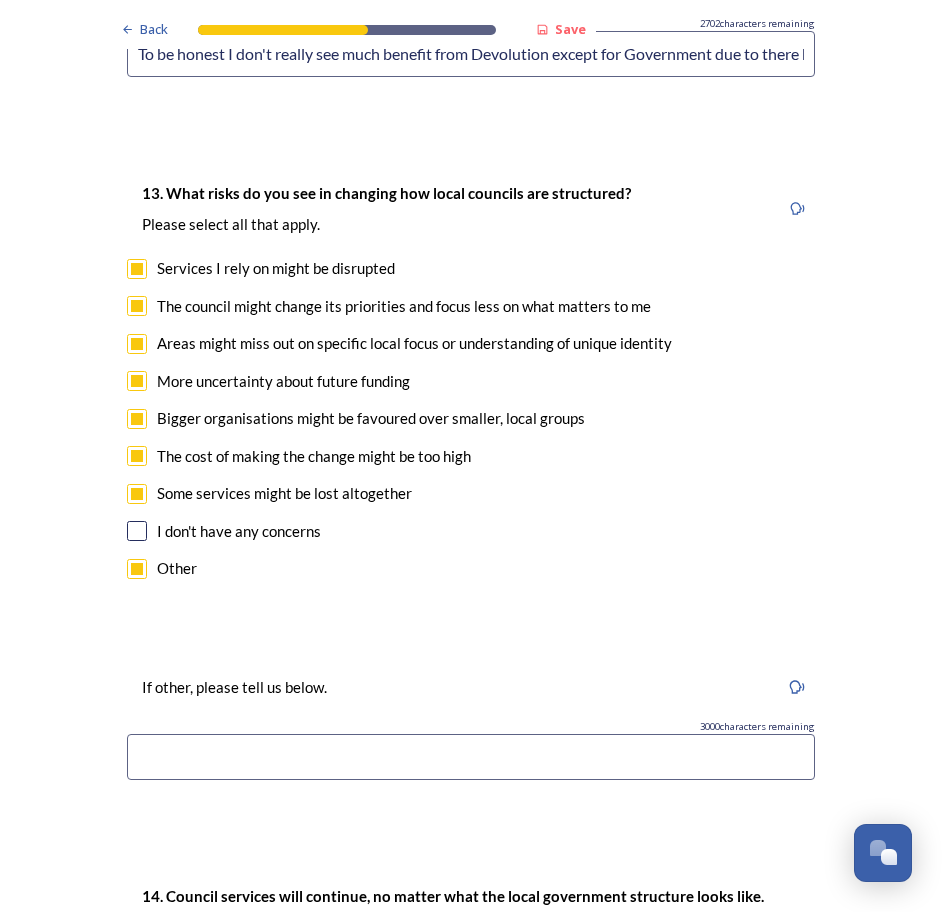 click at bounding box center (471, 757) 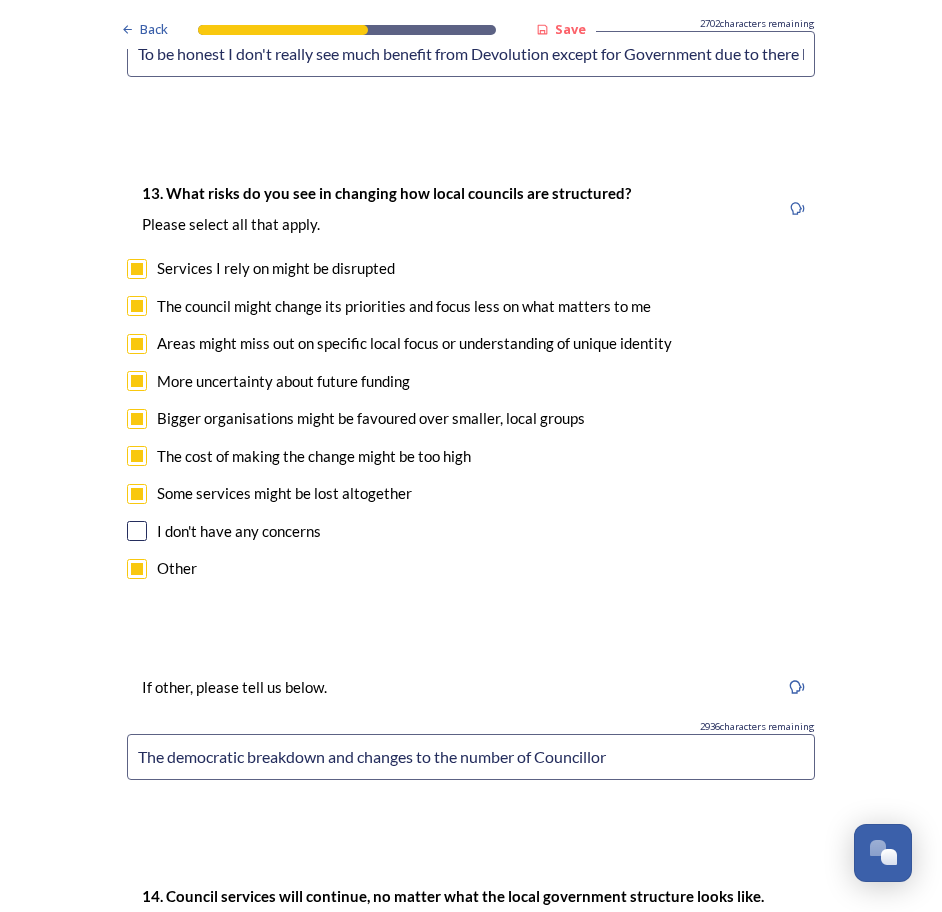 drag, startPoint x: 422, startPoint y: 754, endPoint x: 349, endPoint y: 760, distance: 73.24616 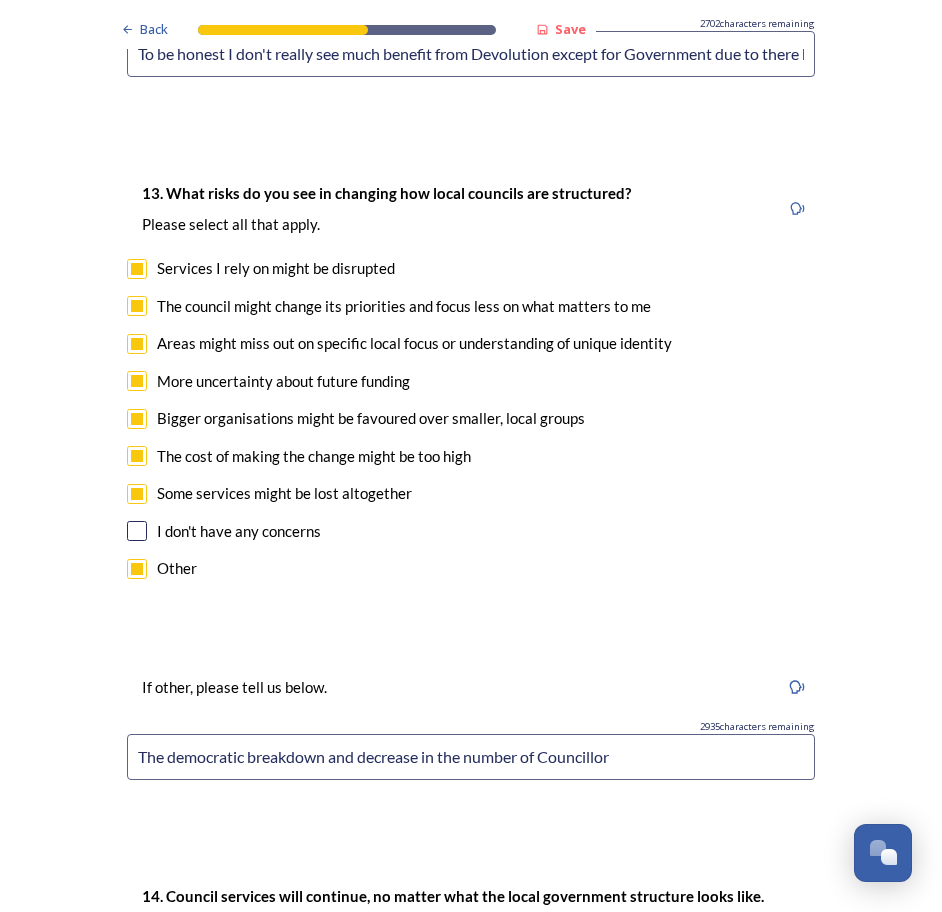click on "The democratic breakdown and decrease in the number of Councillor" at bounding box center [471, 757] 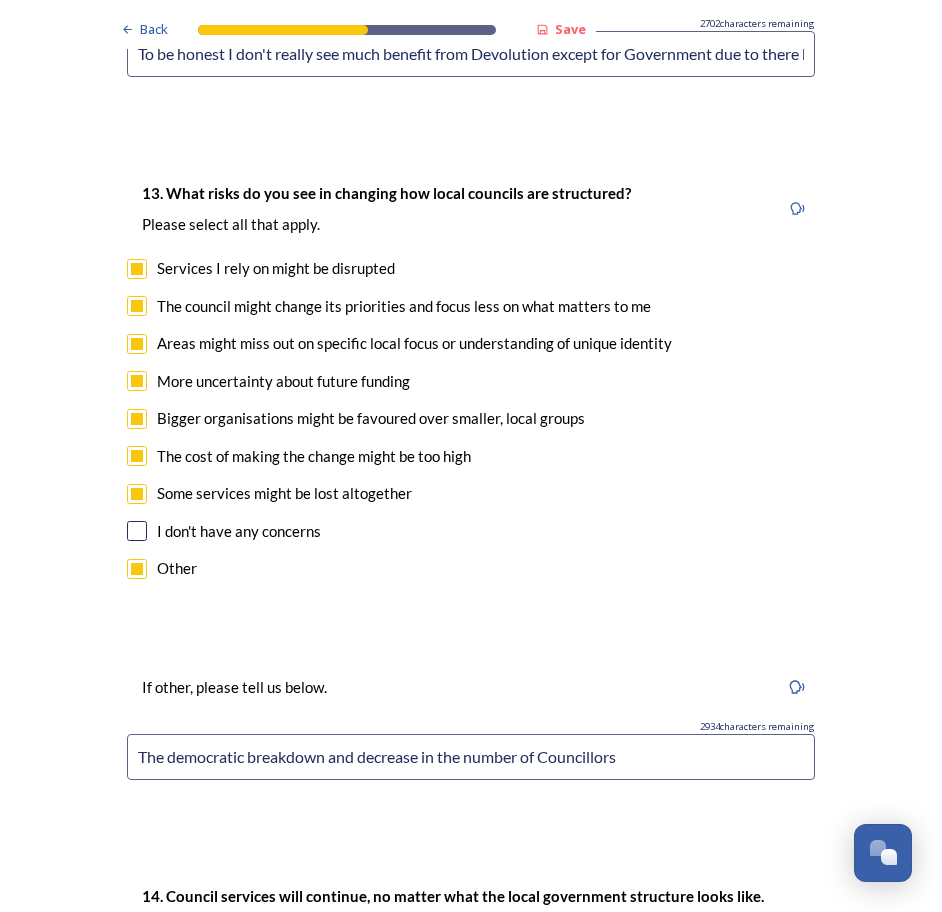 click on "The democratic breakdown and decrease in the number of Councillors" at bounding box center [471, 757] 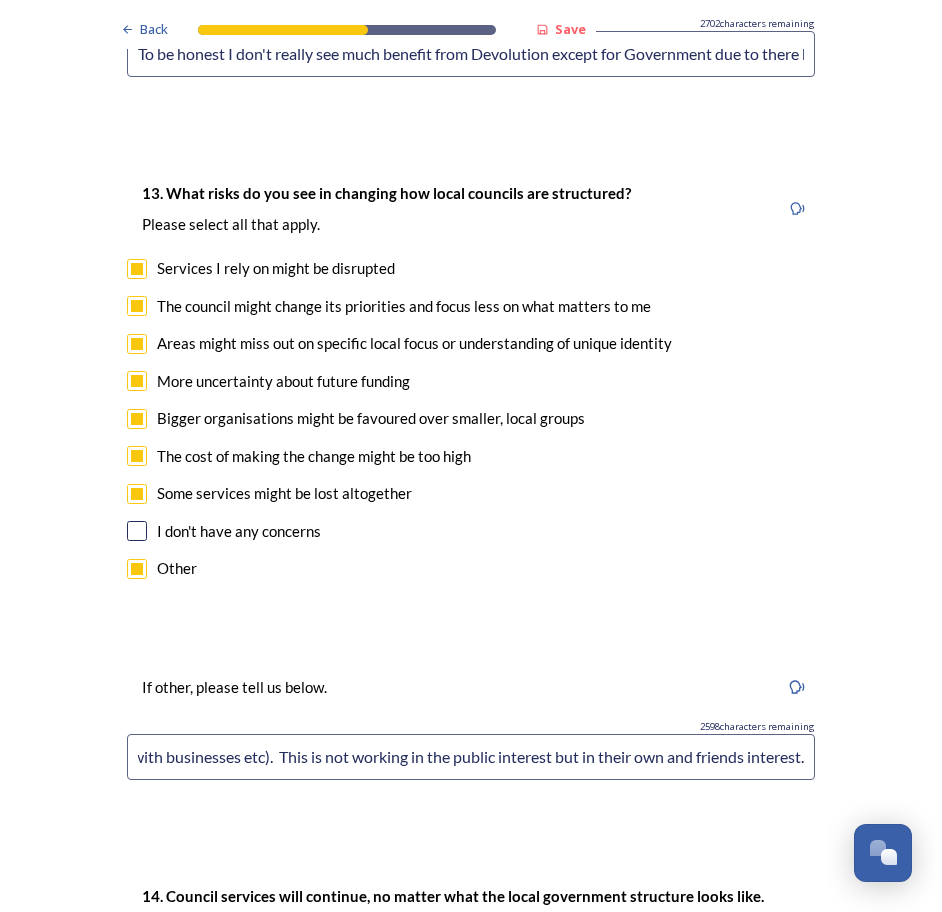 scroll, scrollTop: 0, scrollLeft: 2062, axis: horizontal 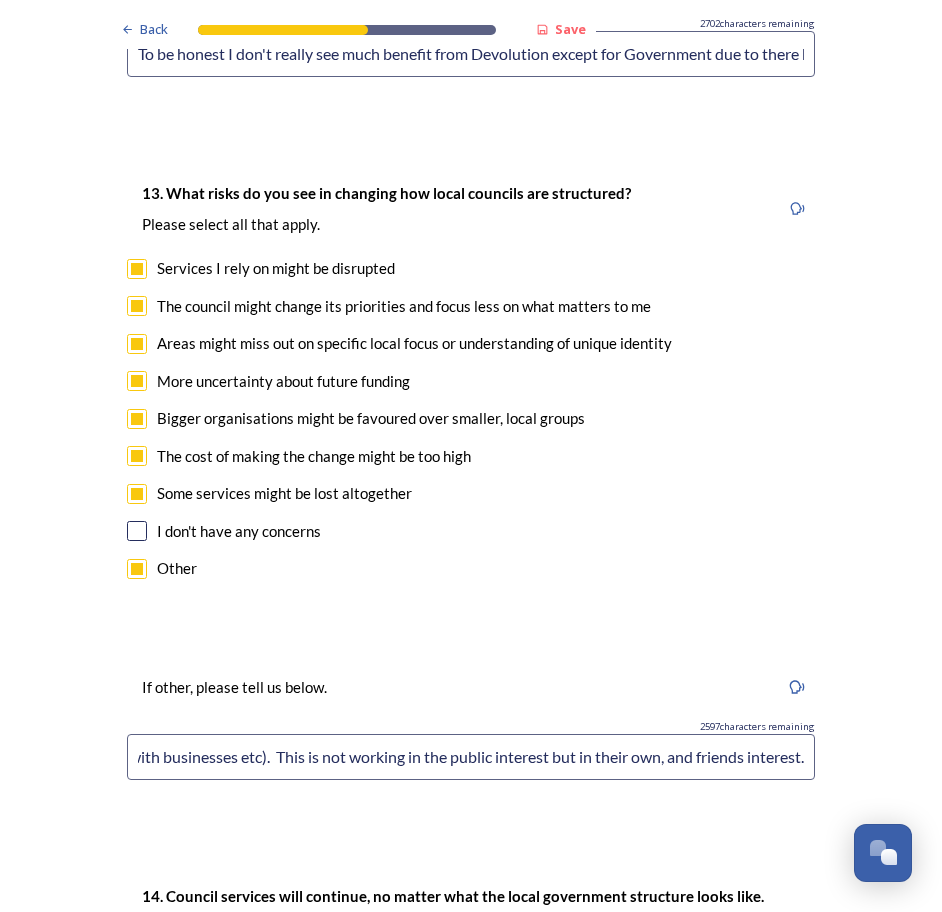 click on "The democratic breakdown and decrease in the number of Councillors will make it less democratic.  Unclear what control will be put in place over the Mayor at the Mayoral Combined level to avoid dictatorships and direction of services and funds to their personal interests (including personal links with businesses etc).  This is not working in the public interest but in their own, and friends interest." at bounding box center [471, 757] 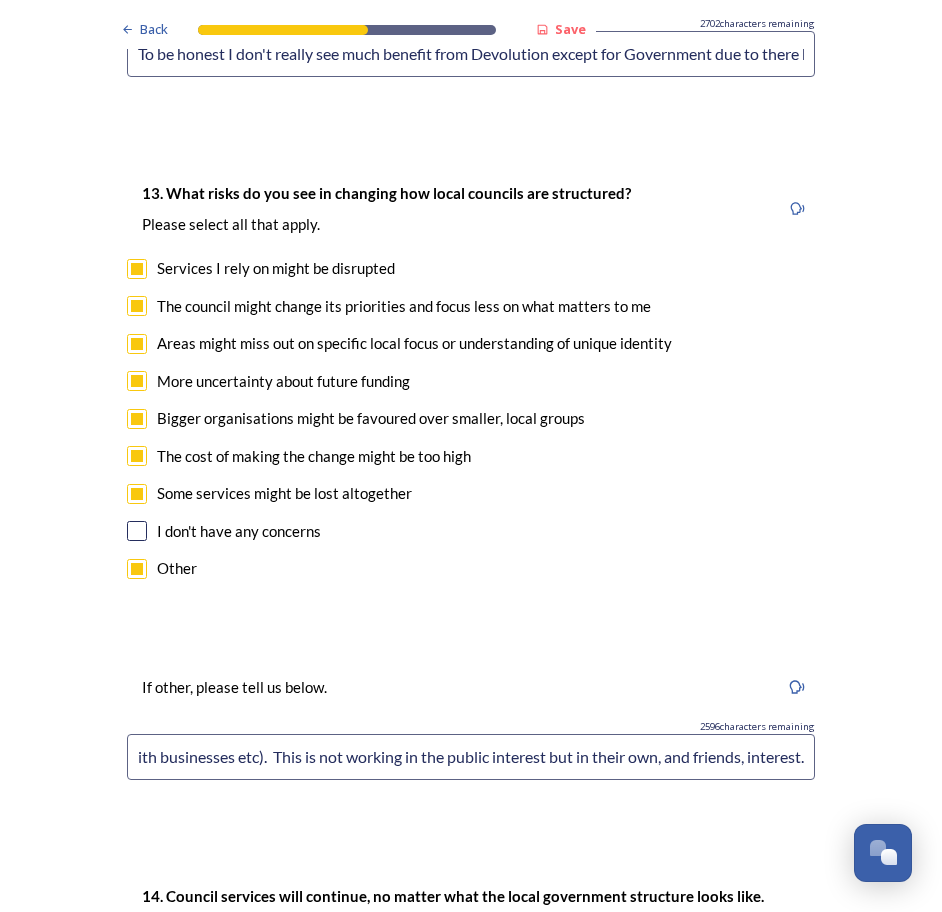 click on "The democratic breakdown and decrease in the number of Councillors will make it less democratic.  Unclear what control will be put in place over the Mayor at the Mayoral Combined level to avoid dictatorships and direction of services and funds to their personal interests (including personal links with businesses etc).  This is not working in the public interest but in their own, and friends, interest." at bounding box center [471, 757] 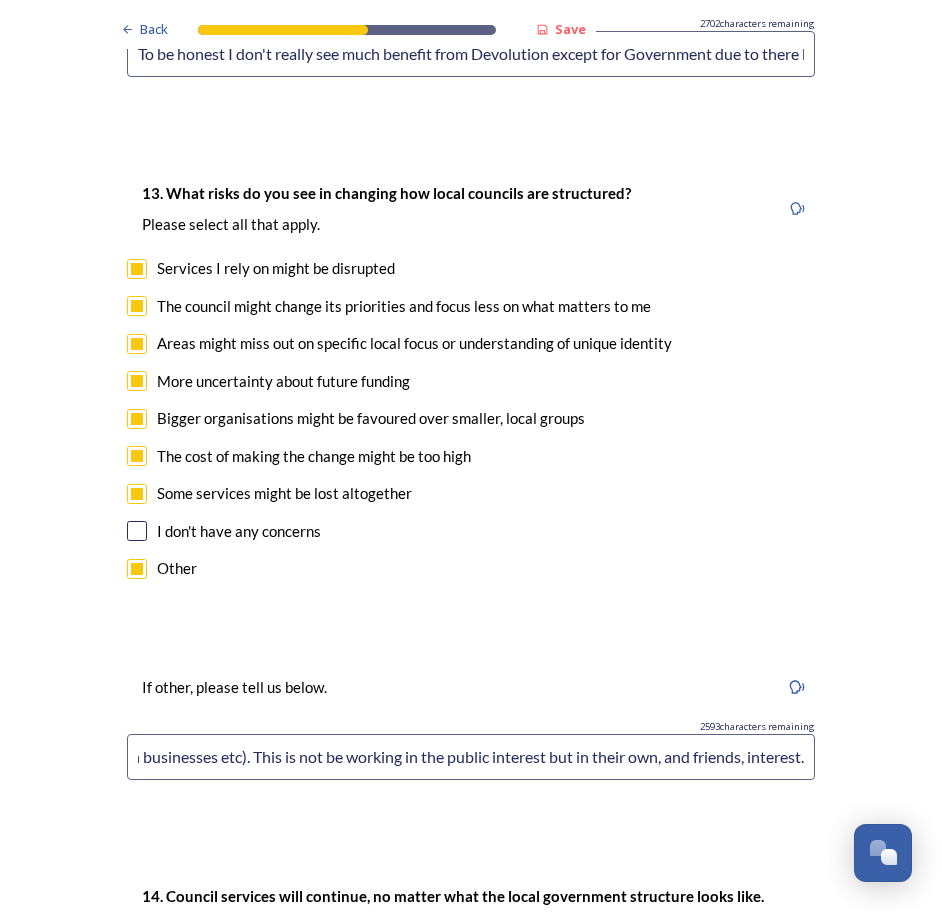 click on "The democratic breakdown and decrease in the number of Councillors will make it less democratic. Unclear what control will be put in place over the Mayor at the Mayoral Combined level to avoid dictatorships and direction of services and funds to their personal interests (including personal links with businesses etc). This is not be working in the public interest but in their own, and friends, interest." at bounding box center (471, 757) 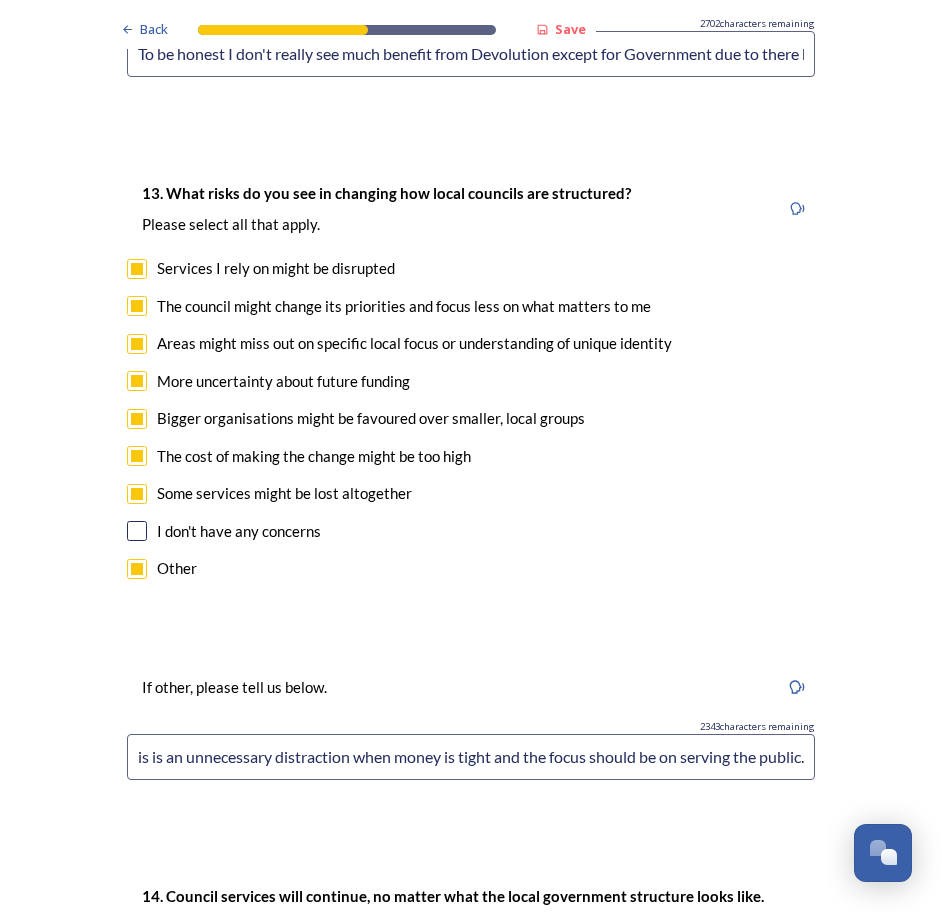 scroll, scrollTop: 0, scrollLeft: 3763, axis: horizontal 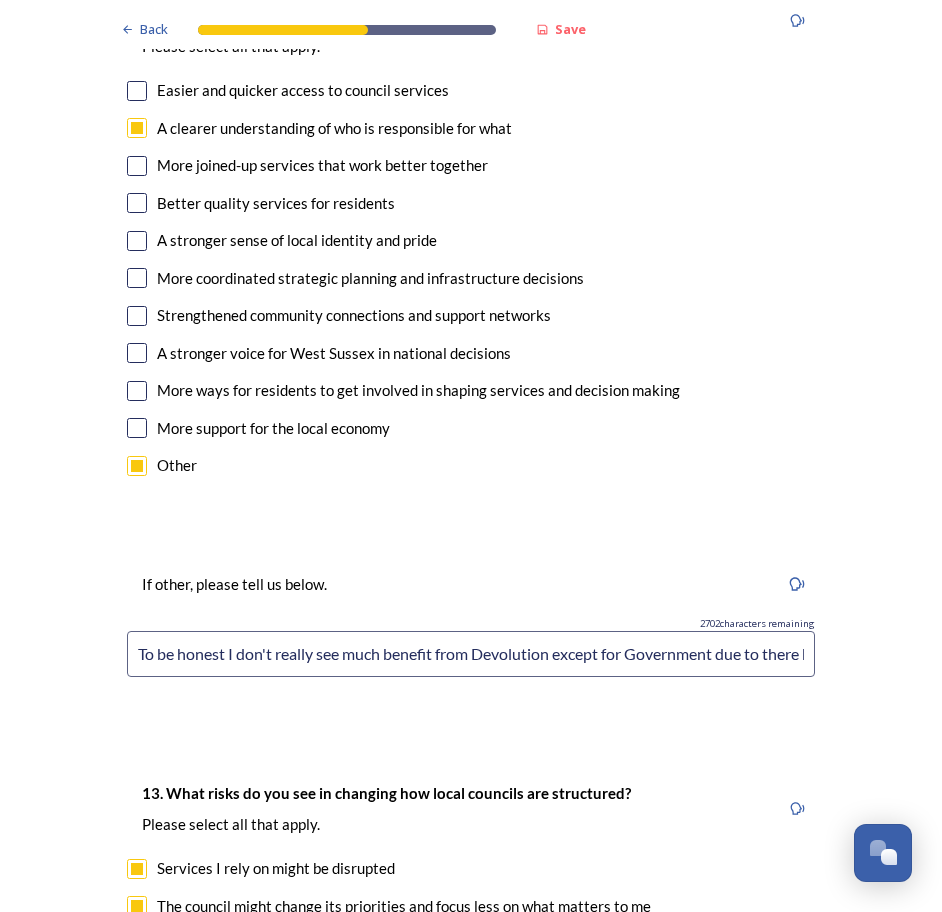 type on "The democratic breakdown and decrease in the number of Councillors will make it less democratic. Unclear what control will be put in place over the Mayor at the Mayoral Combined level to avoid dictatorships and direction of services and funds to their personal interests (including personal links with businesses etc). This is not working in the public interest but in their own, and friends, interest. The whole process is breaking up something that works efficiently for not real tangible gain. Instead the local councils will be drive into debt. This is an unnecessary distraction when money is tight and the focus should be on serving the public." 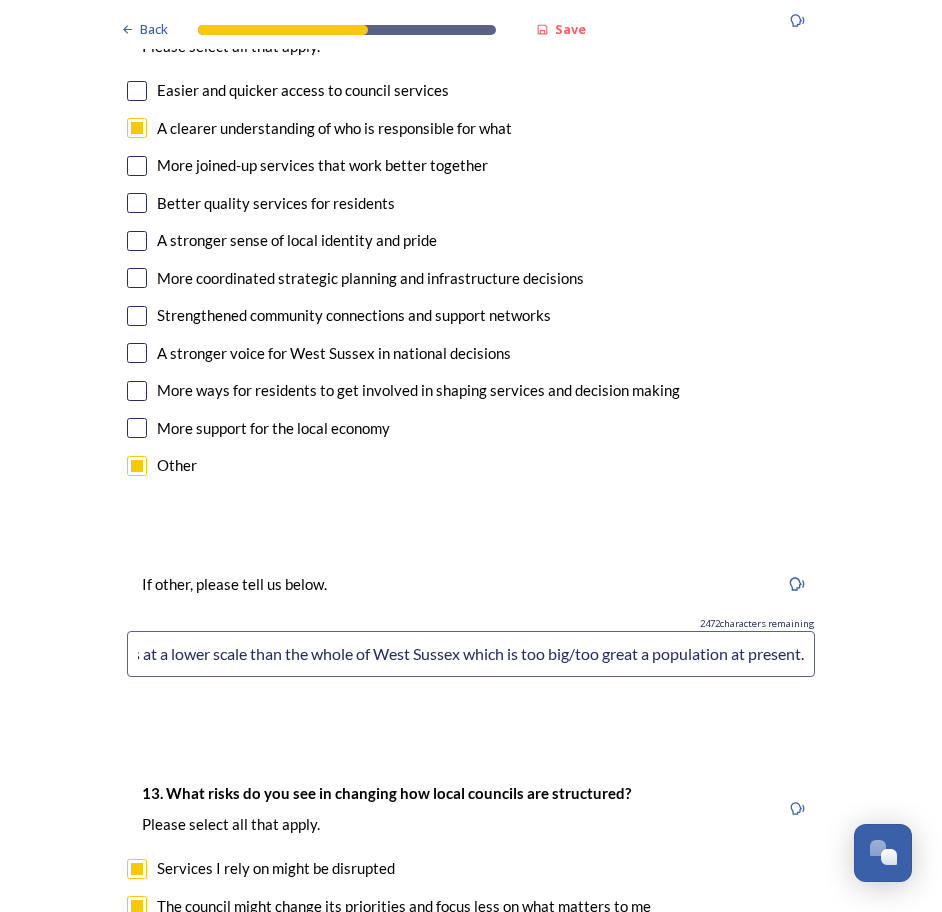 scroll, scrollTop: 0, scrollLeft: 2896, axis: horizontal 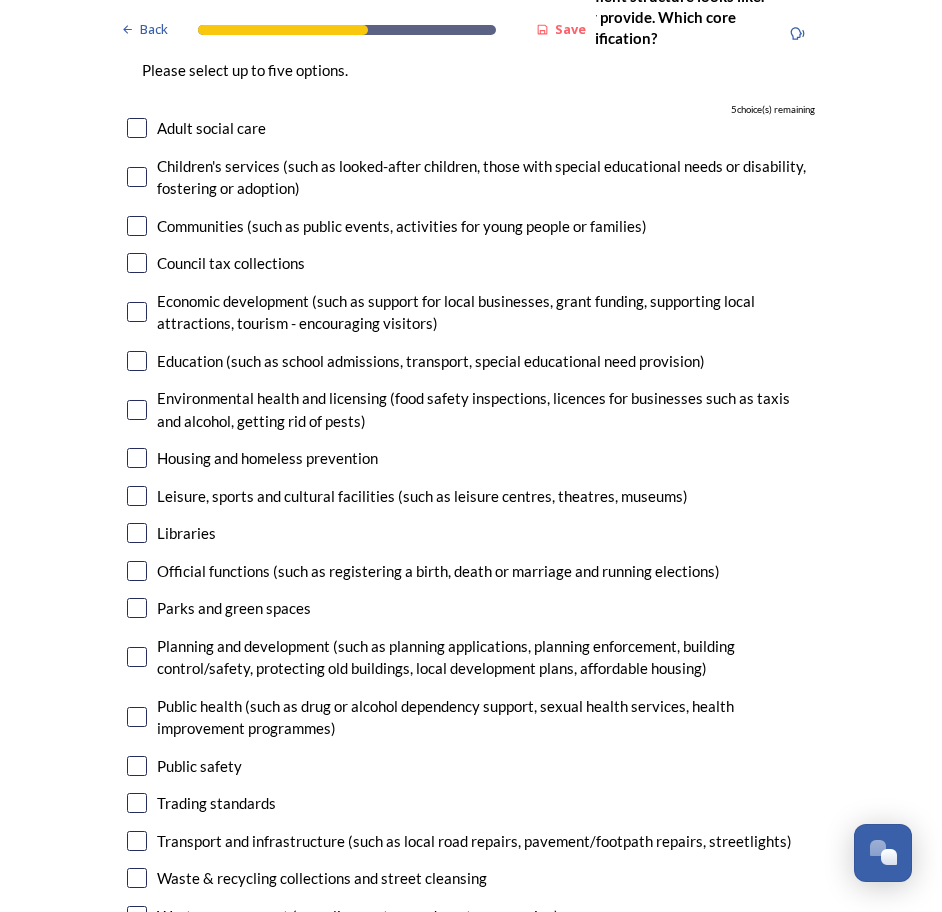 type on "To be honest I don't really see much benefit from Devolution except for Government due to there being fewer local authorities. I don't think it will be better for residents or local businesses and will lead to a massive black hole in Council's budgets moving forward as reorganisations cost money! I think a two Unitary approach would be better for the public as it will enable adult social care and children's services to focus at a lower scale than the whole of West Sussex which is too big/too great a population at present." 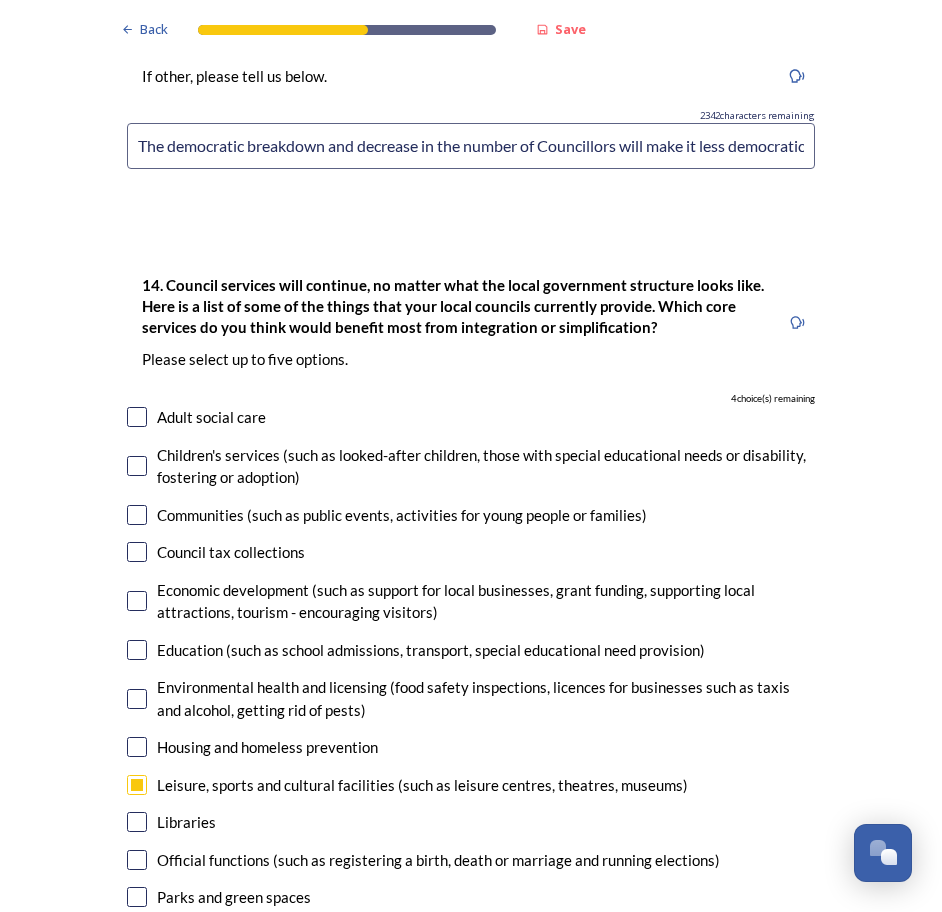 scroll, scrollTop: 4900, scrollLeft: 0, axis: vertical 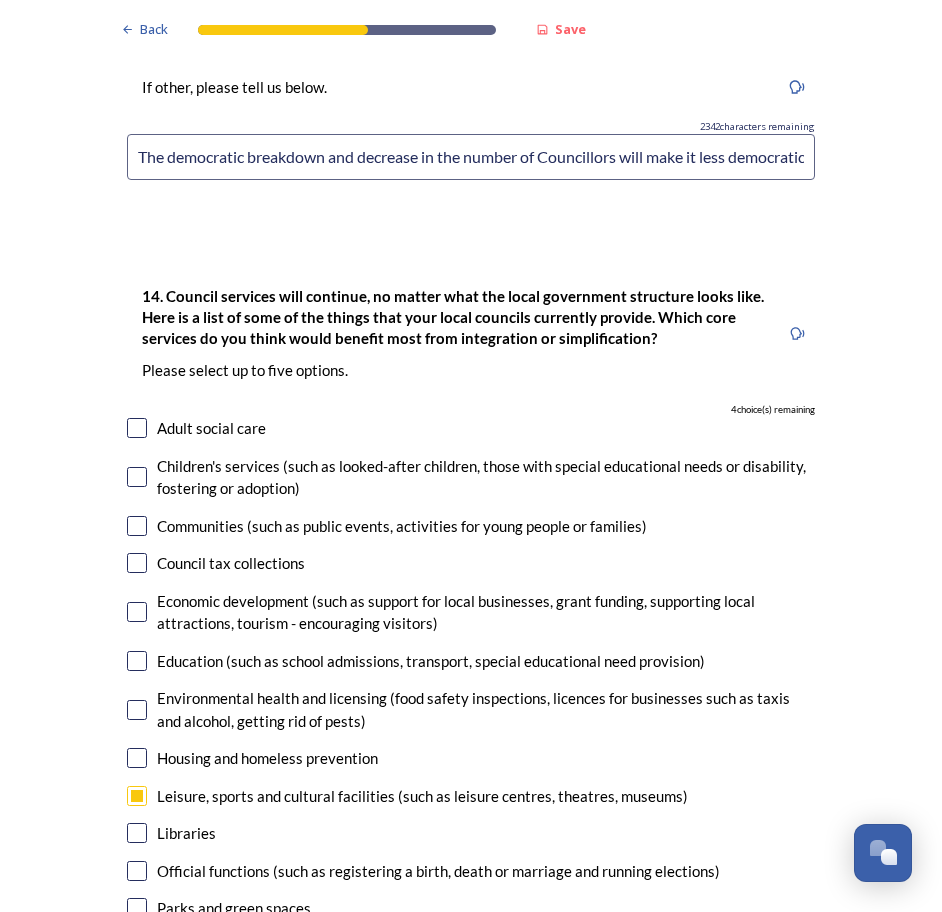 click at bounding box center [137, 796] 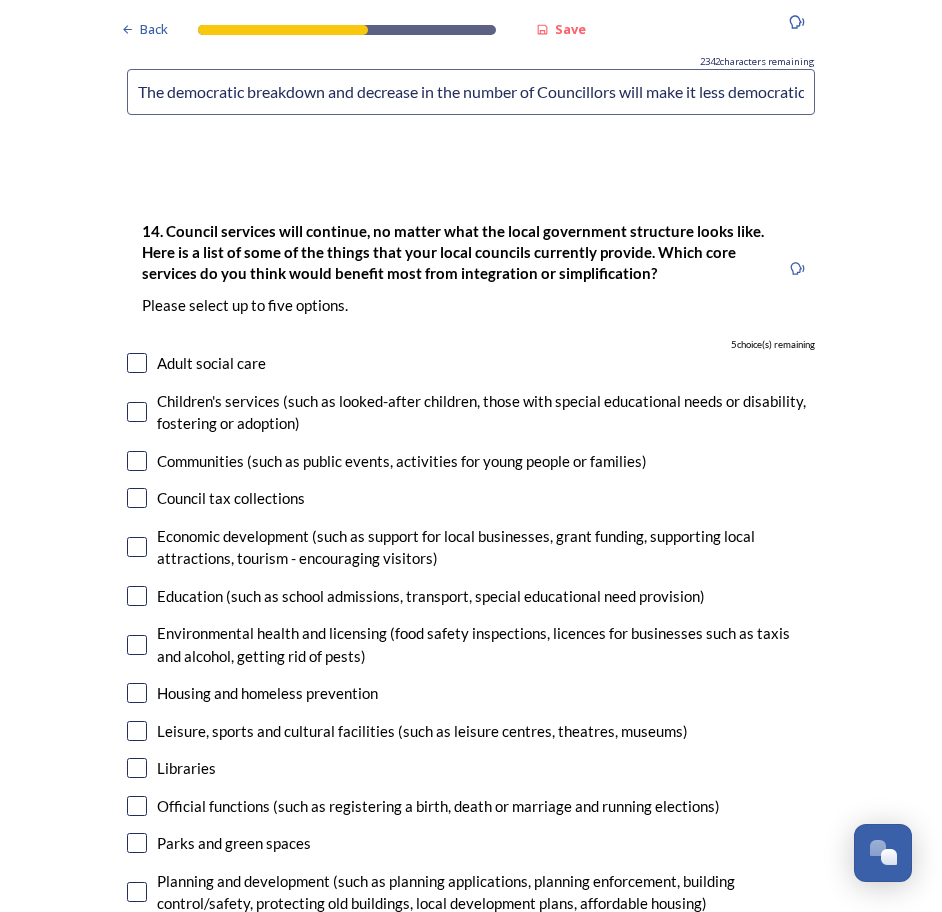 scroll, scrollTop: 5100, scrollLeft: 0, axis: vertical 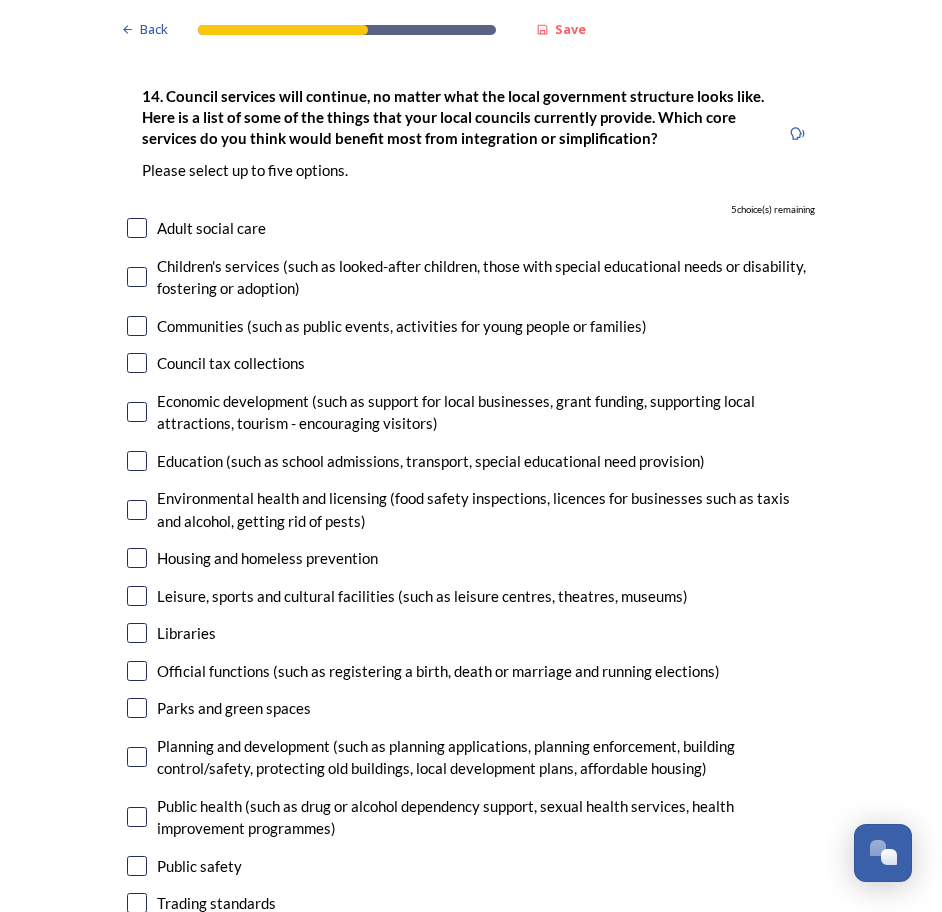 click at bounding box center (137, 363) 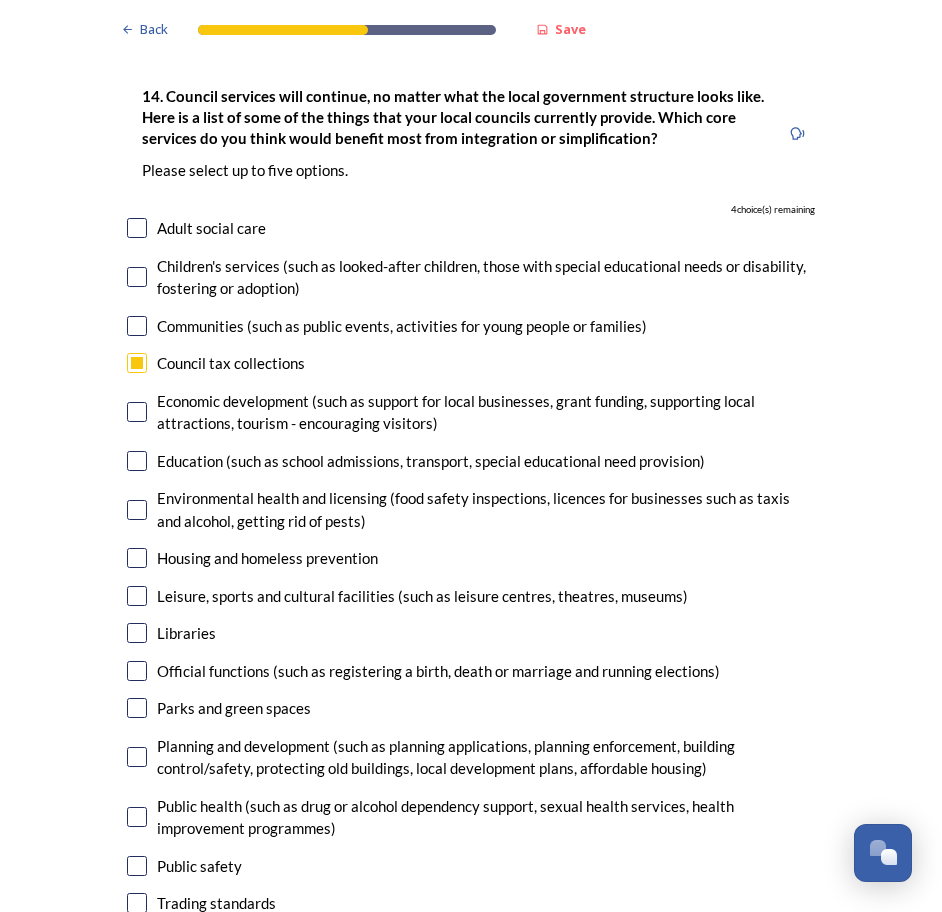 click at bounding box center [137, 671] 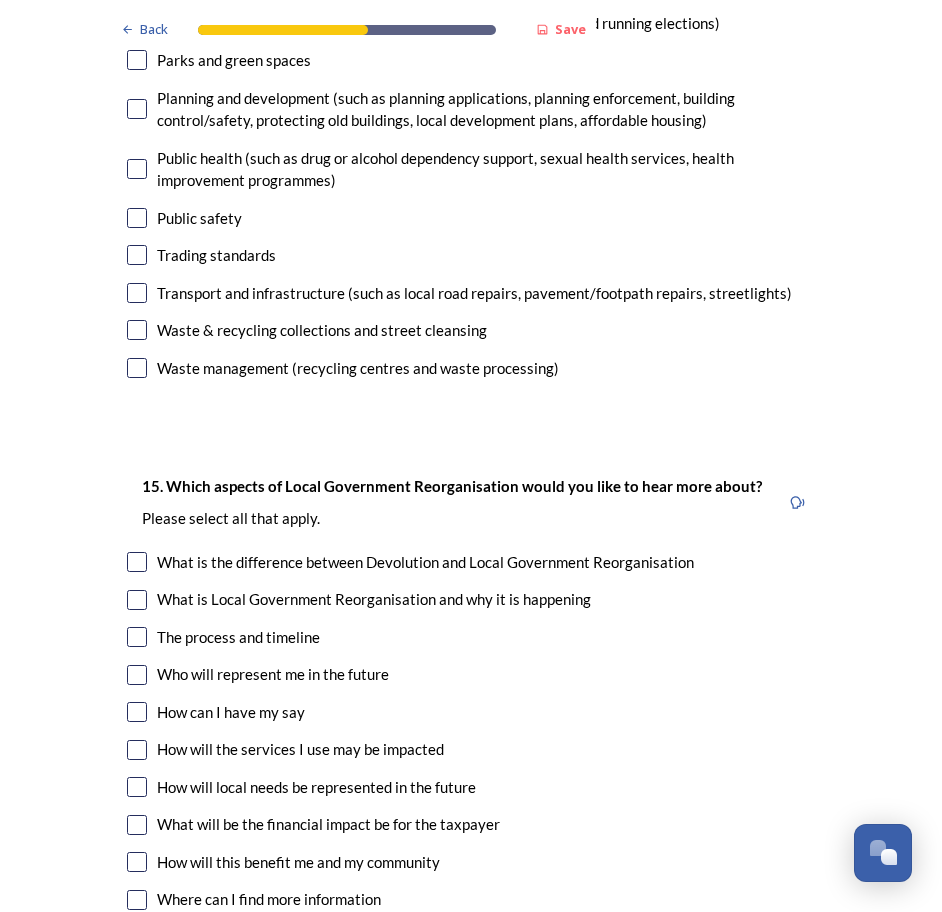 scroll, scrollTop: 5800, scrollLeft: 0, axis: vertical 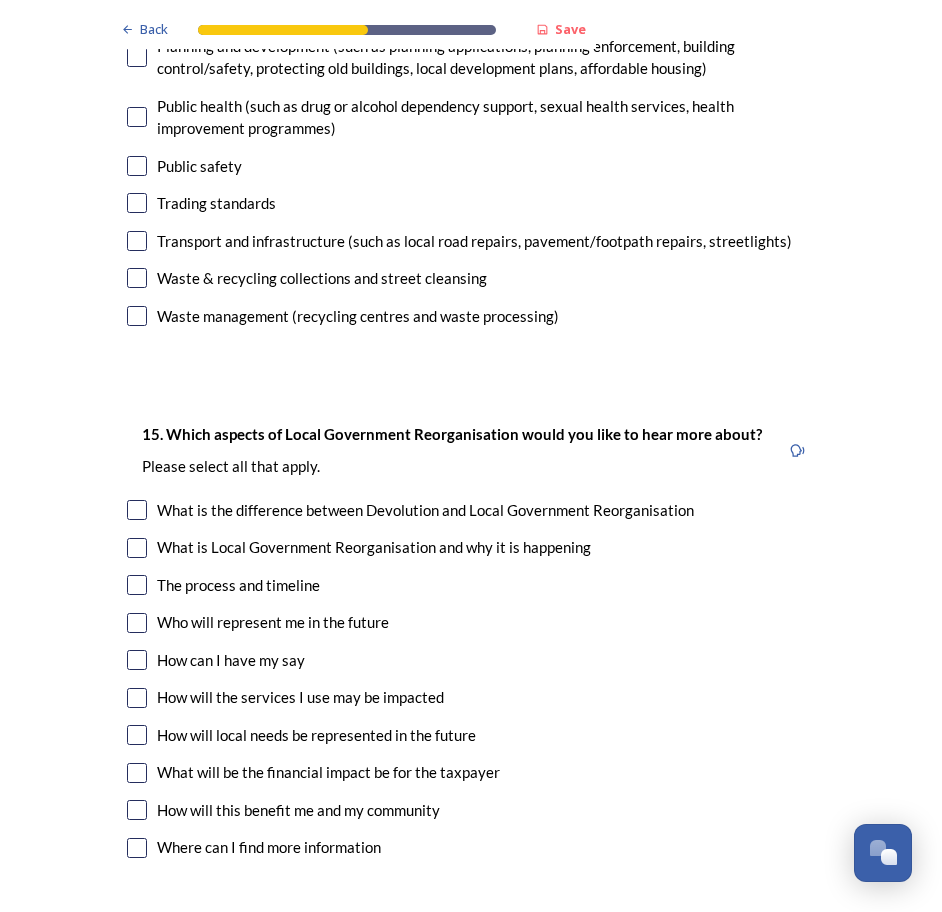 click at bounding box center [137, 660] 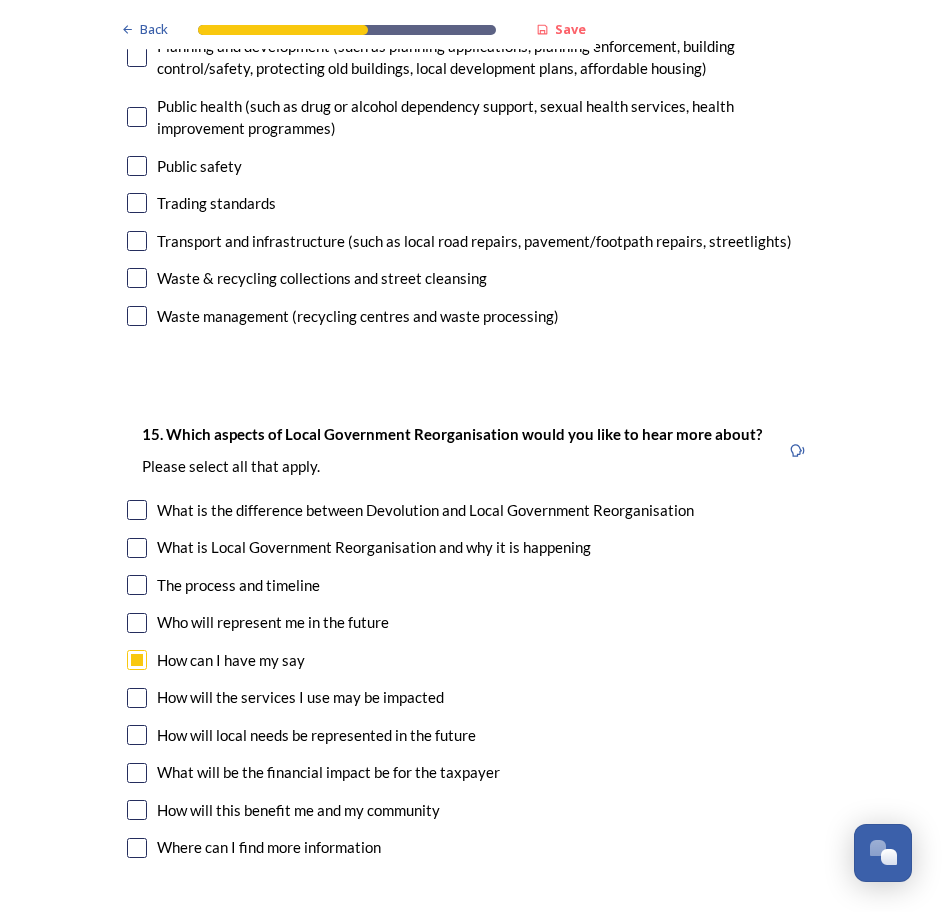 click at bounding box center [137, 623] 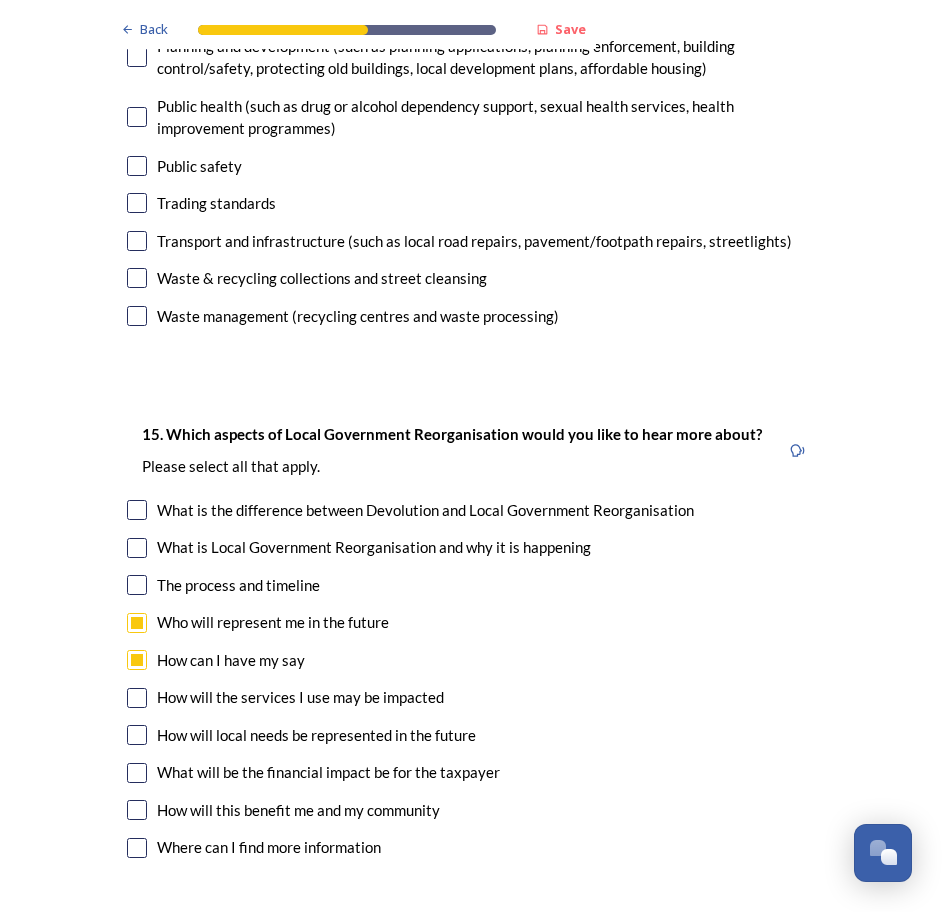 click at bounding box center [137, 735] 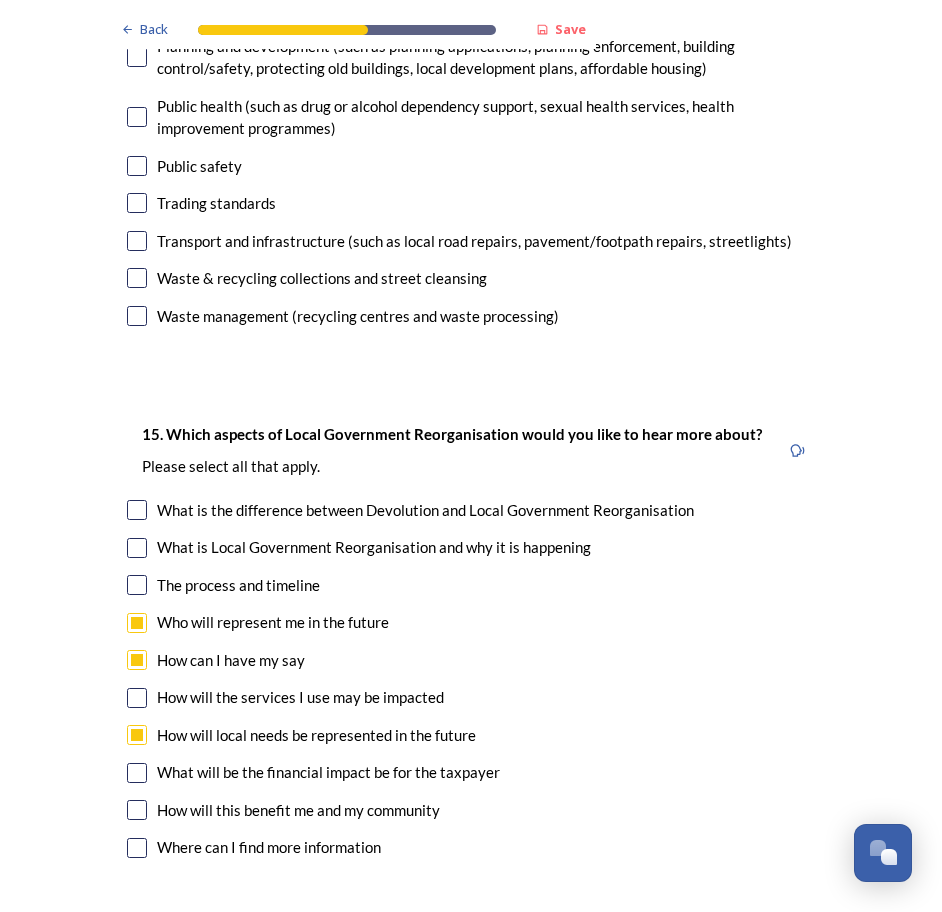 click at bounding box center (137, 698) 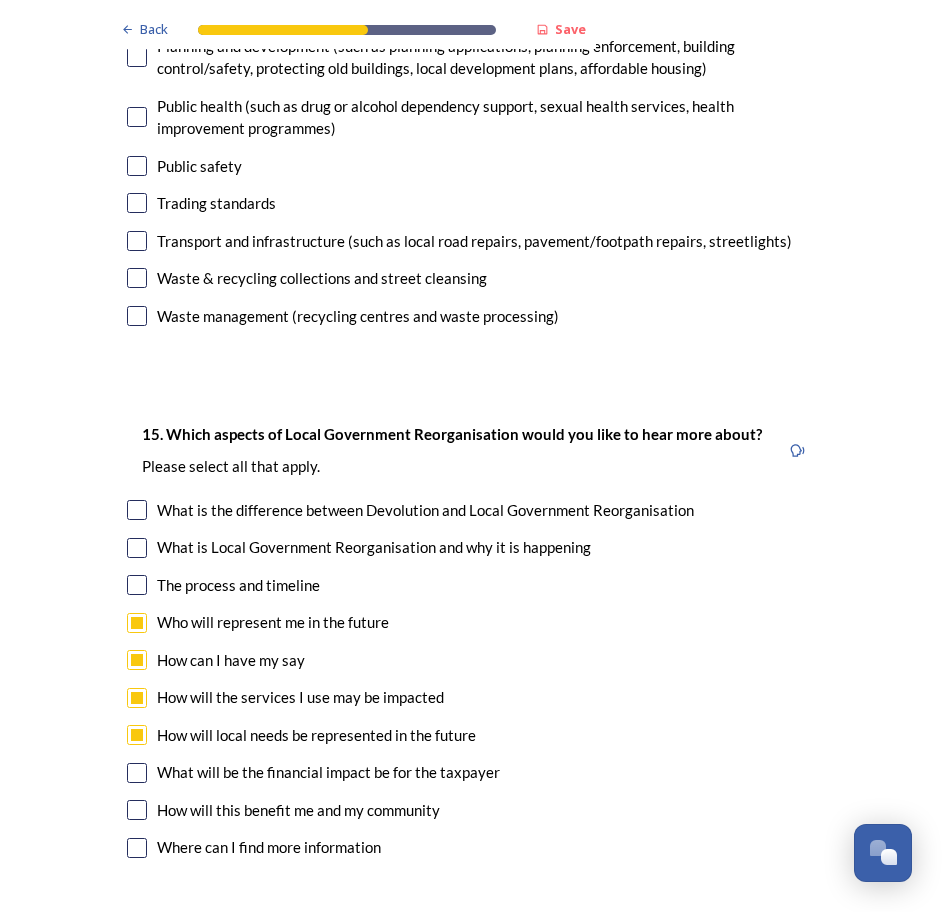click at bounding box center [137, 773] 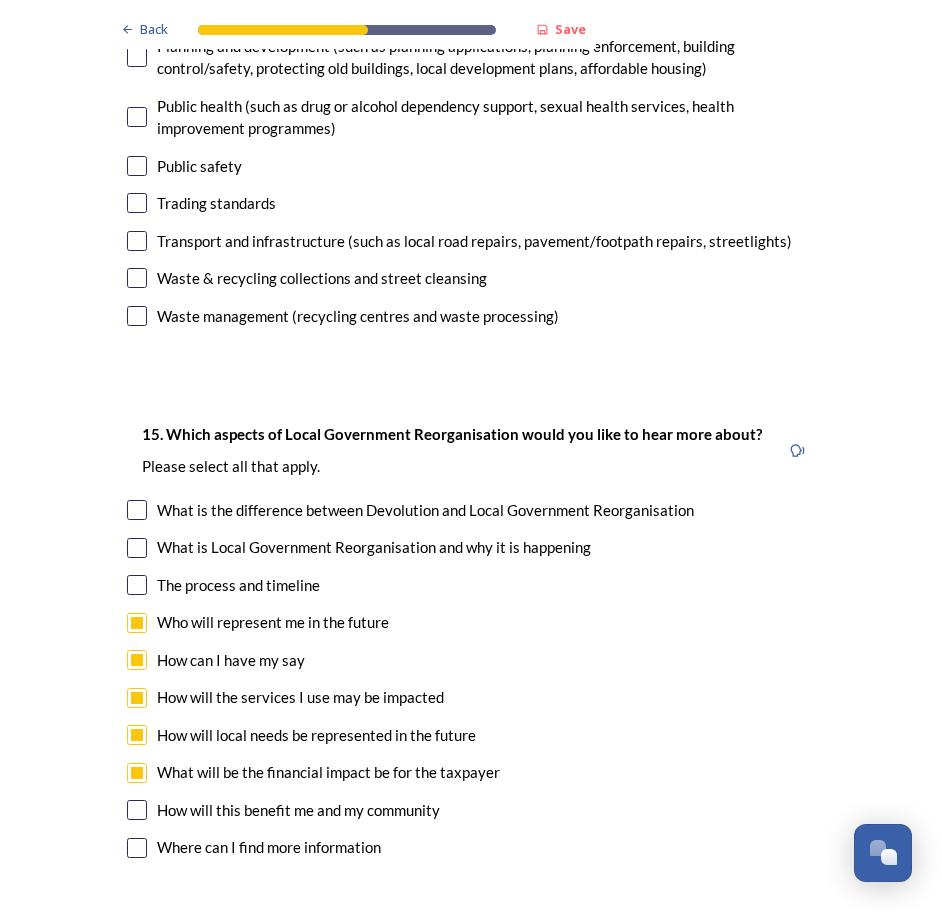 click at bounding box center [137, 810] 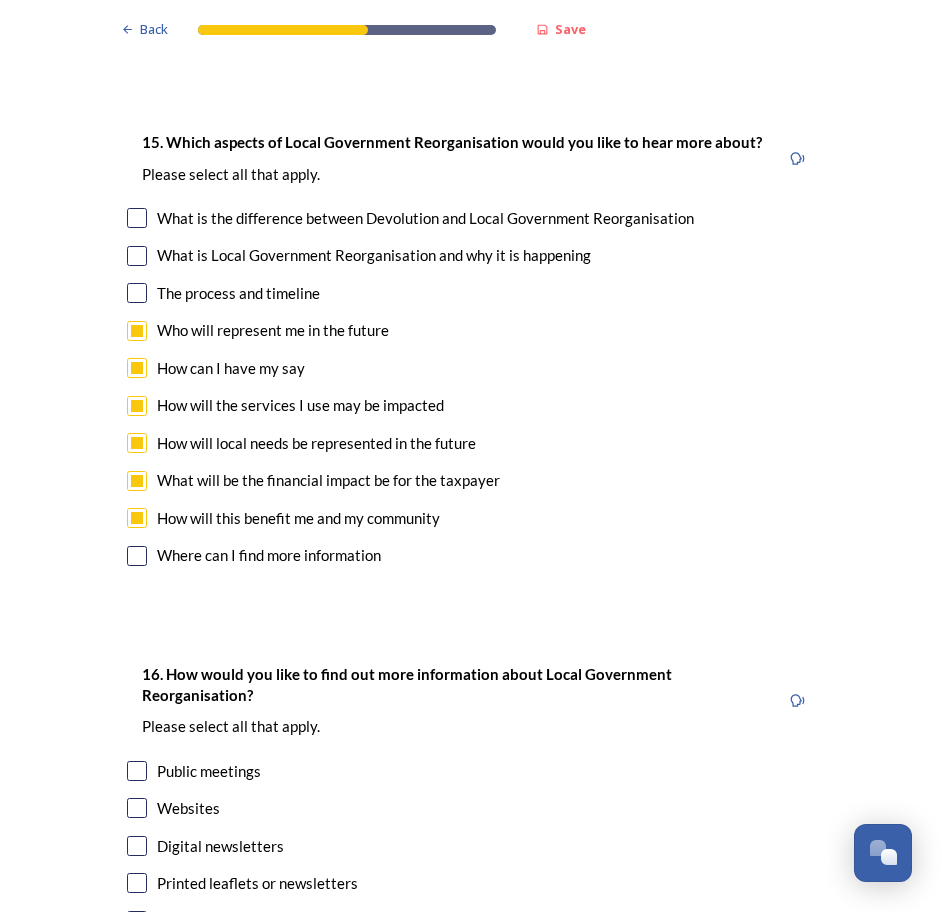 scroll, scrollTop: 6100, scrollLeft: 0, axis: vertical 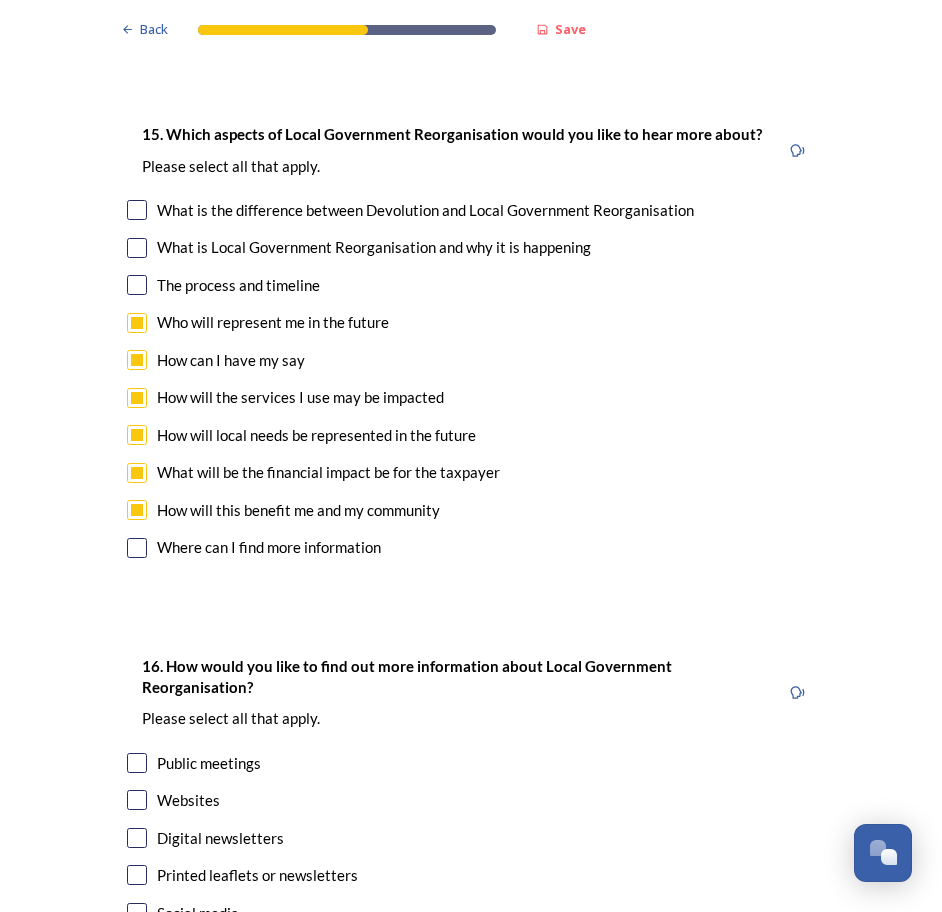 click at bounding box center (137, 548) 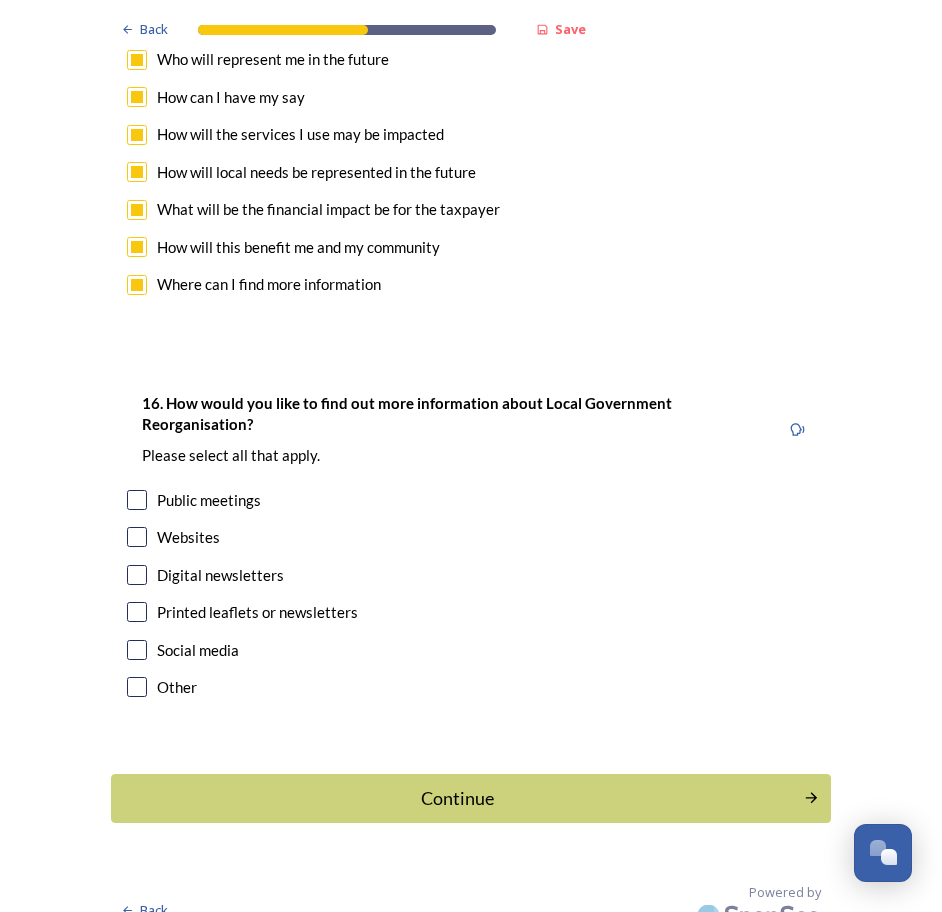 scroll, scrollTop: 6390, scrollLeft: 0, axis: vertical 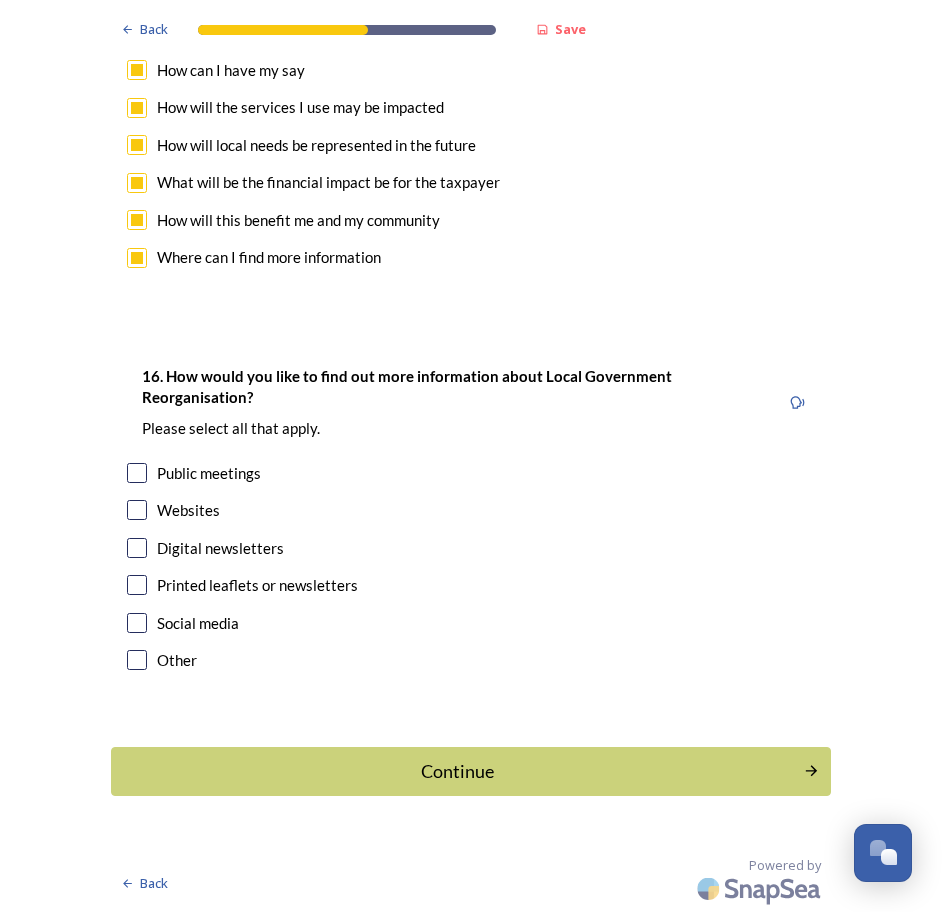 click on "Back Save Prioritising future services As explained on our  Shaping West Sussex hub , Local Government Reorganisation for West Sussex means that the county, district and borough councils will be replaced with one, or more than one, single-tier council (referred to as a unitary council) to deliver all your services.  Options currently being explored within West Sussex are detailed on our  hub , but map visuals can be found below. A single county unitary , bringing the County Council and all seven District and Borough Councils services together to form a new unitary council for West Sussex. Single unitary model (You can enlarge this map by clicking on the square expand icon in the top right of the image) Two unitary option, variation 1  -   one unitary combining Arun, Chichester and Worthing footprints and one unitary combining Adur, Crawley, Horsham, and Mid-Sussex footprints. Two unitary model variation 1 (You can enlarge this map by clicking on the square expand icon in the top right of the image) * Other 3" at bounding box center (471, -2739) 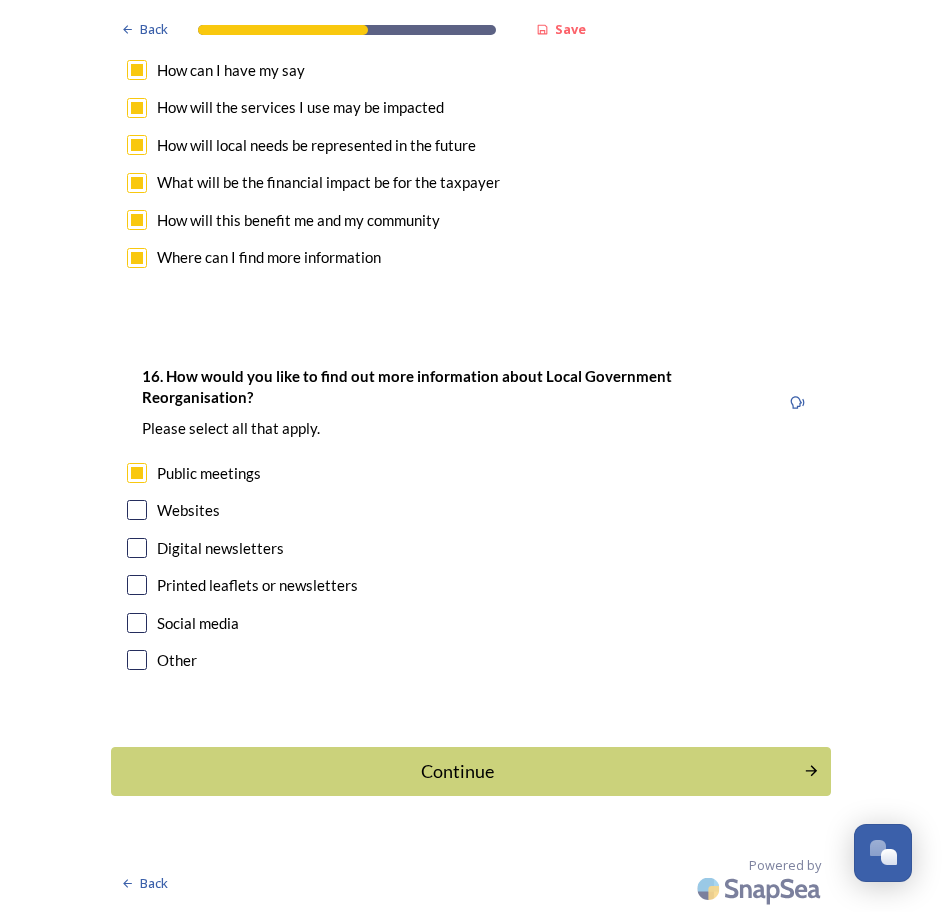 click at bounding box center (137, 510) 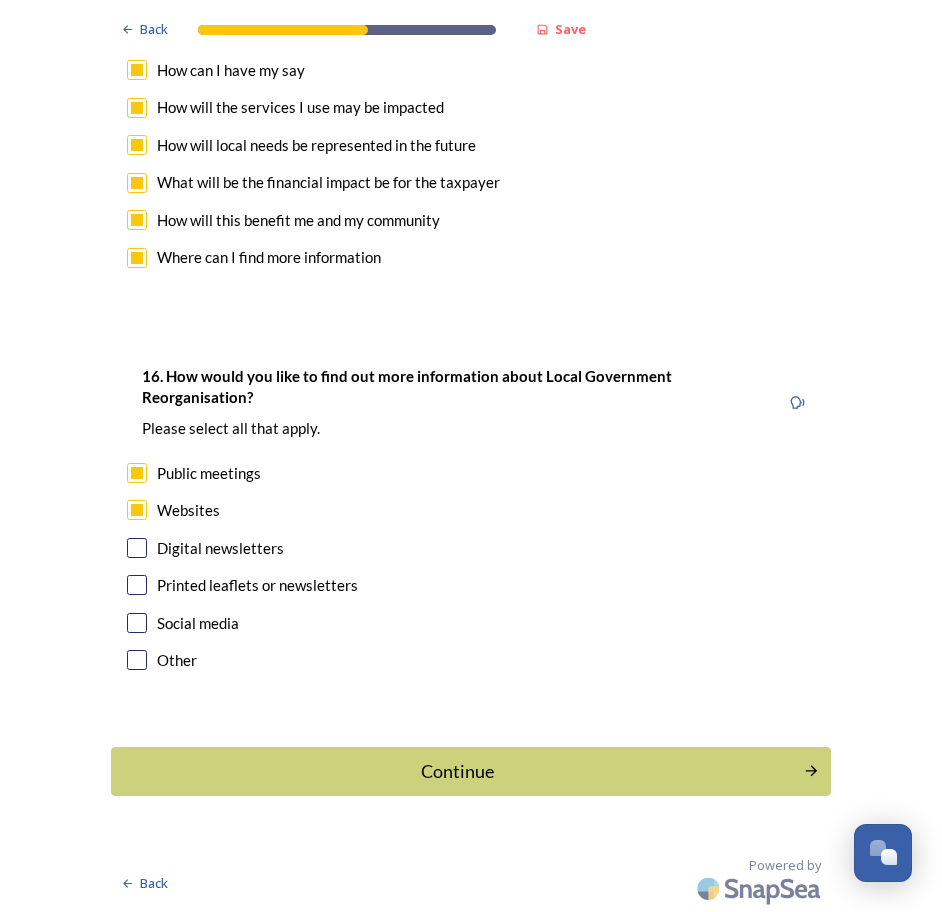 click at bounding box center [137, 548] 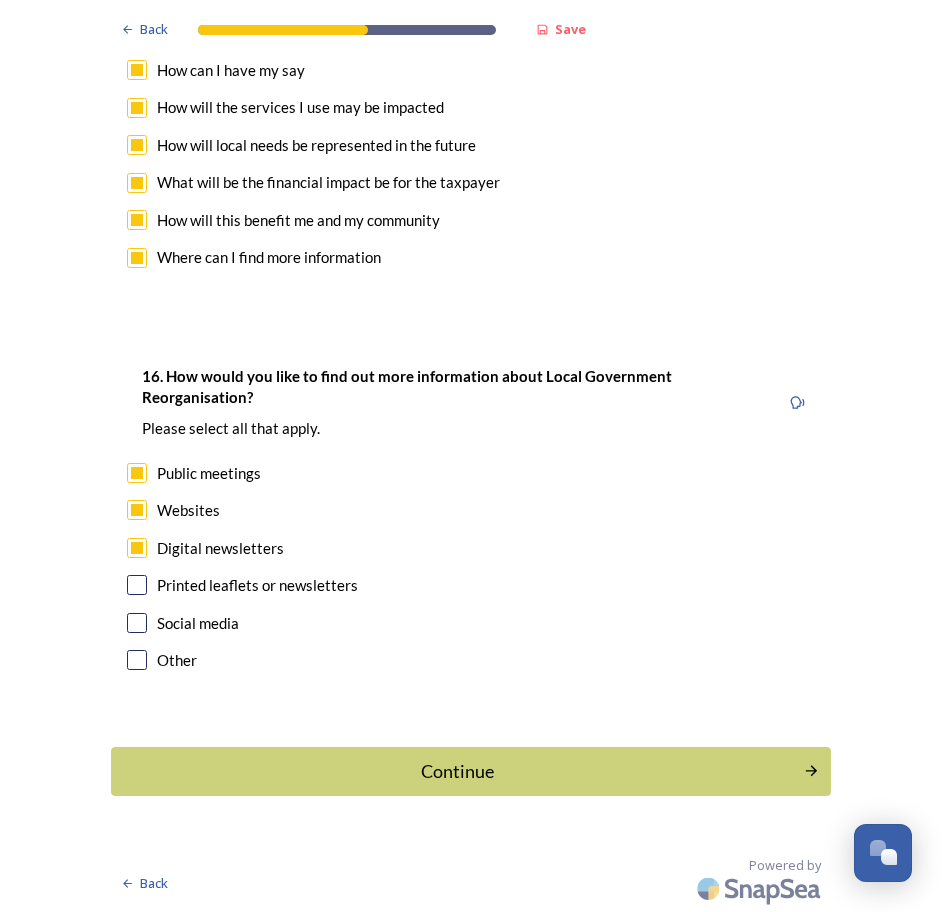 click at bounding box center (137, 623) 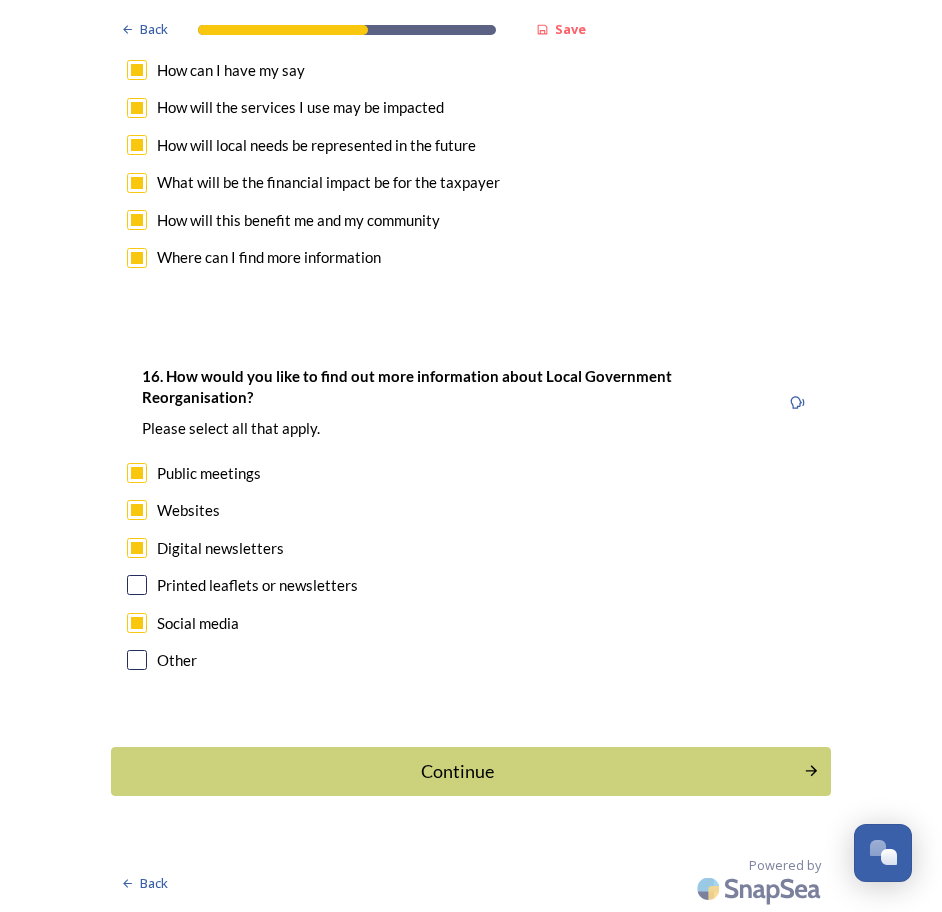 click at bounding box center (137, 585) 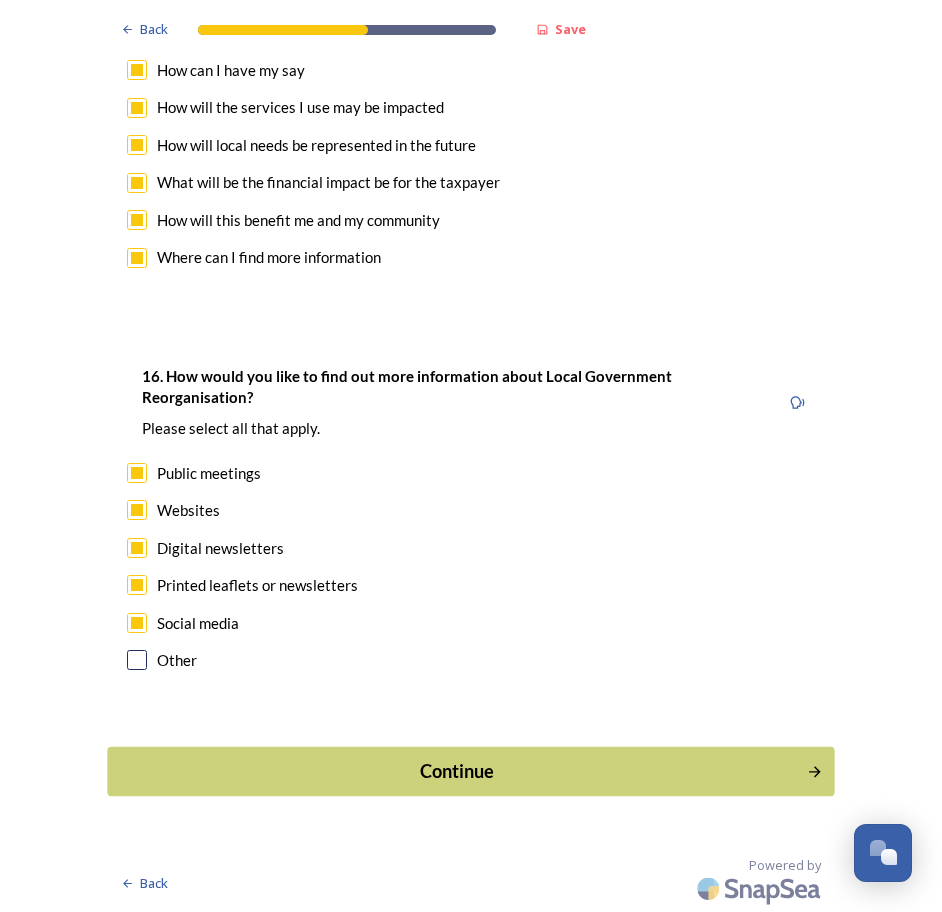 click on "Continue" at bounding box center [457, 771] 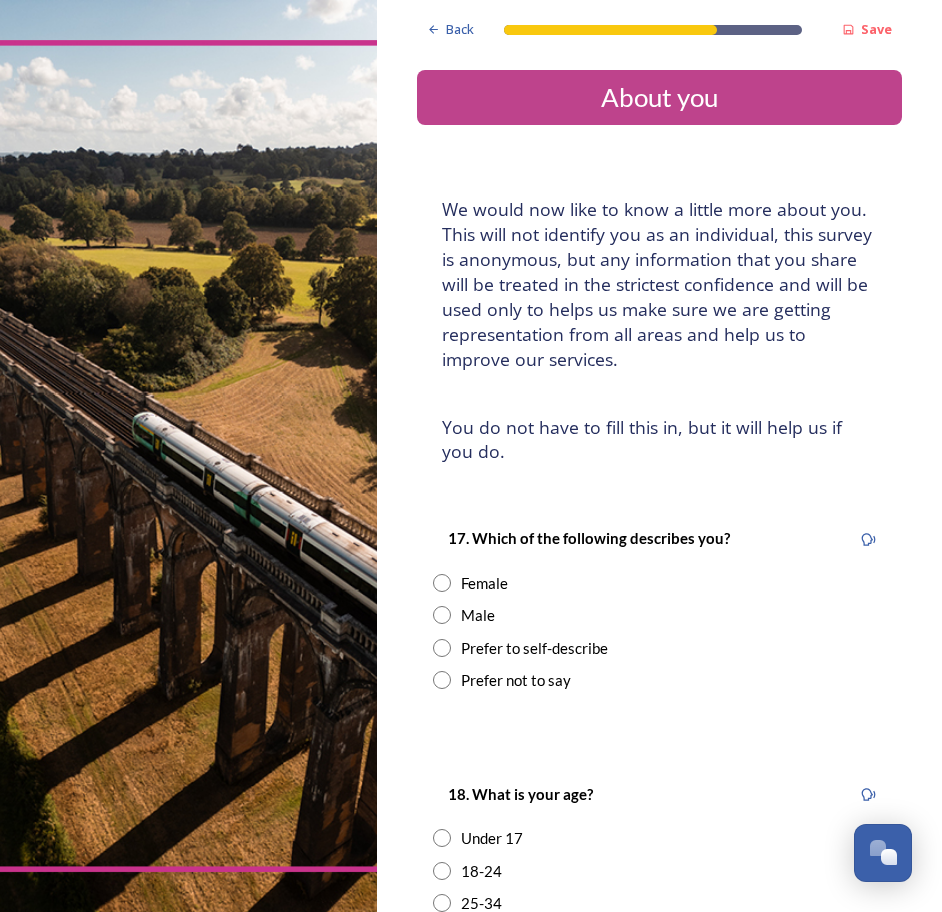 click at bounding box center [442, 583] 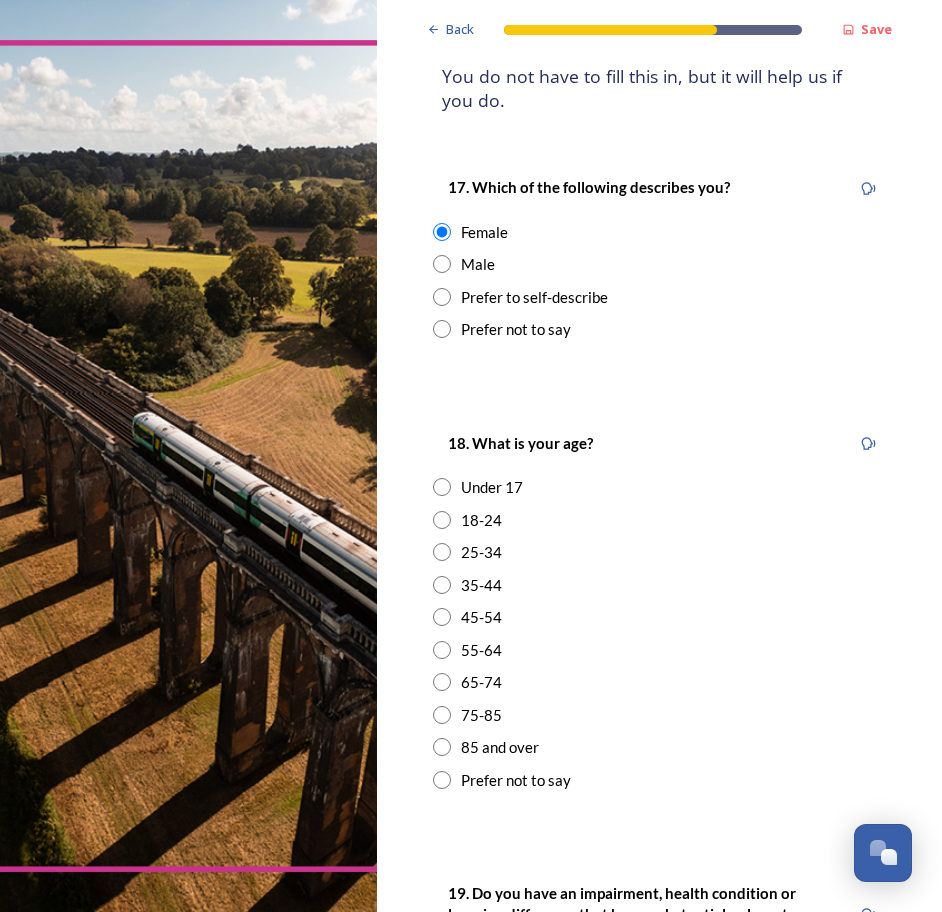scroll, scrollTop: 400, scrollLeft: 0, axis: vertical 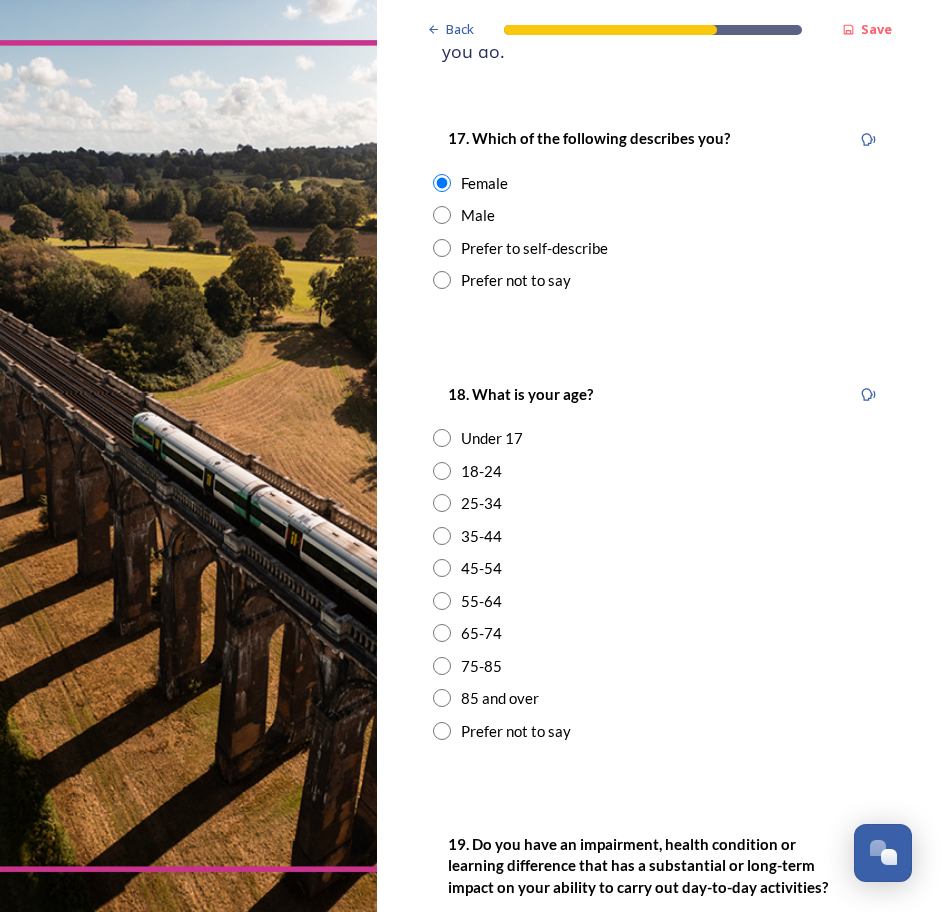 click at bounding box center (442, 601) 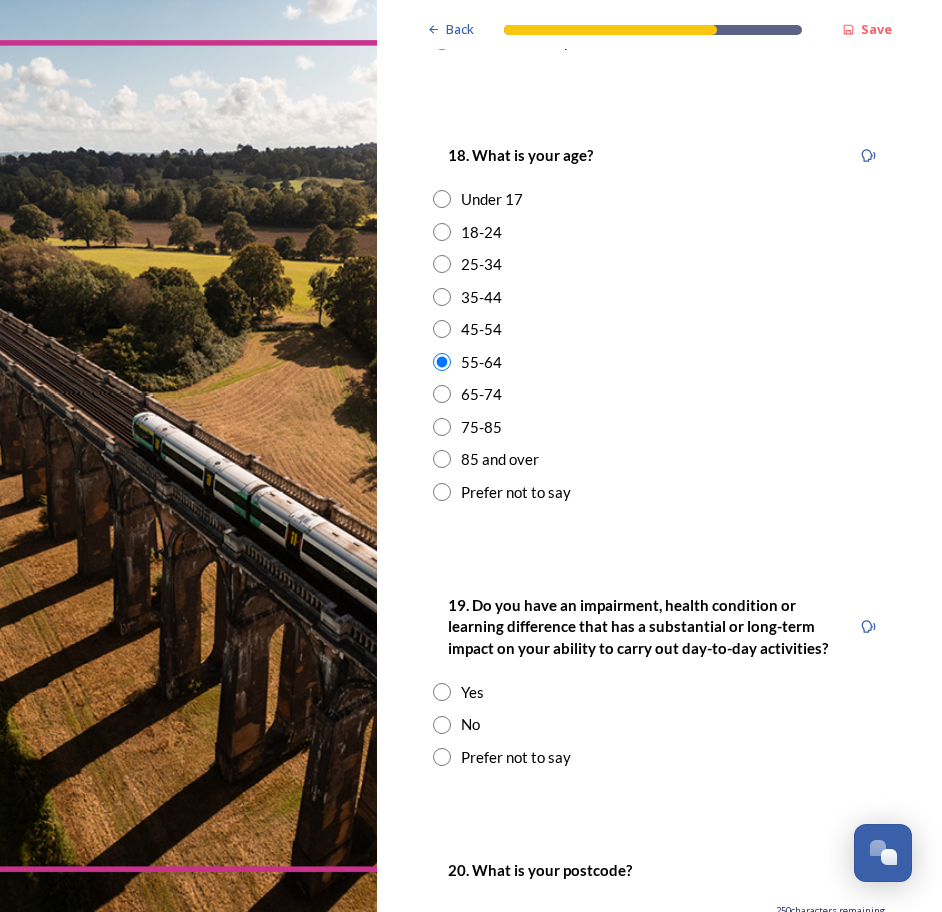 scroll, scrollTop: 700, scrollLeft: 0, axis: vertical 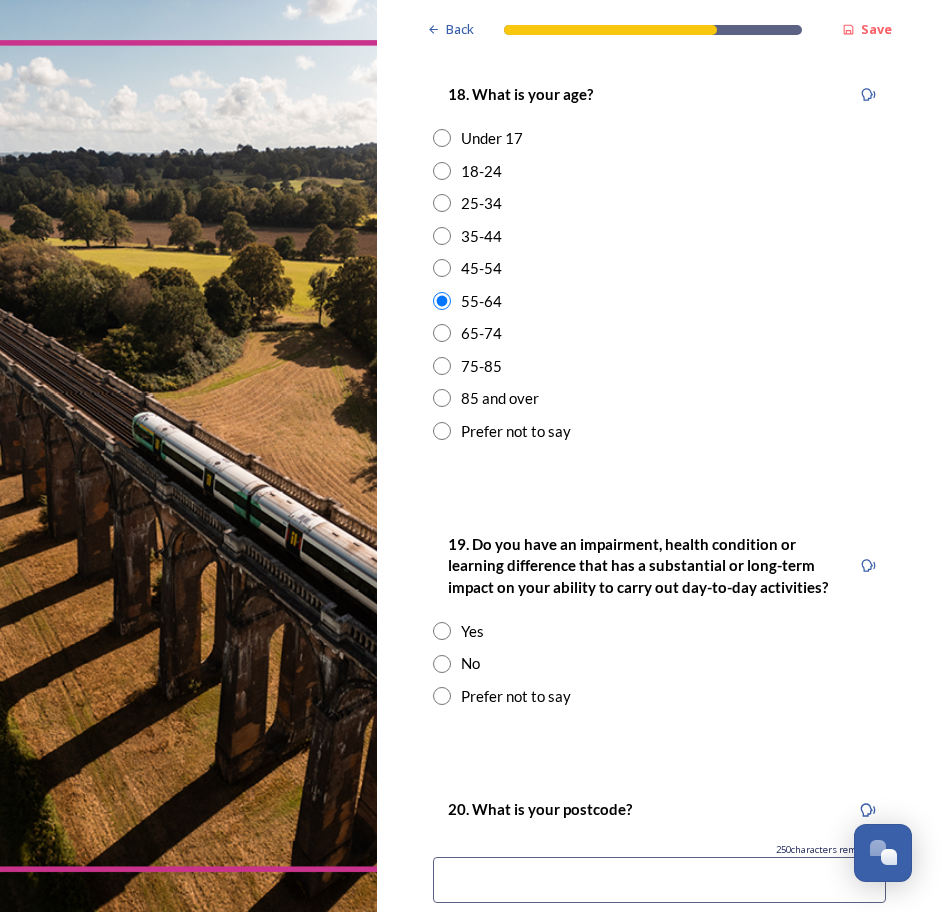 click at bounding box center (442, 664) 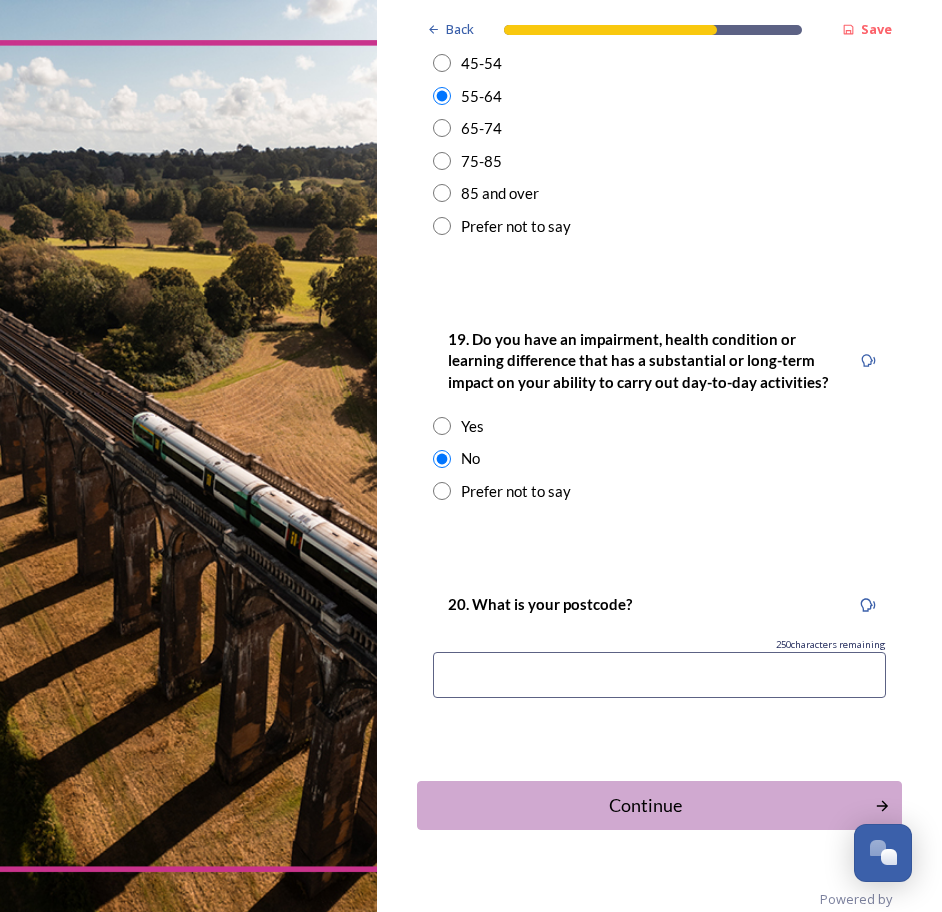 scroll, scrollTop: 961, scrollLeft: 0, axis: vertical 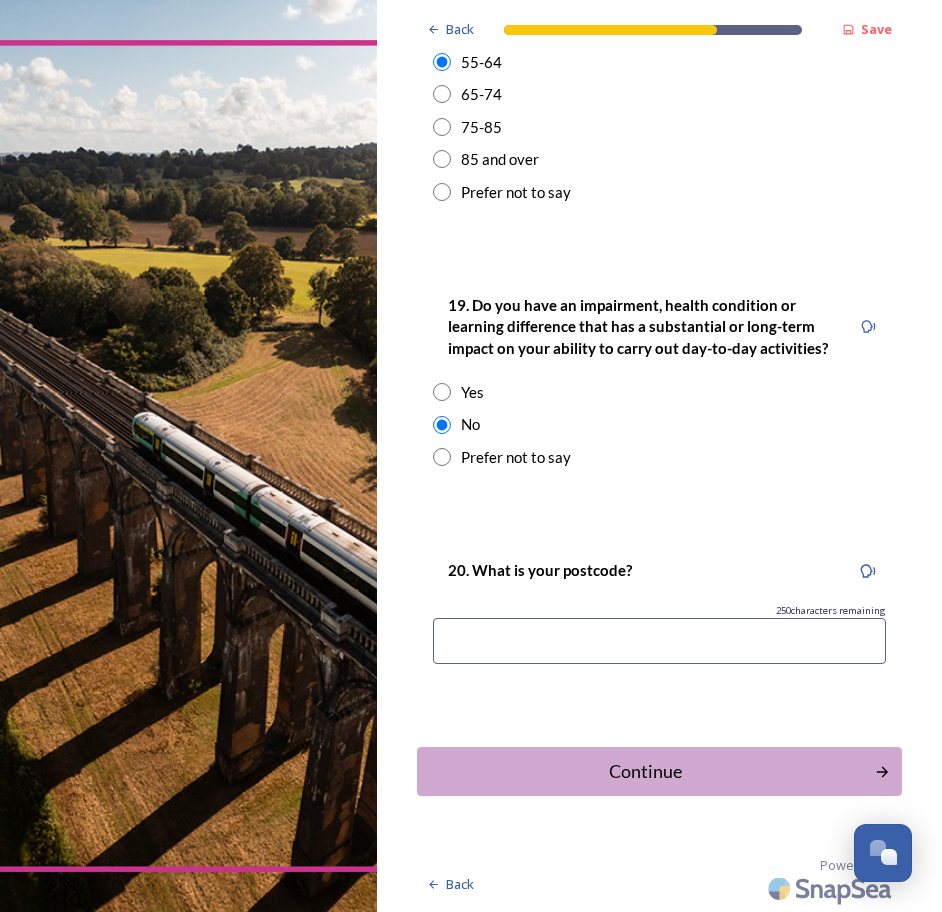 click at bounding box center (659, 641) 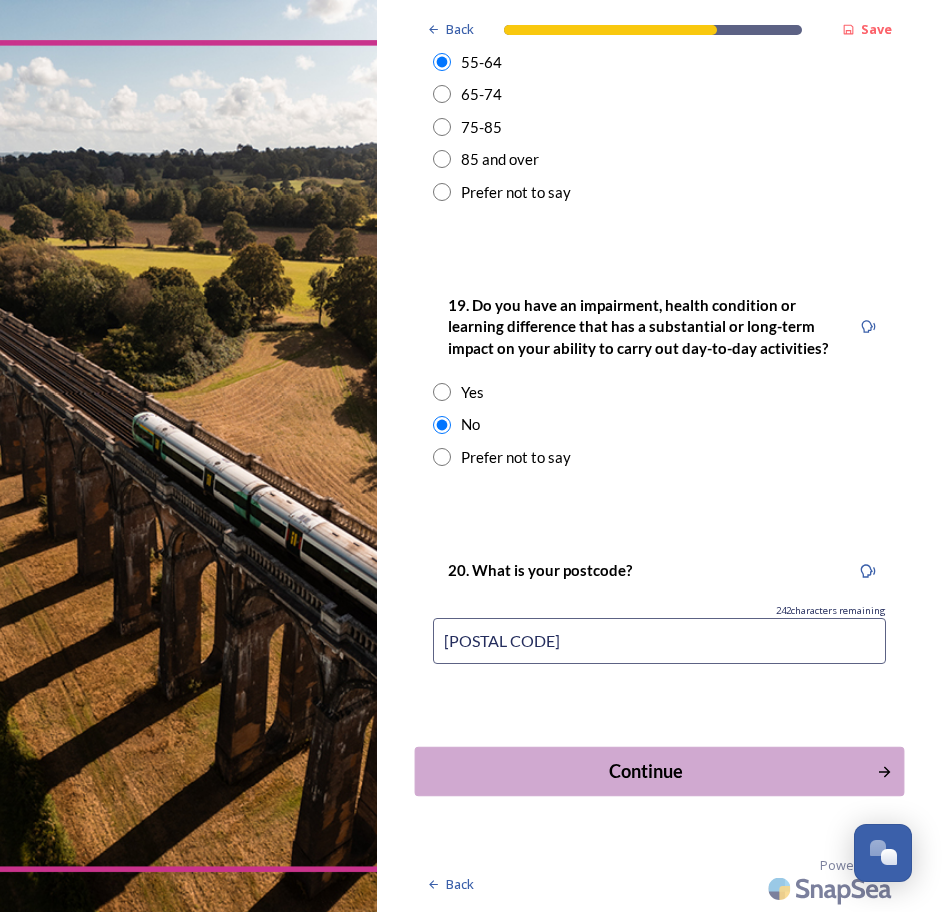 type on "[POSTAL CODE]" 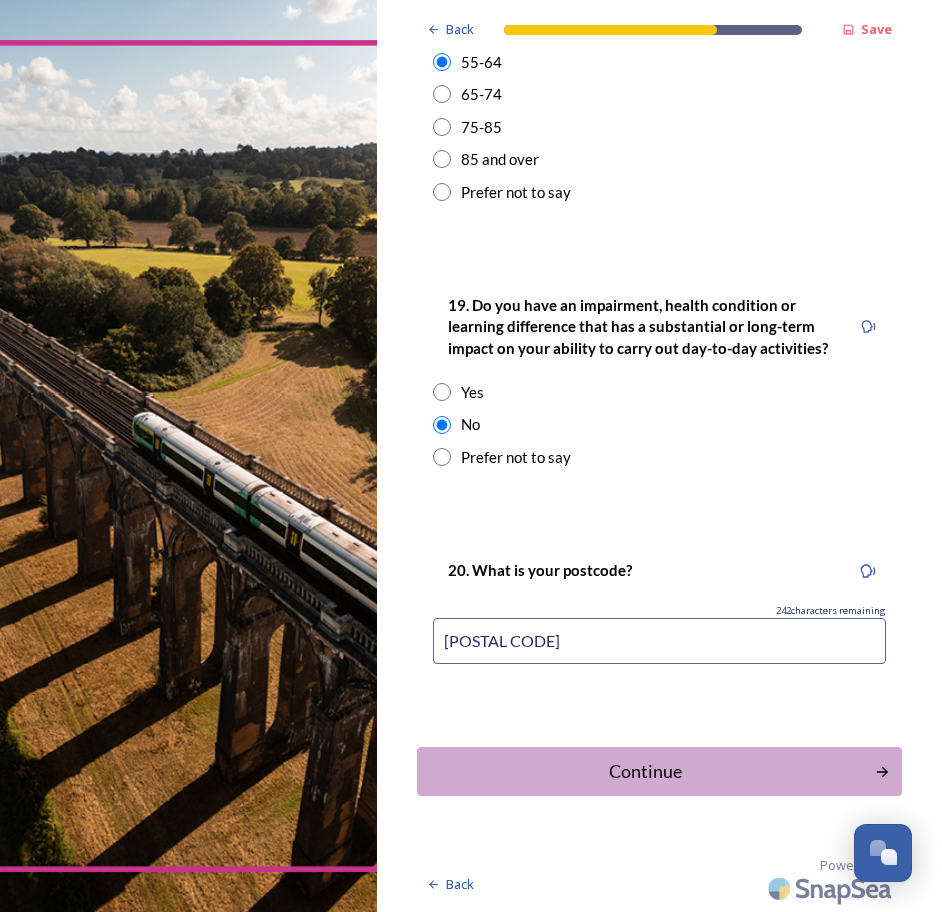 scroll, scrollTop: 0, scrollLeft: 0, axis: both 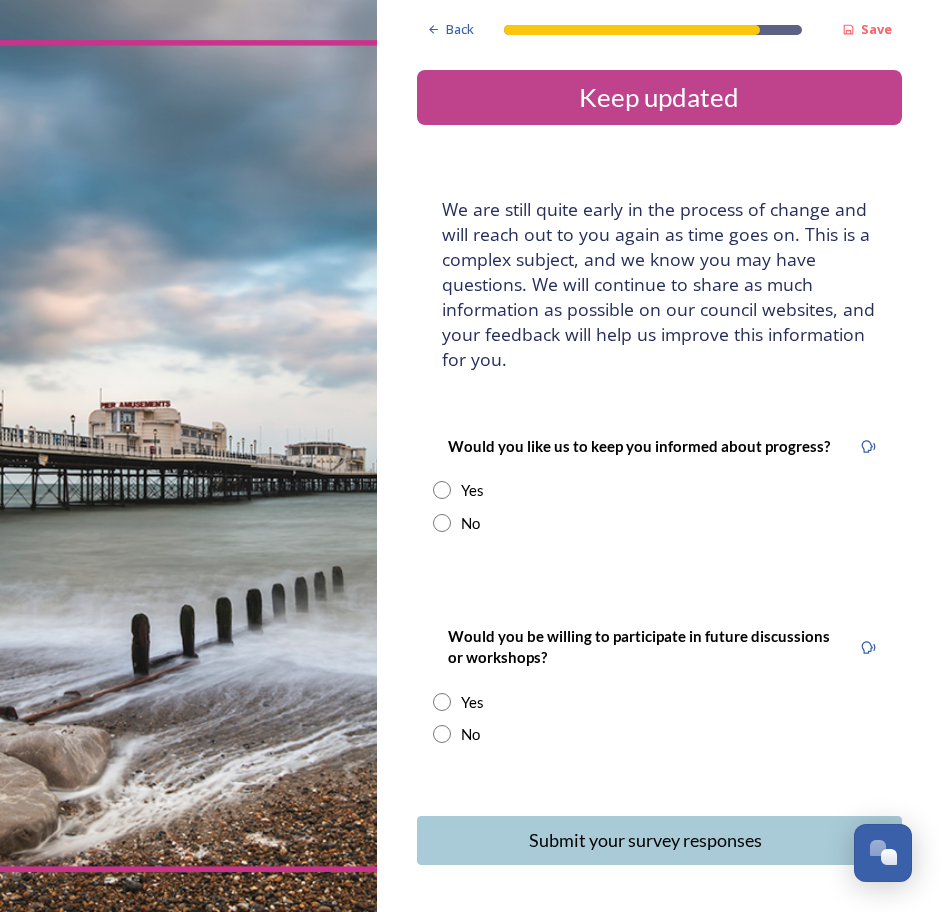 click at bounding box center (442, 490) 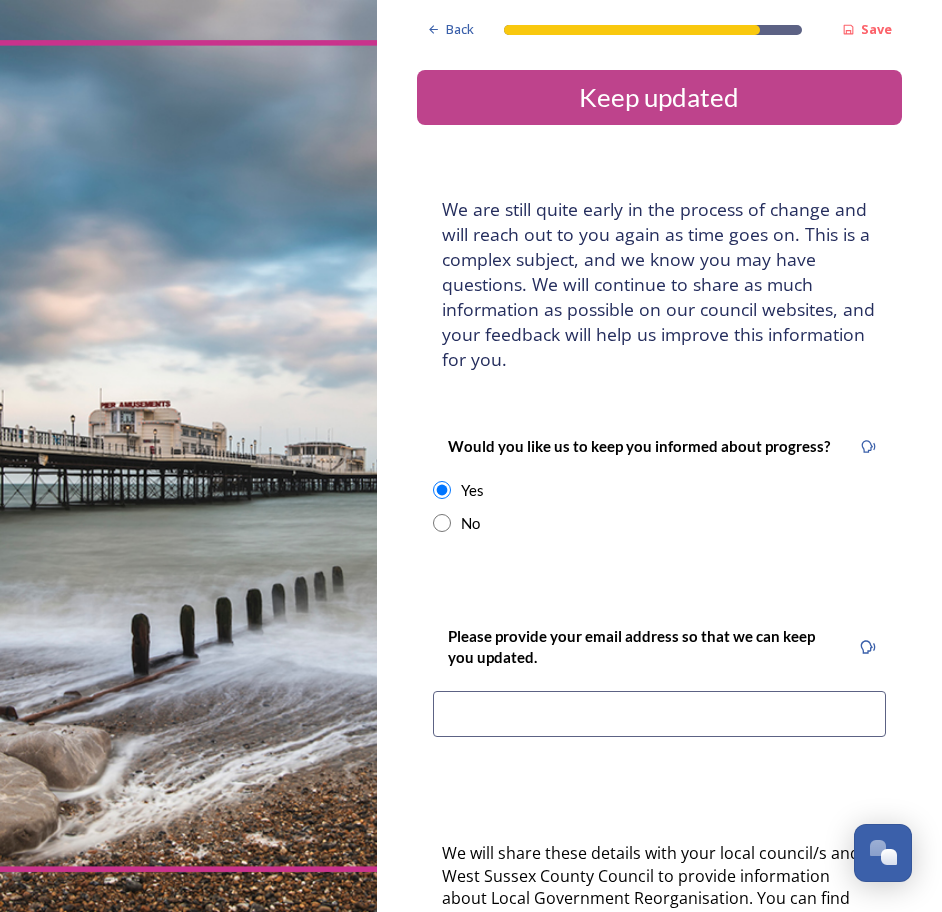 click at bounding box center [659, 714] 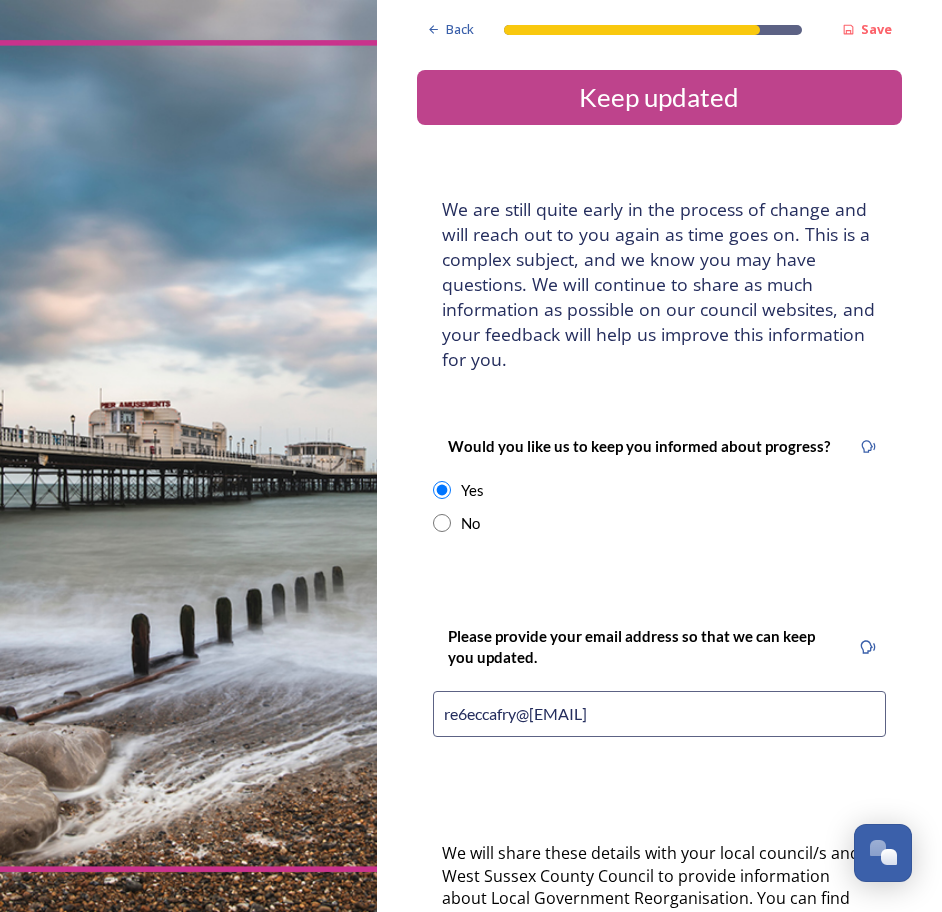 click on "Back Save Keep updated We are still quite early in the process of change and will reach out to you again as time goes on. This is a complex subject, and we know you may have questions. We will continue to share as much information as possible on our council websites, and your feedback will help us improve this information for you. Would you like us to keep you informed about progress? Yes No Please provide your email address so that we can keep you updated. [EMAIL] We will share these details with your local council/s and West Sussex County Council to provide information about Local Government Reorganisation. You can find more information about how this information will be handled  here Would you be willing to participate in future discussions or workshops? Yes No Submit your survey responses   Back Powered by" at bounding box center (659, 687) 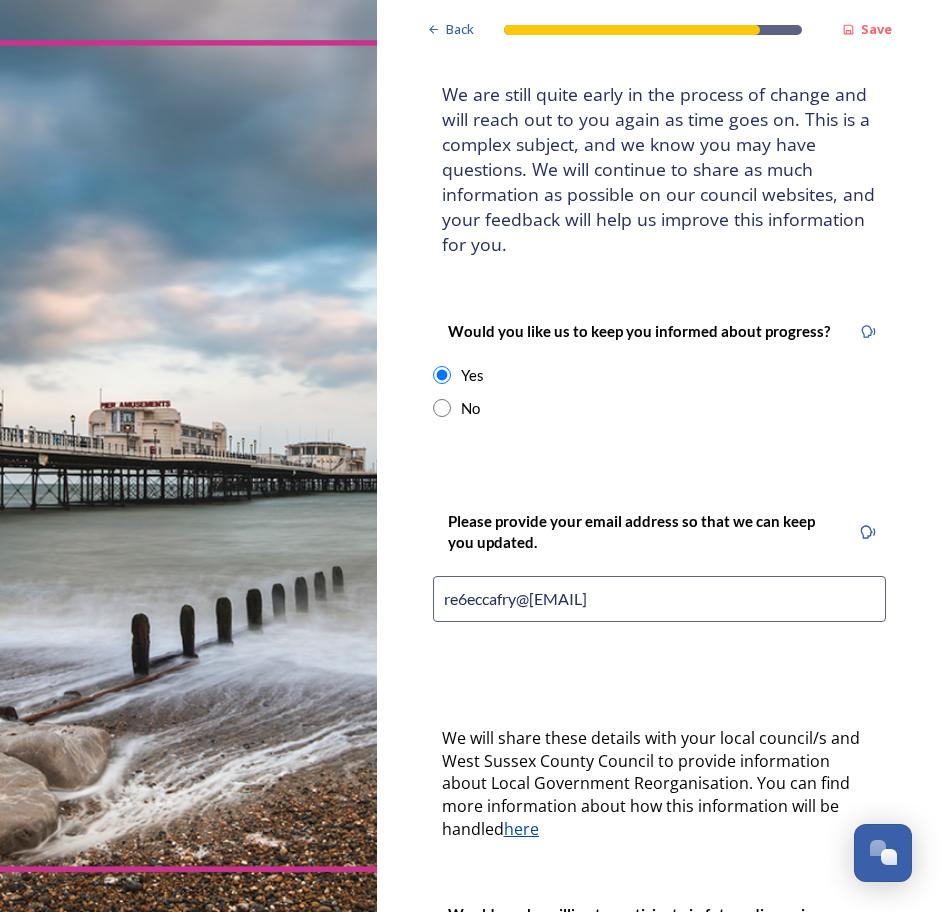 scroll, scrollTop: 400, scrollLeft: 0, axis: vertical 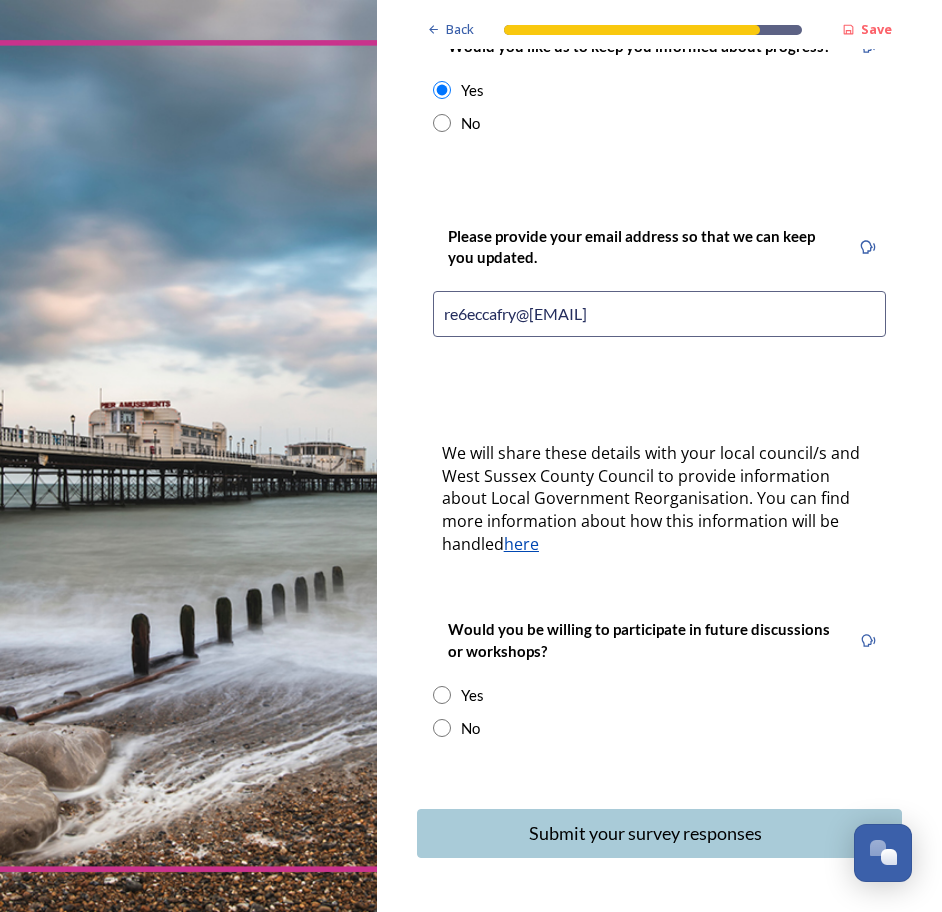 drag, startPoint x: 615, startPoint y: 318, endPoint x: 432, endPoint y: 294, distance: 184.56706 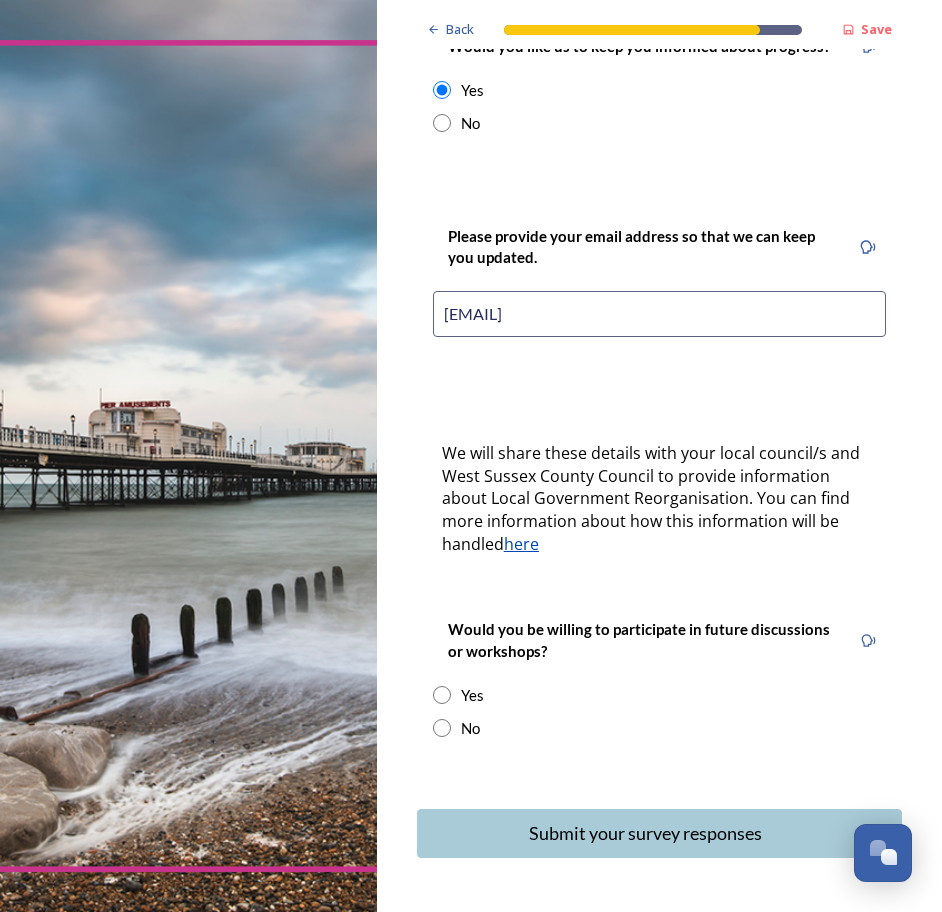 type on "[EMAIL]" 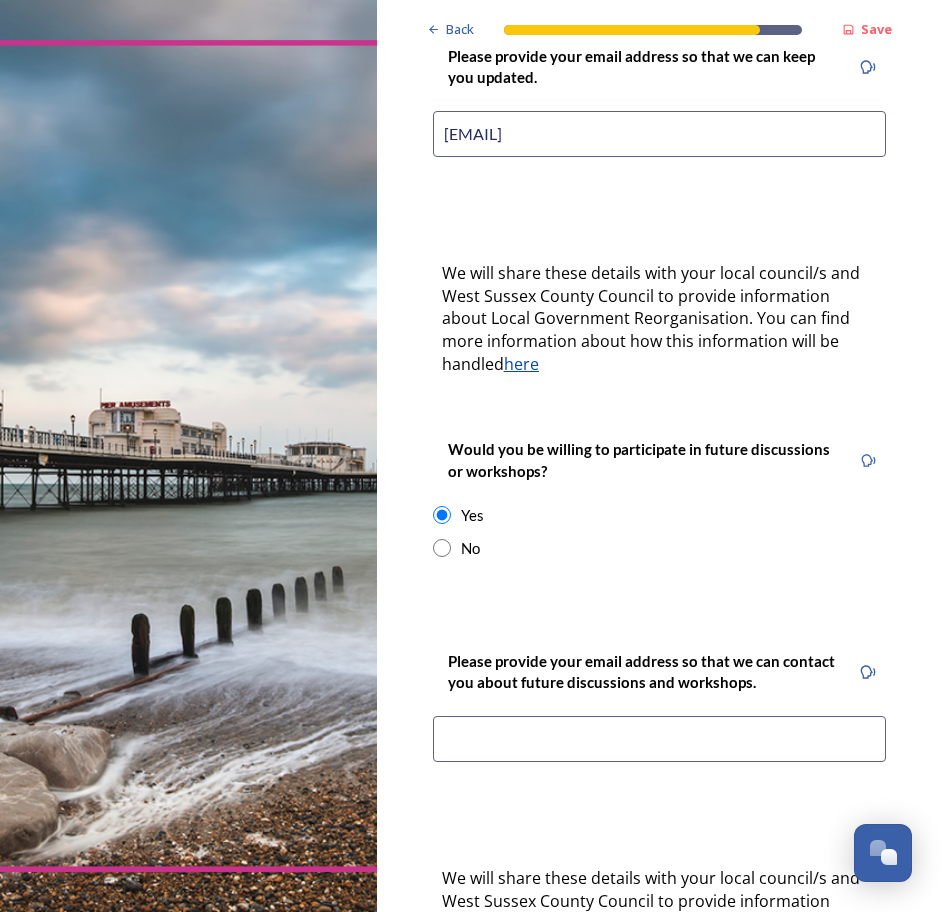 scroll, scrollTop: 600, scrollLeft: 0, axis: vertical 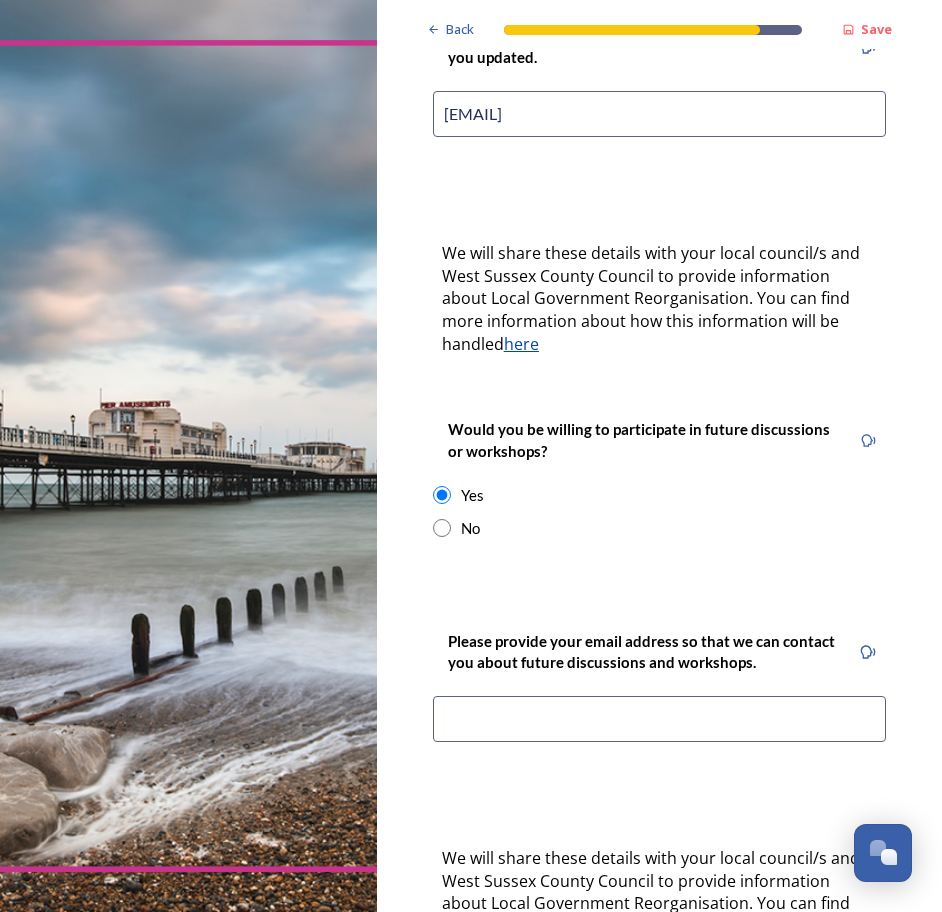 drag, startPoint x: 641, startPoint y: 114, endPoint x: 415, endPoint y: 110, distance: 226.0354 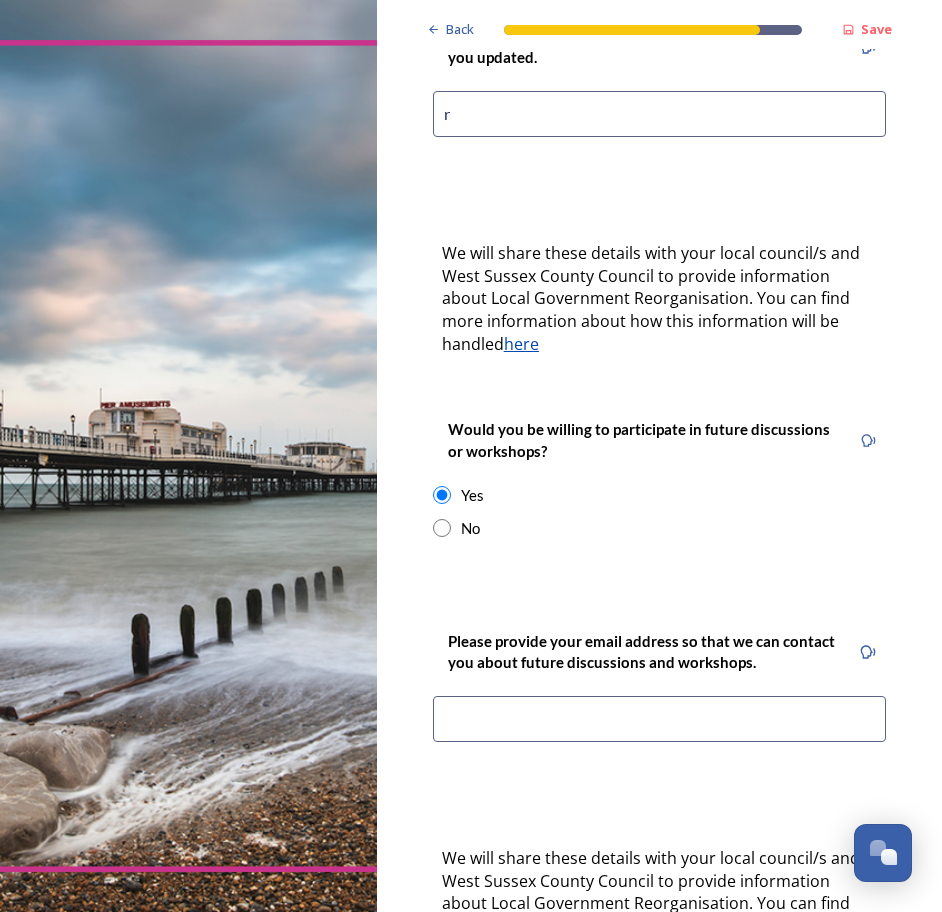 type on "re6eccafry@[EMAIL]" 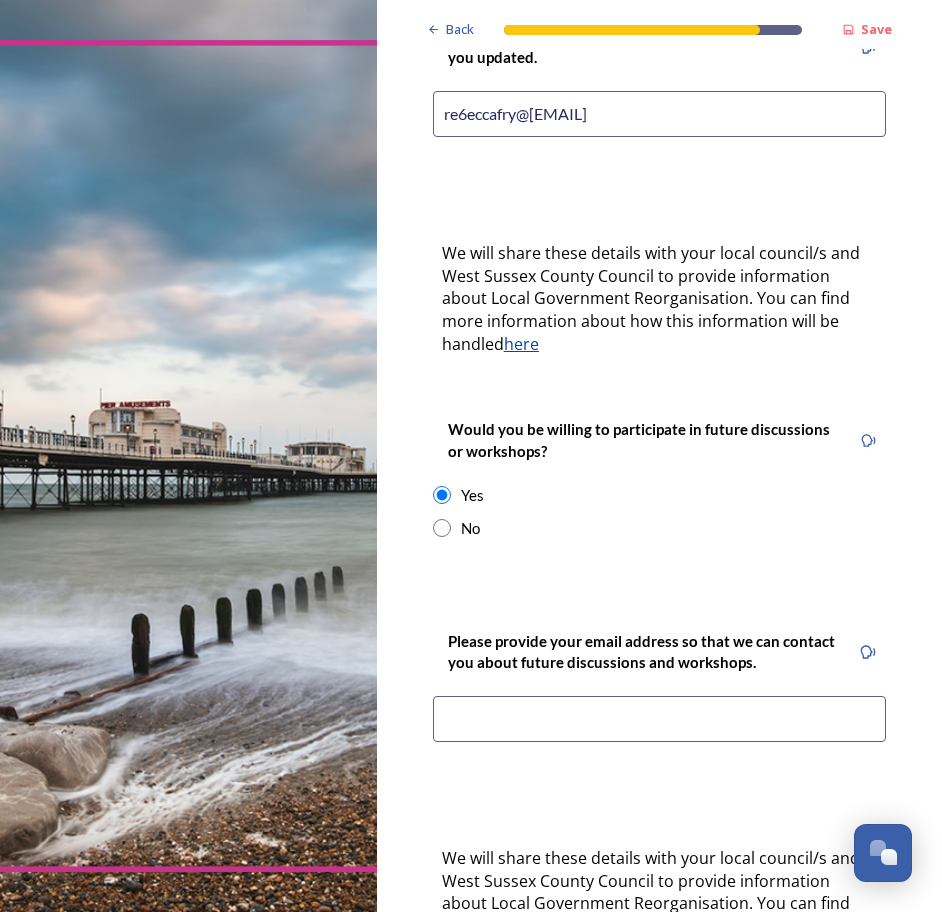 click at bounding box center [659, 719] 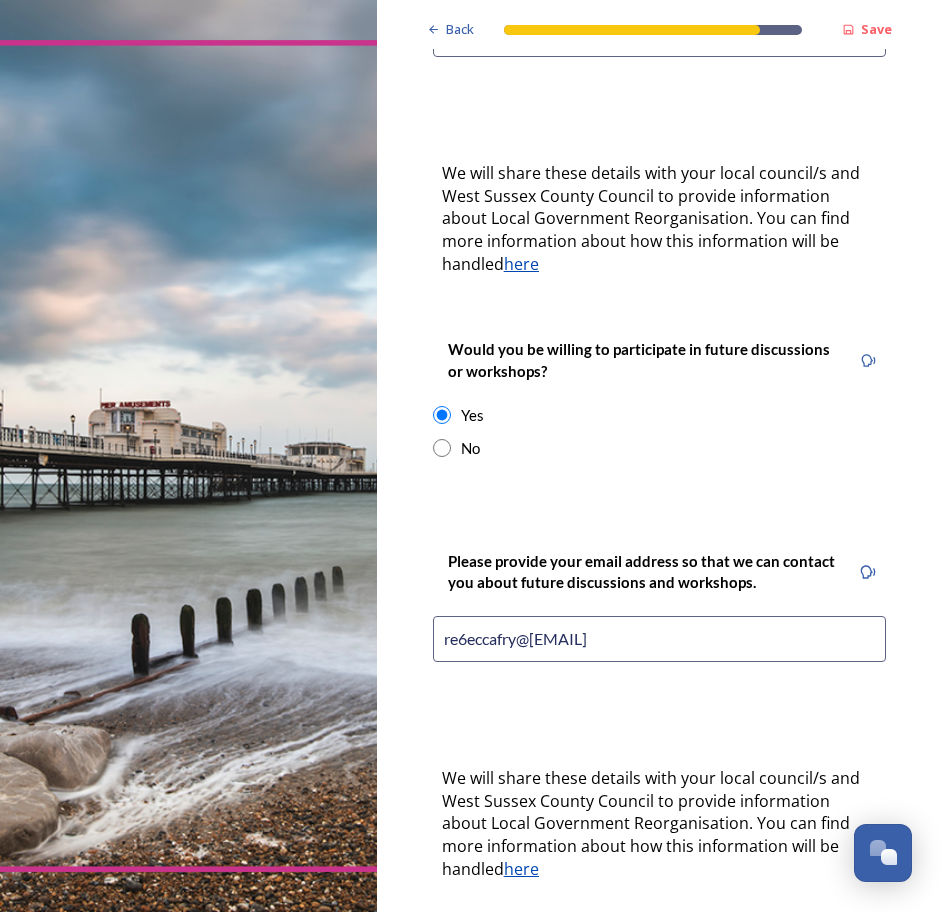 scroll, scrollTop: 855, scrollLeft: 0, axis: vertical 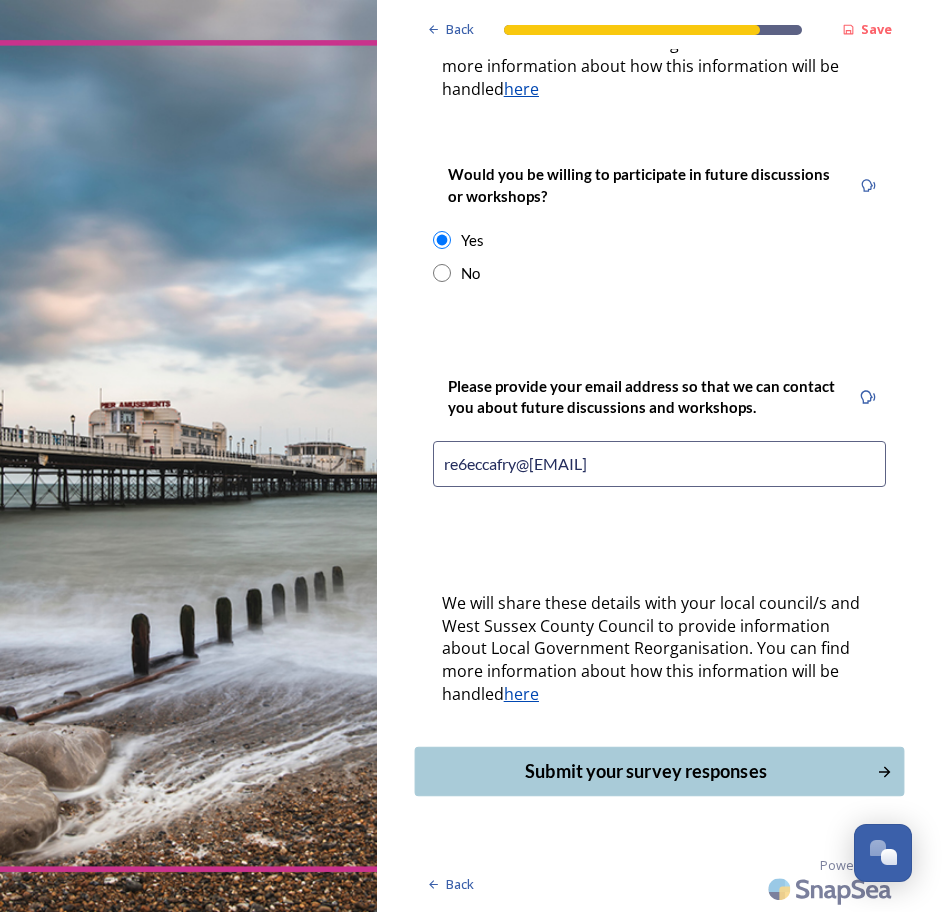 click on "Submit your survey responses" at bounding box center (645, 771) 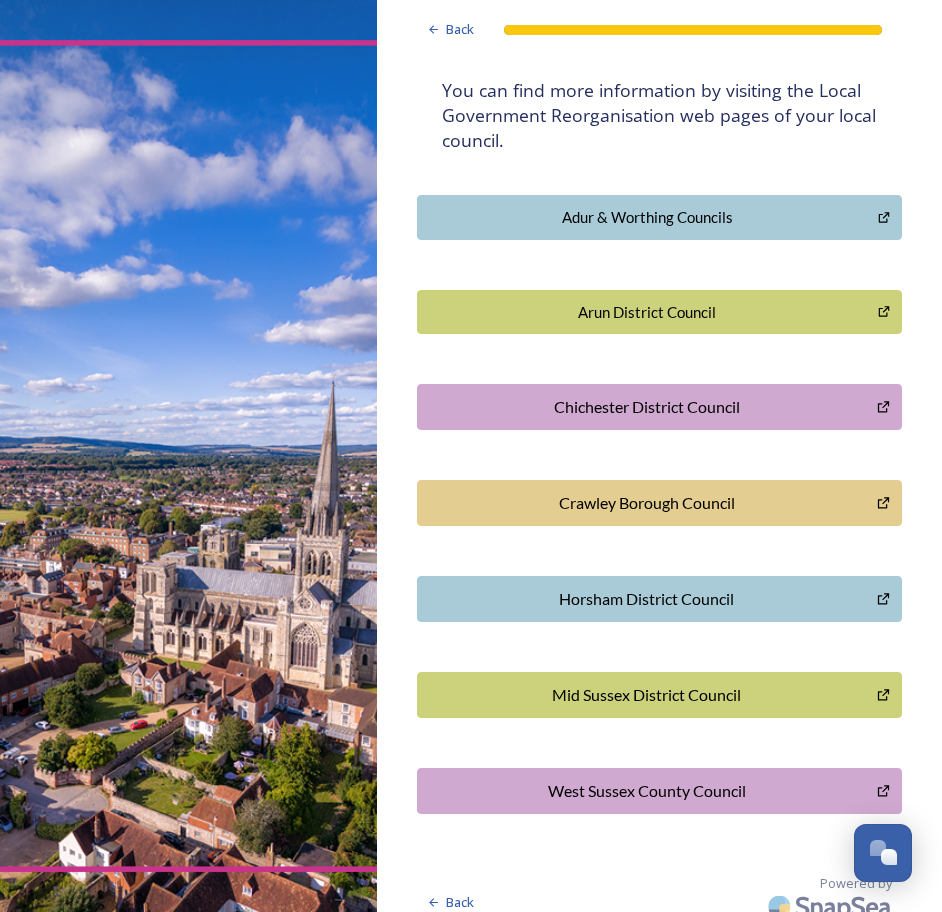 scroll, scrollTop: 451, scrollLeft: 0, axis: vertical 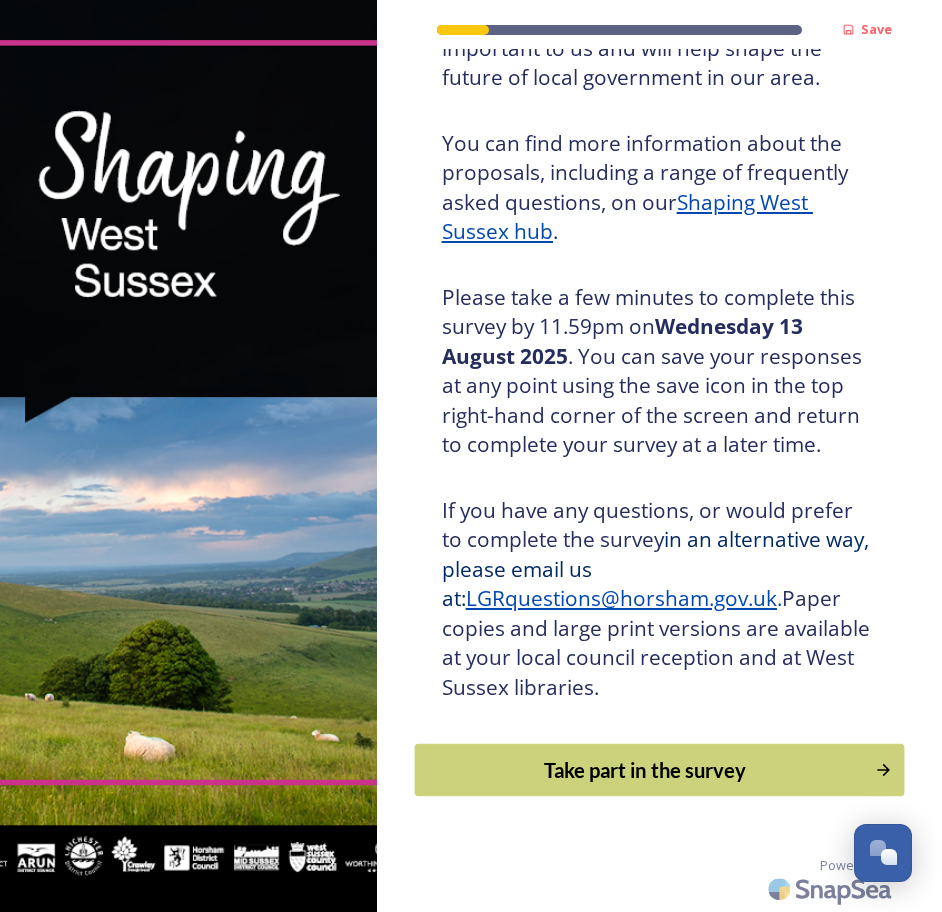 click on "Take part in the survey" at bounding box center (644, 770) 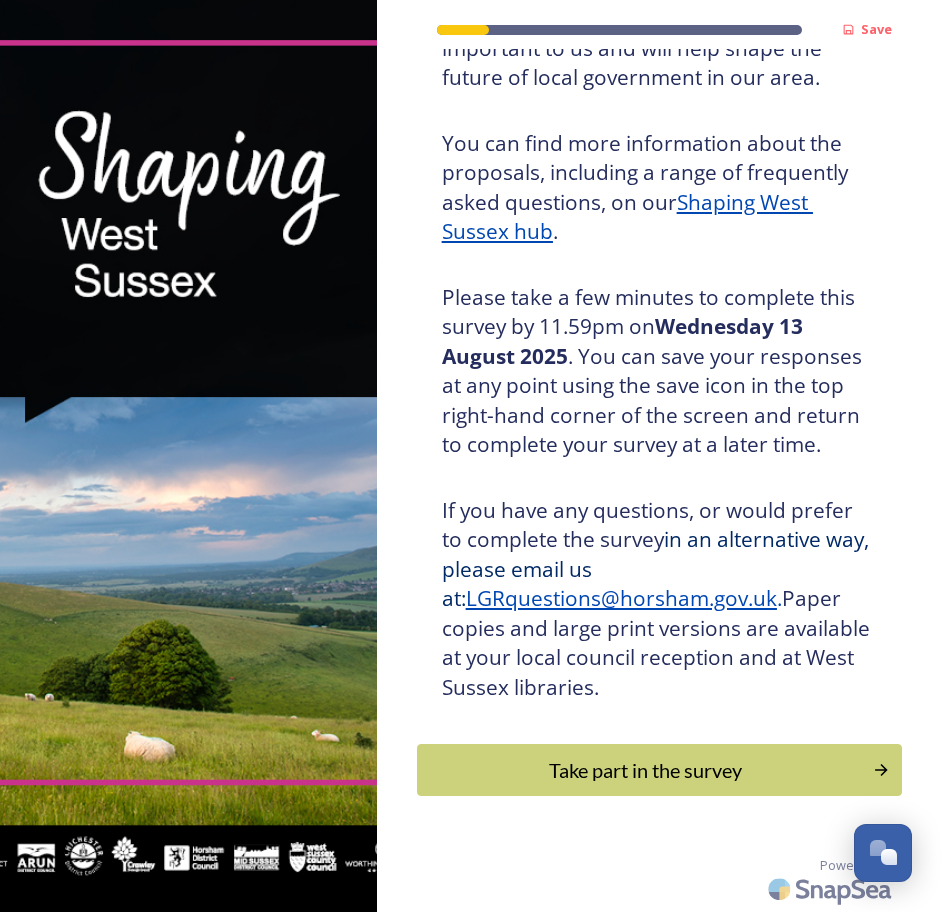 scroll, scrollTop: 0, scrollLeft: 0, axis: both 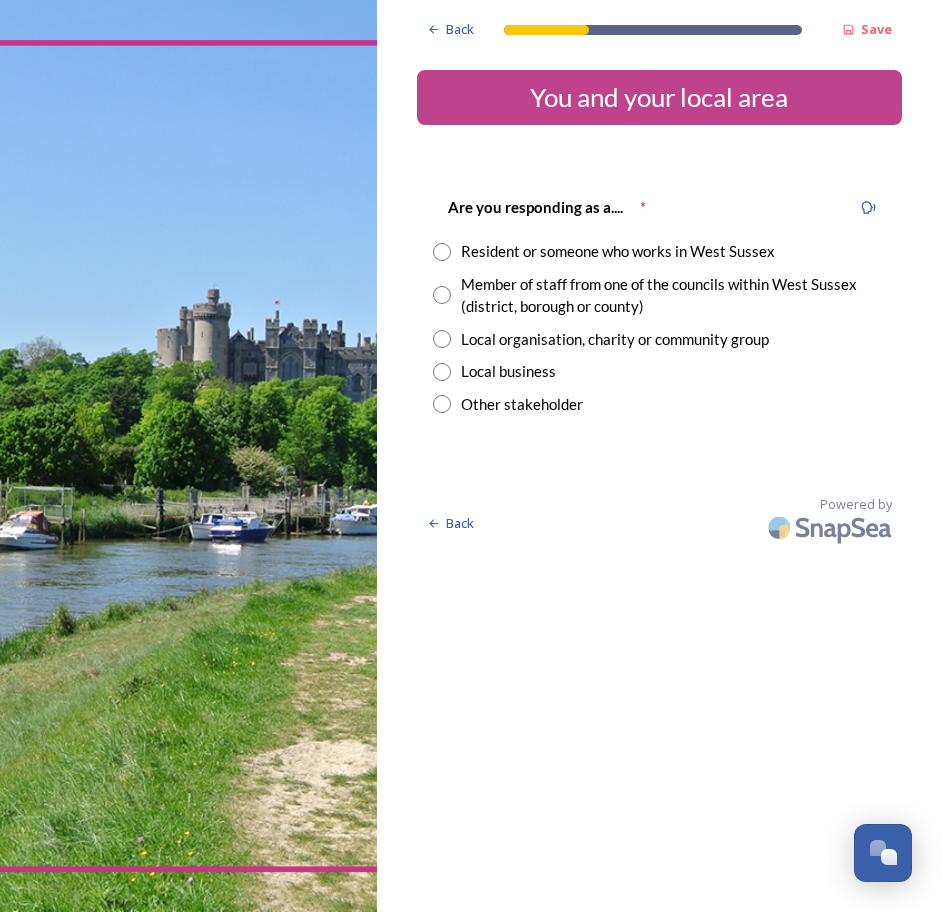 click at bounding box center (442, 295) 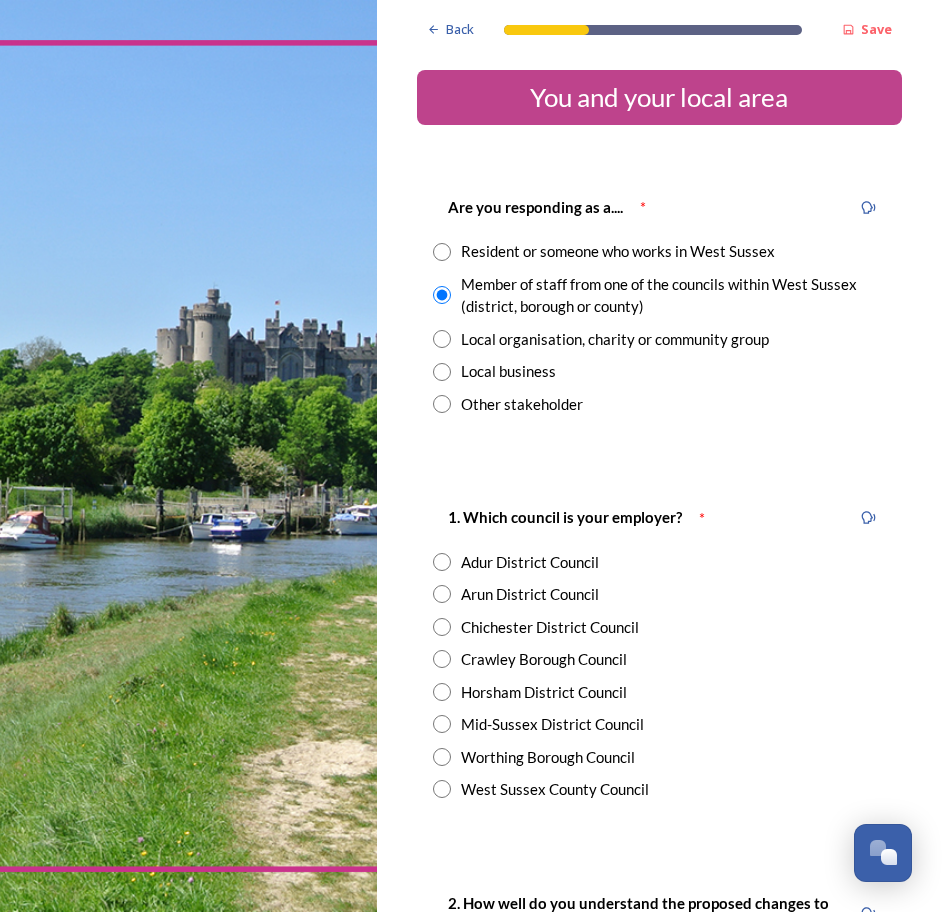 click at bounding box center (442, 692) 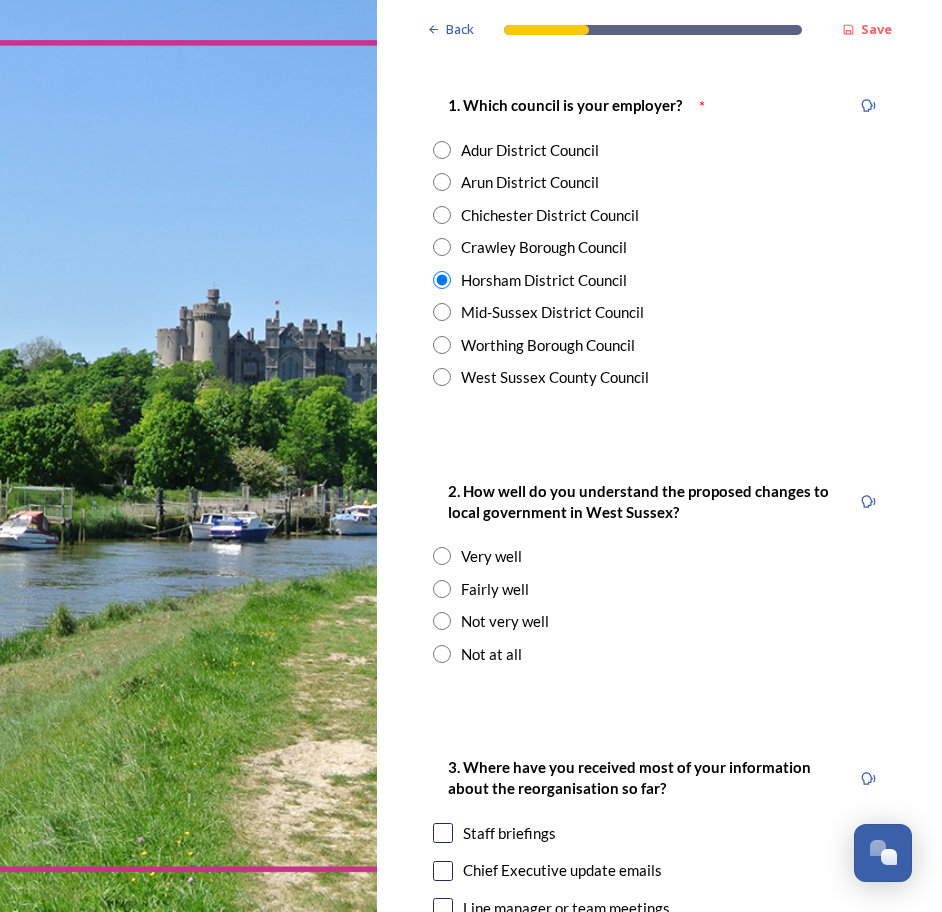 scroll, scrollTop: 500, scrollLeft: 0, axis: vertical 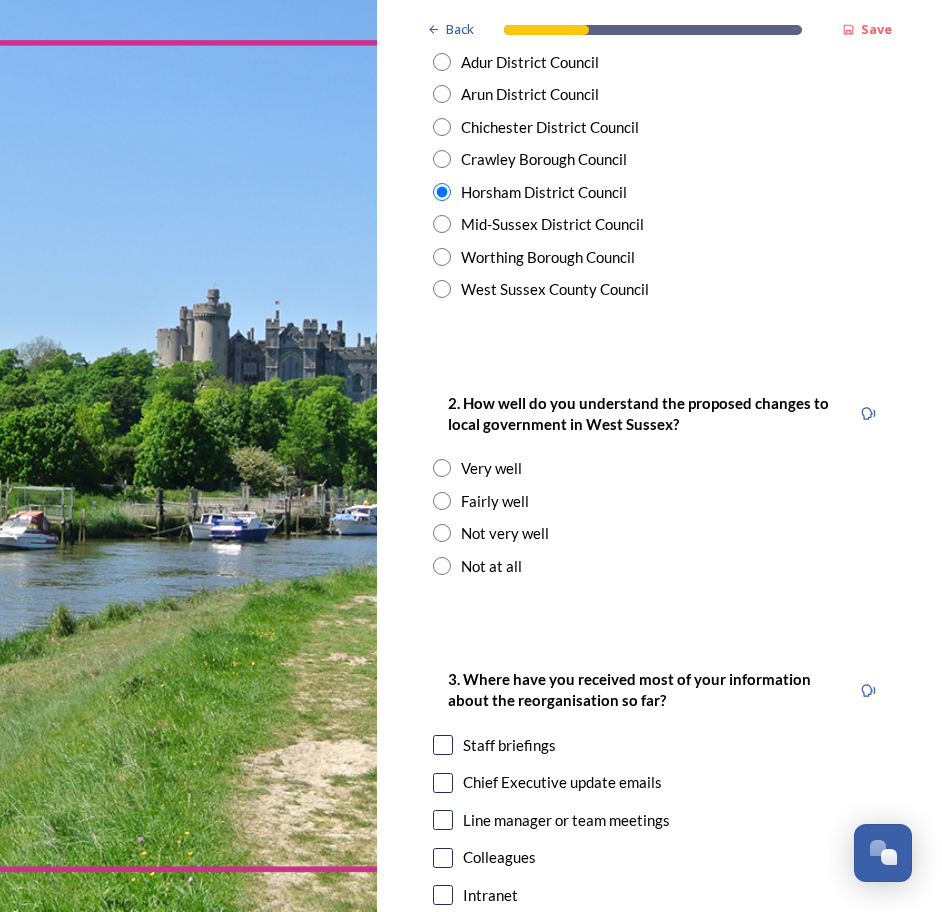 click at bounding box center [442, 501] 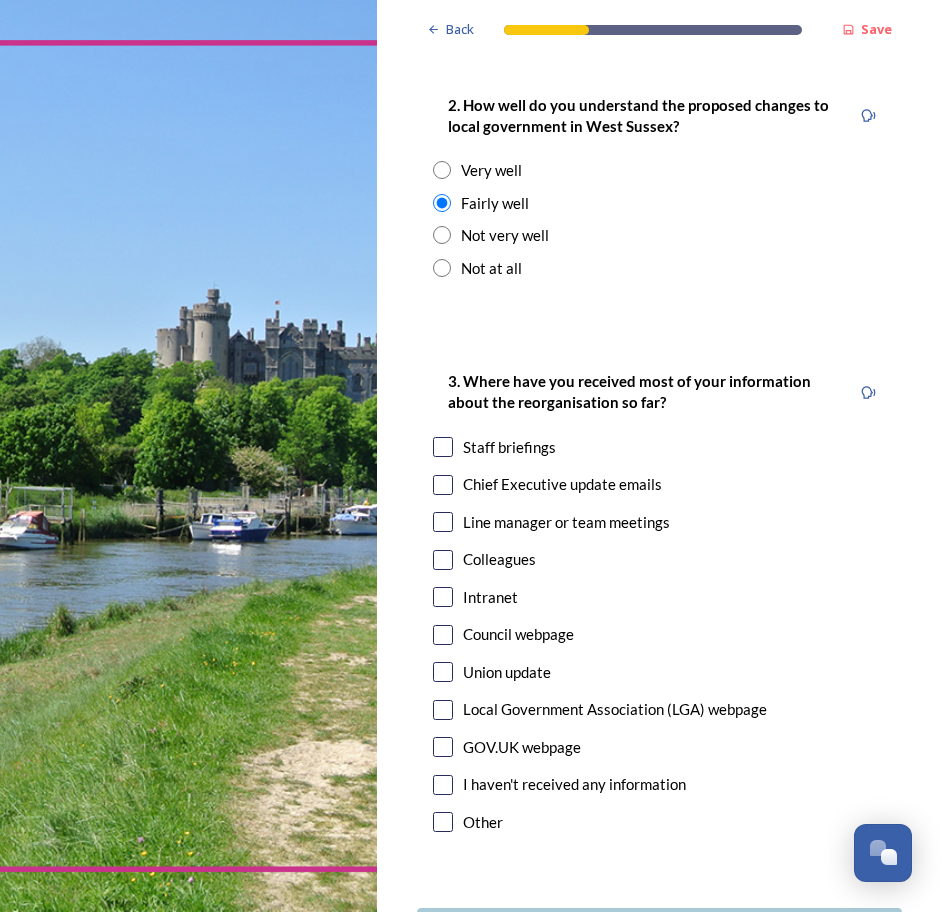 scroll, scrollTop: 800, scrollLeft: 0, axis: vertical 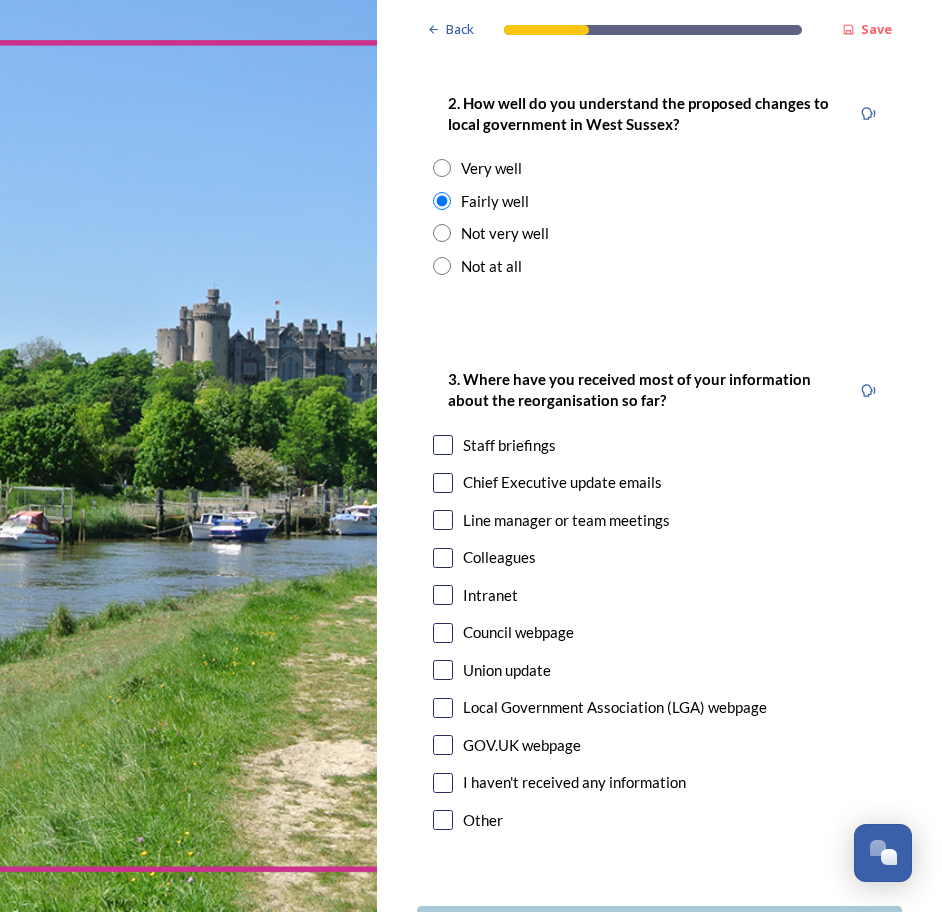 click at bounding box center [443, 445] 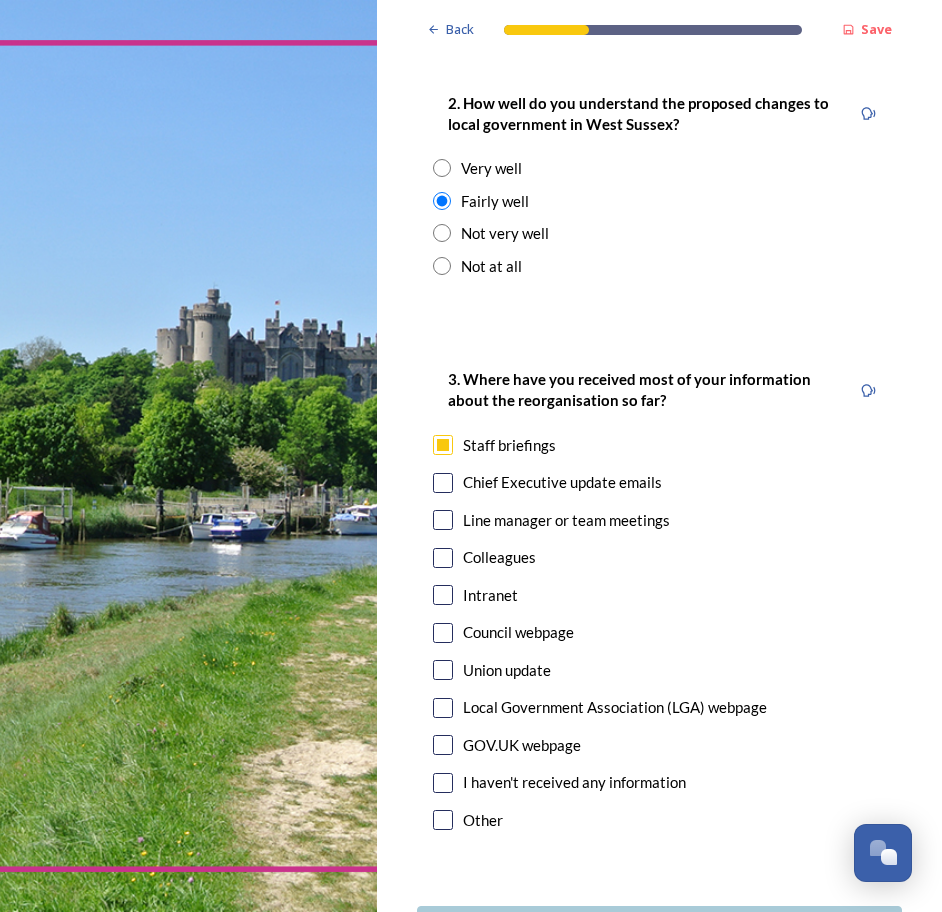 click at bounding box center [443, 483] 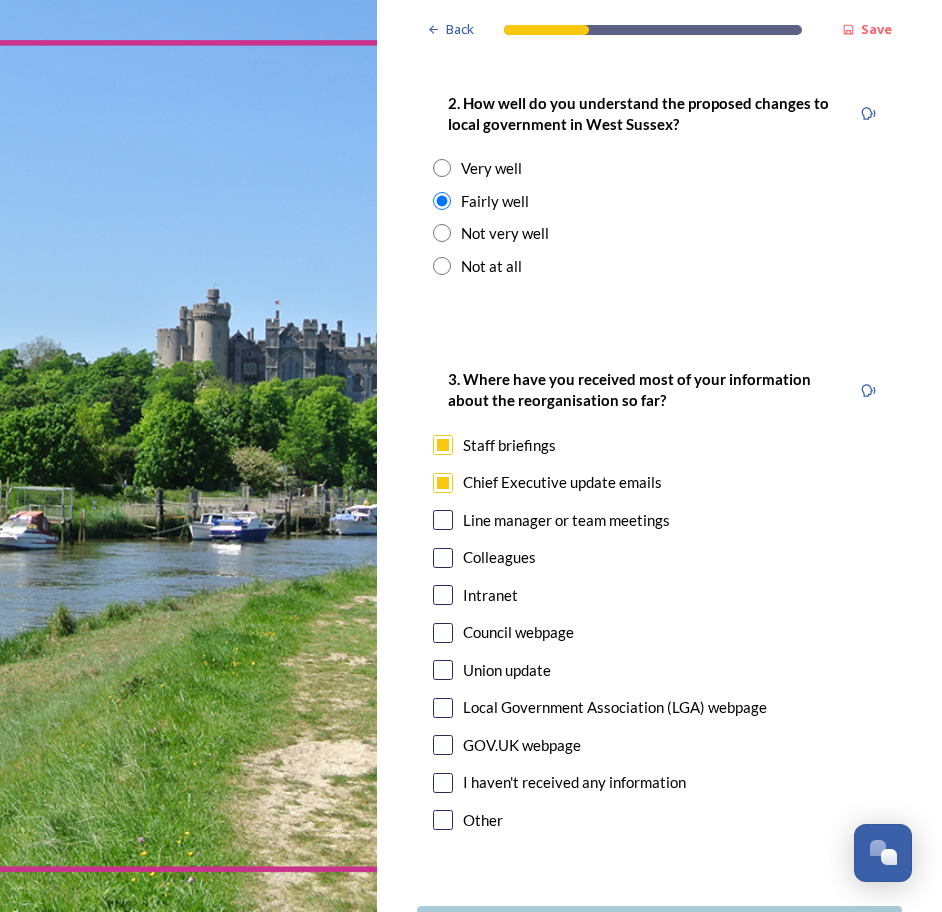 click at bounding box center (443, 520) 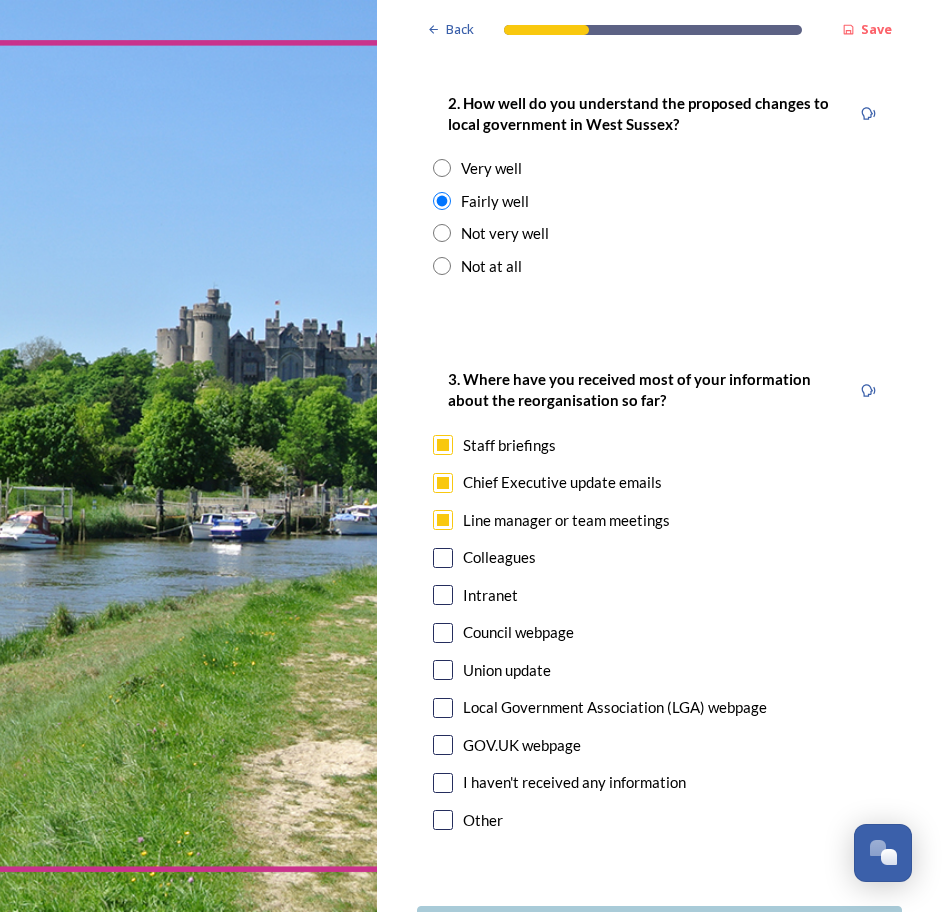 click at bounding box center [443, 558] 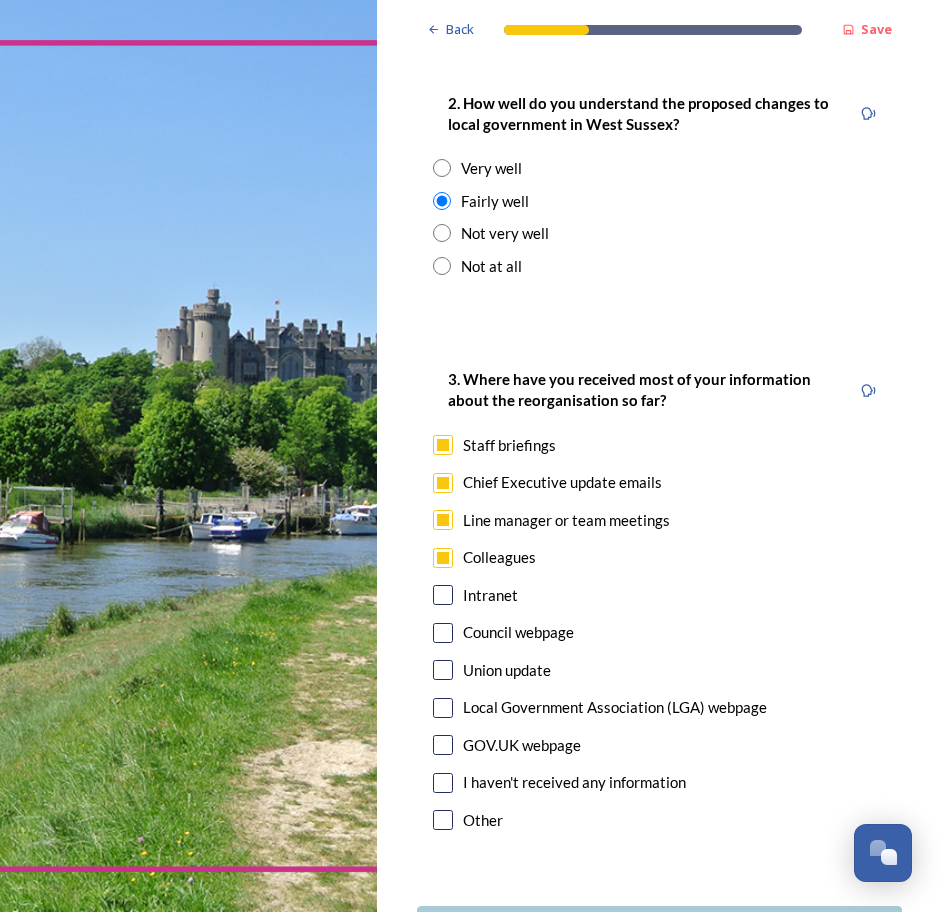 click at bounding box center (443, 595) 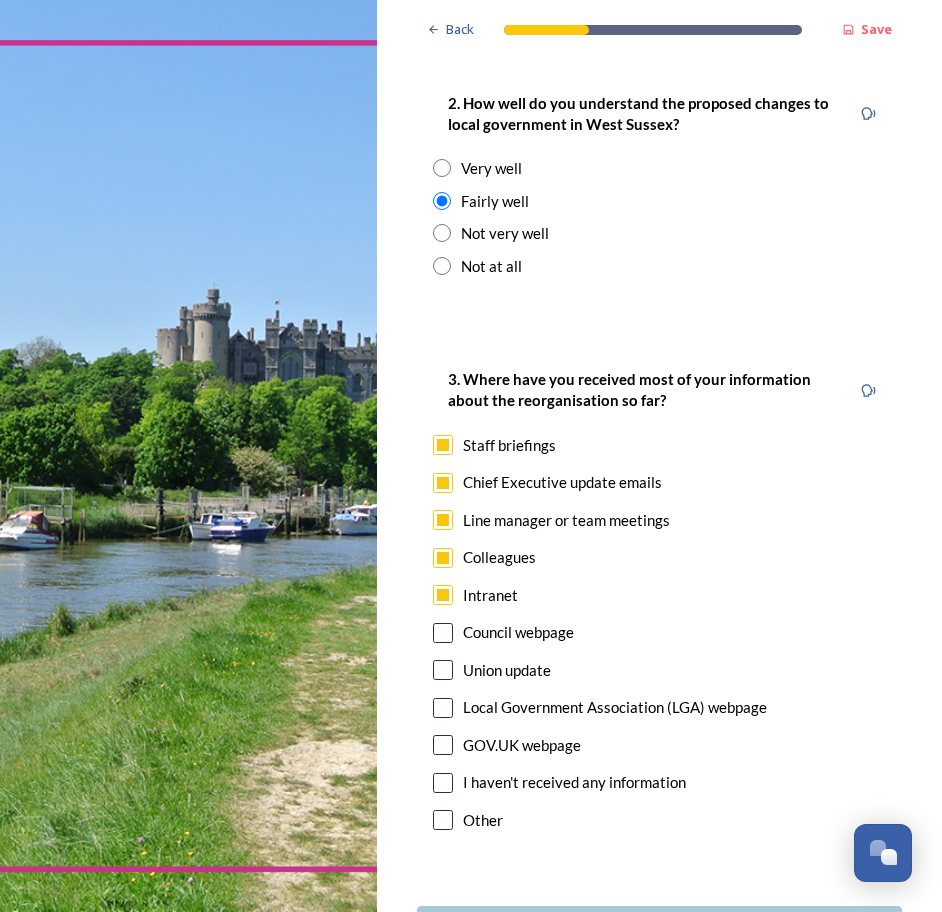 scroll, scrollTop: 900, scrollLeft: 0, axis: vertical 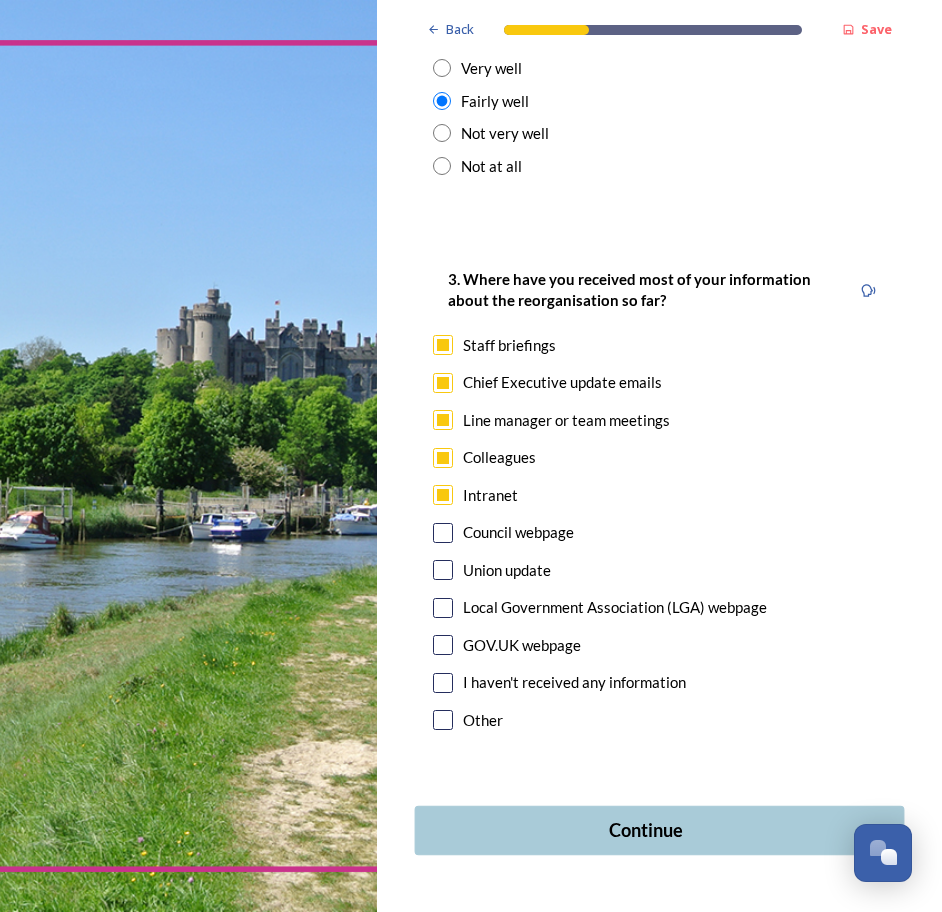 click on "Continue" at bounding box center (645, 830) 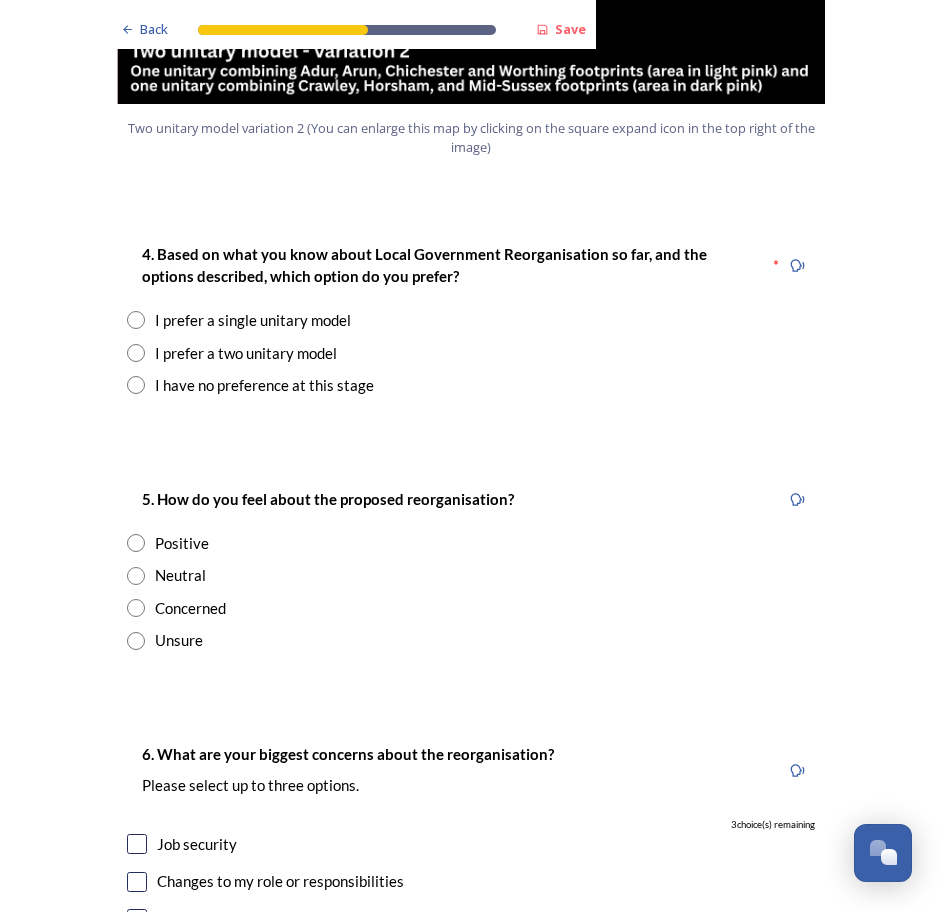 scroll, scrollTop: 2500, scrollLeft: 0, axis: vertical 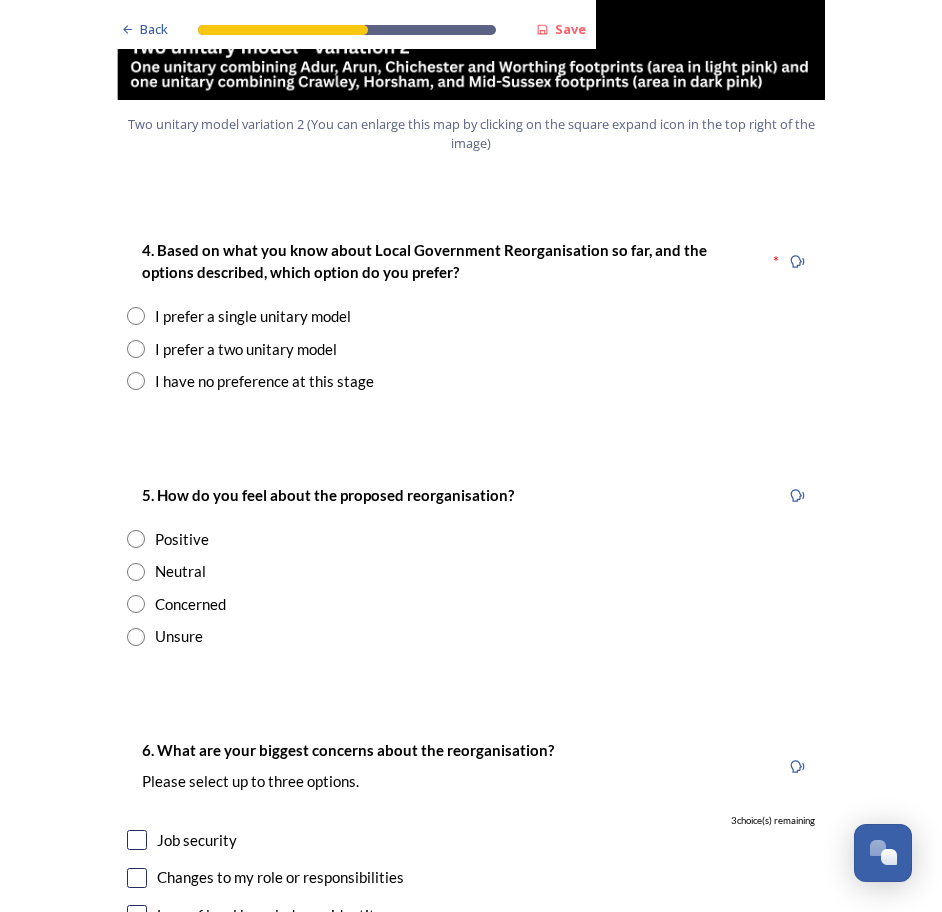 click at bounding box center (136, 604) 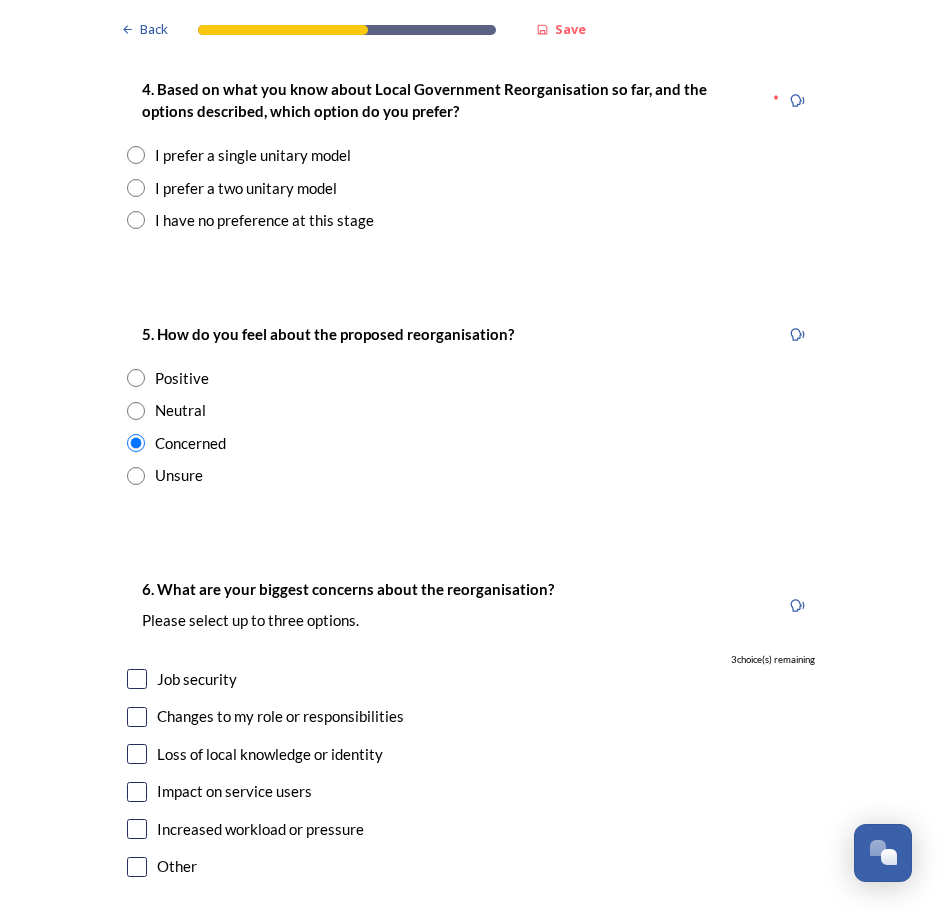 scroll, scrollTop: 2700, scrollLeft: 0, axis: vertical 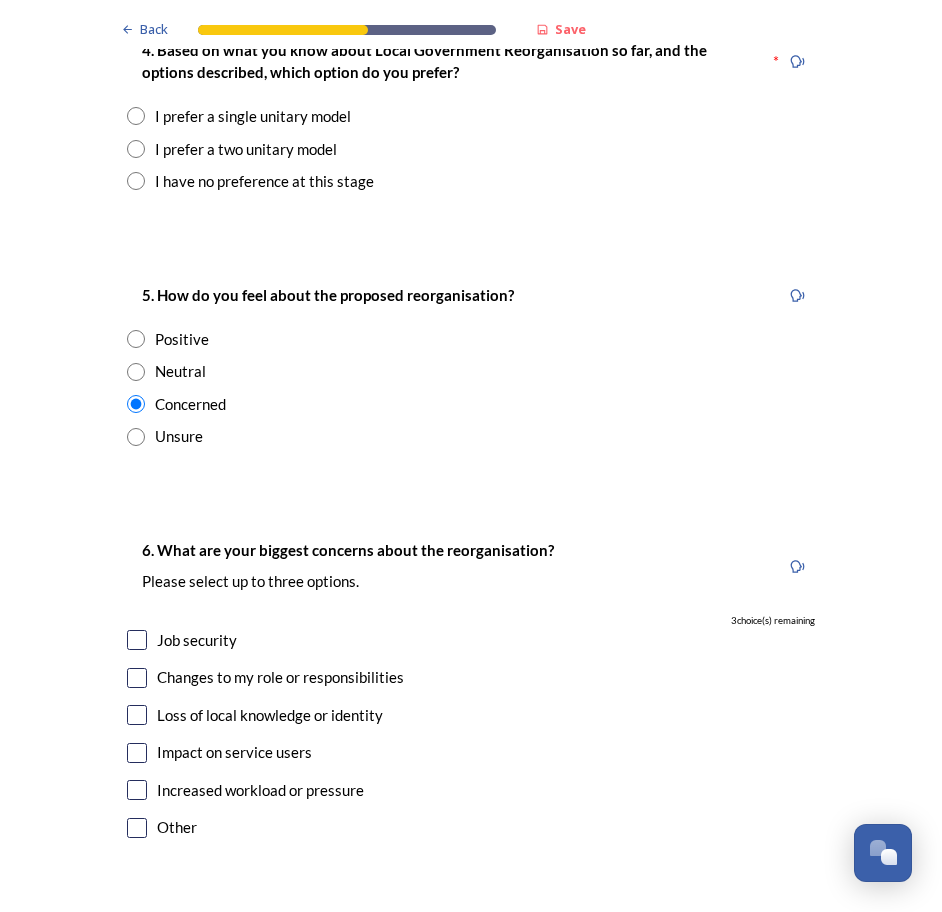 click at bounding box center (137, 715) 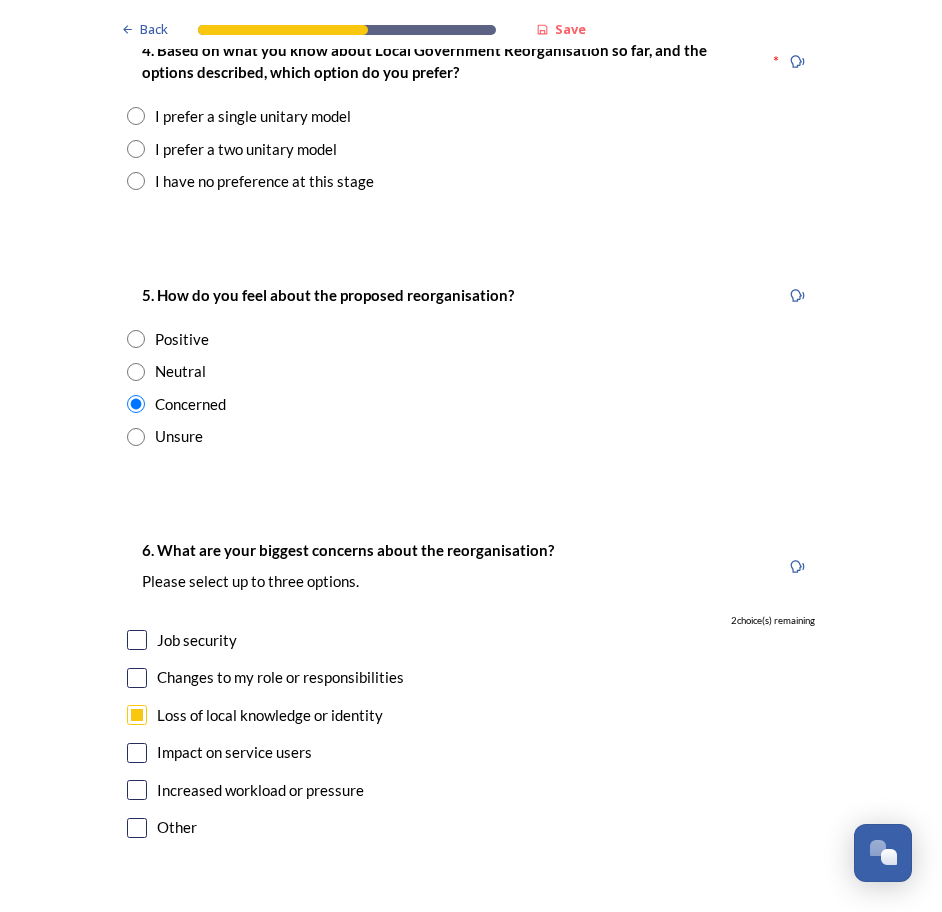 click at bounding box center [137, 753] 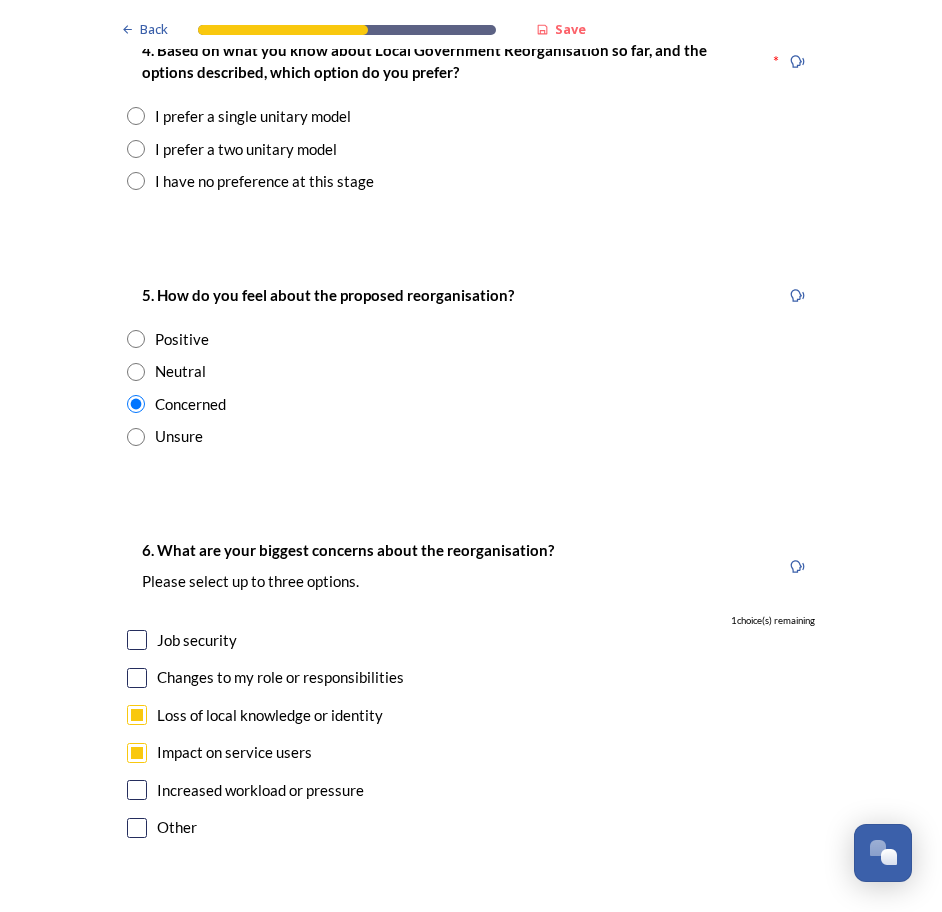 click at bounding box center (137, 640) 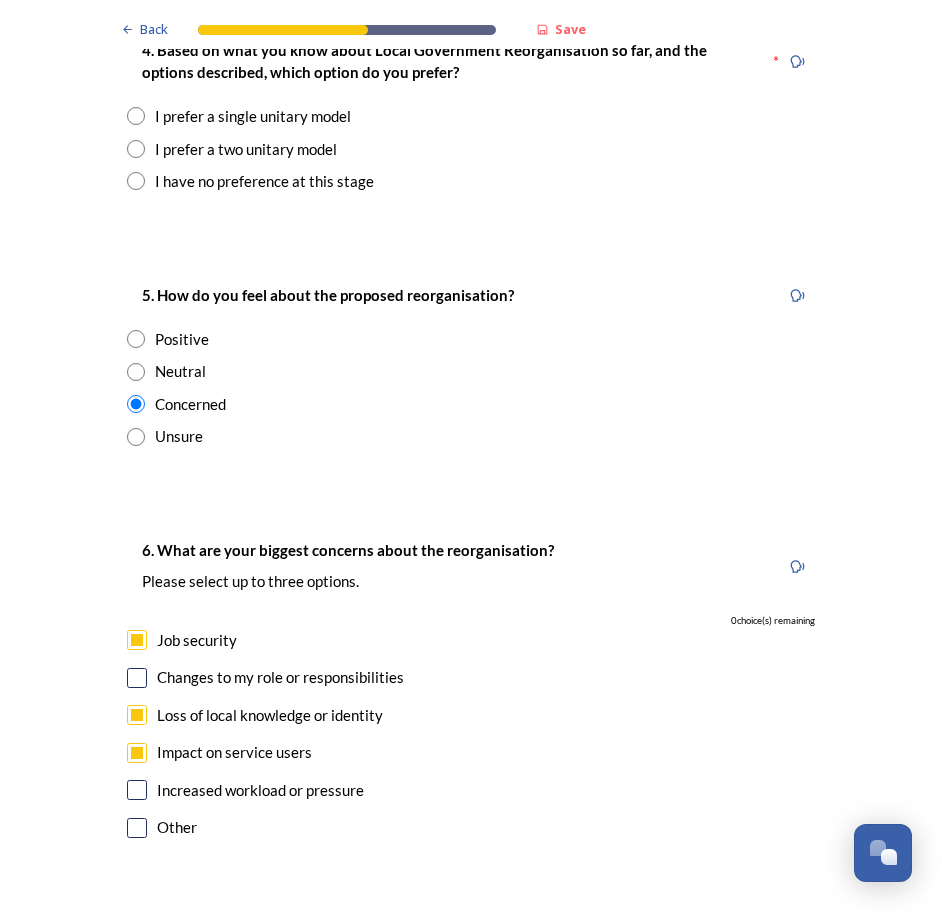 click at bounding box center (137, 678) 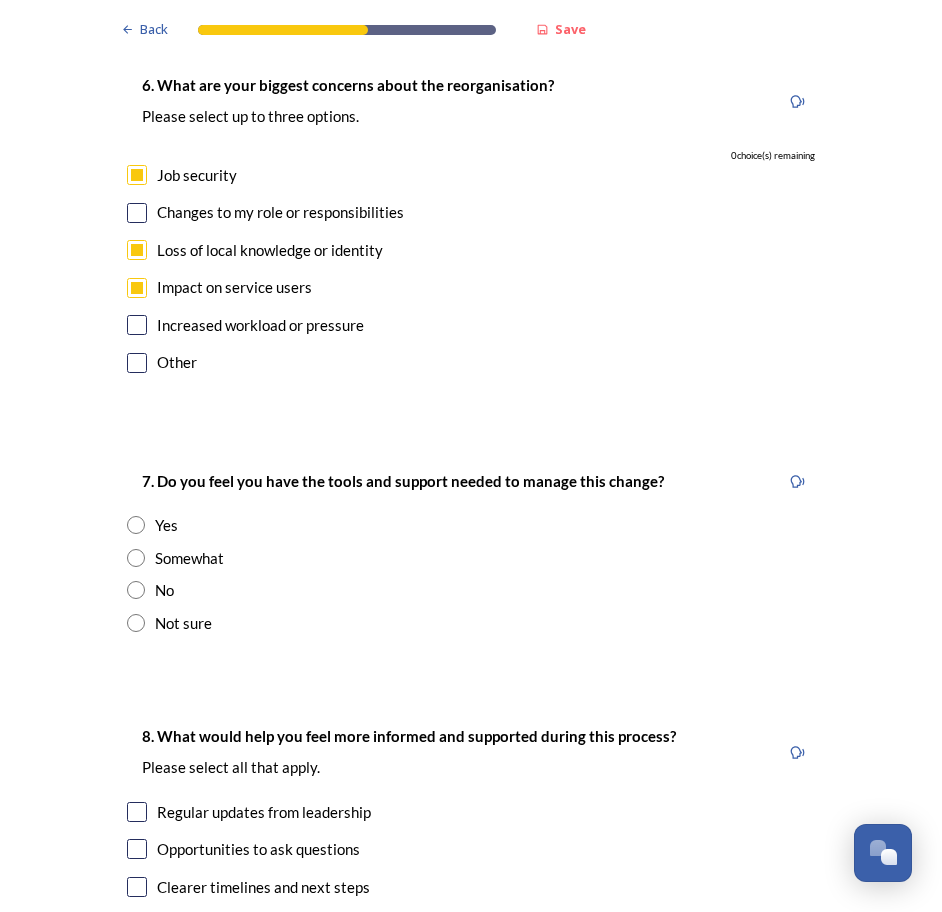 scroll, scrollTop: 3200, scrollLeft: 0, axis: vertical 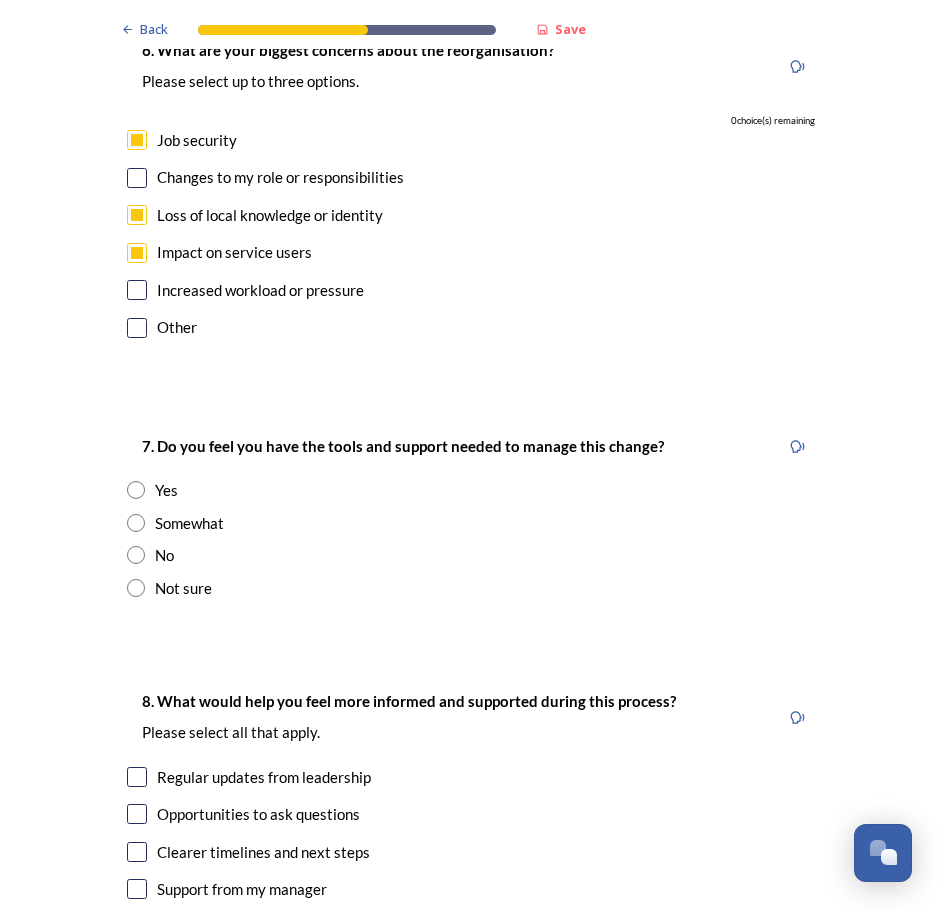 click at bounding box center (136, 555) 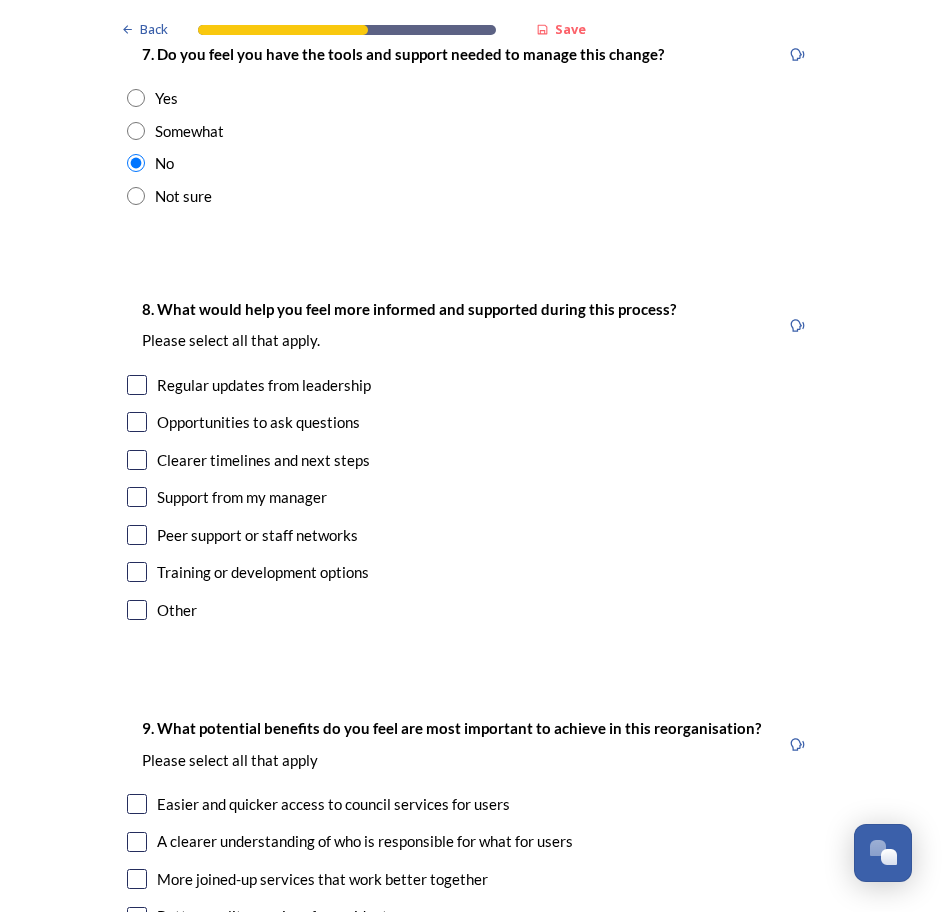 scroll, scrollTop: 3600, scrollLeft: 0, axis: vertical 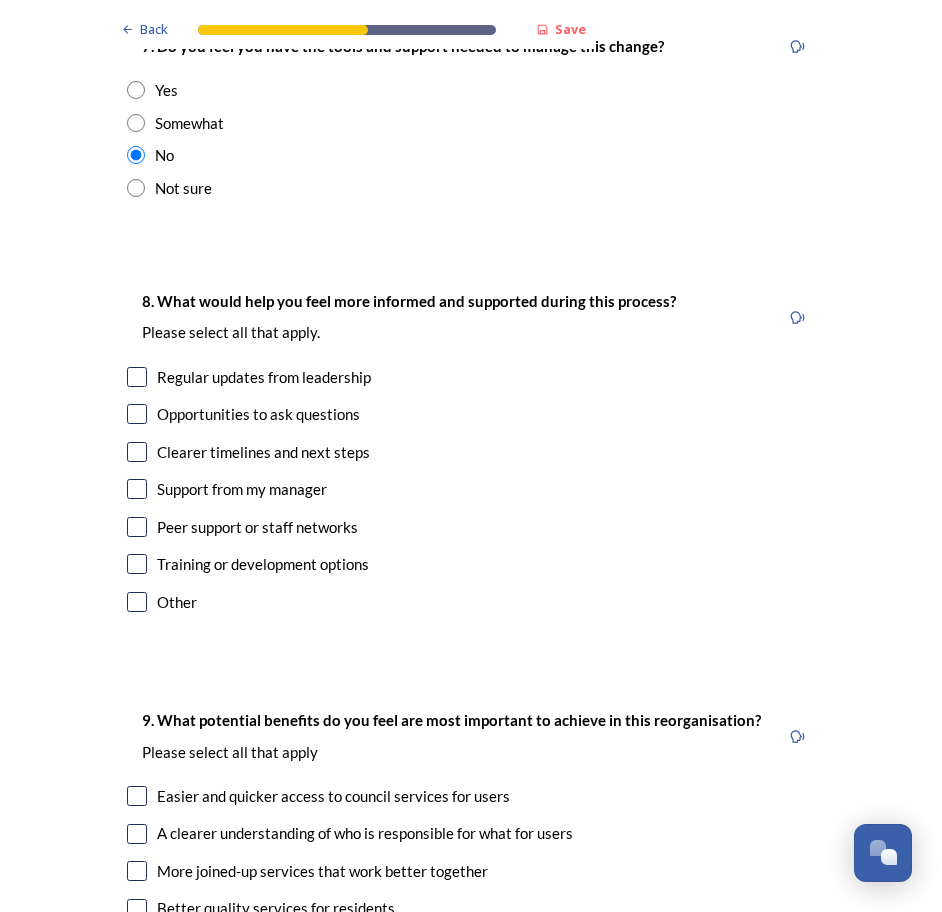 click at bounding box center [137, 377] 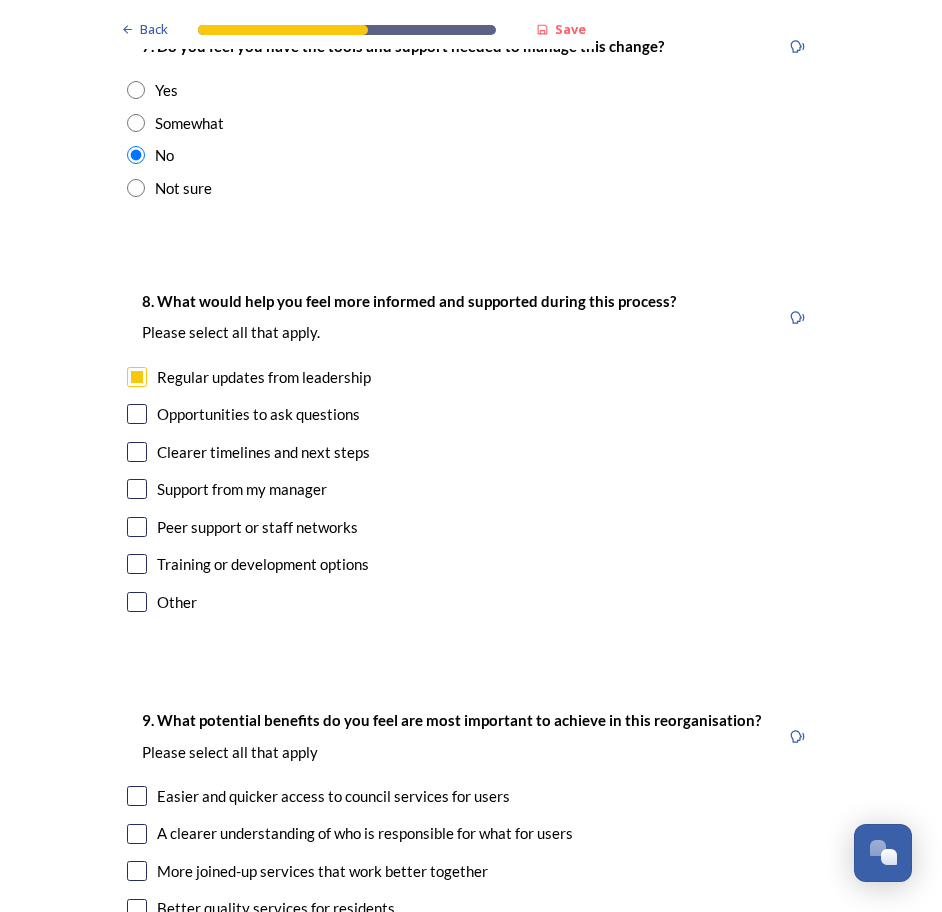 click at bounding box center [137, 414] 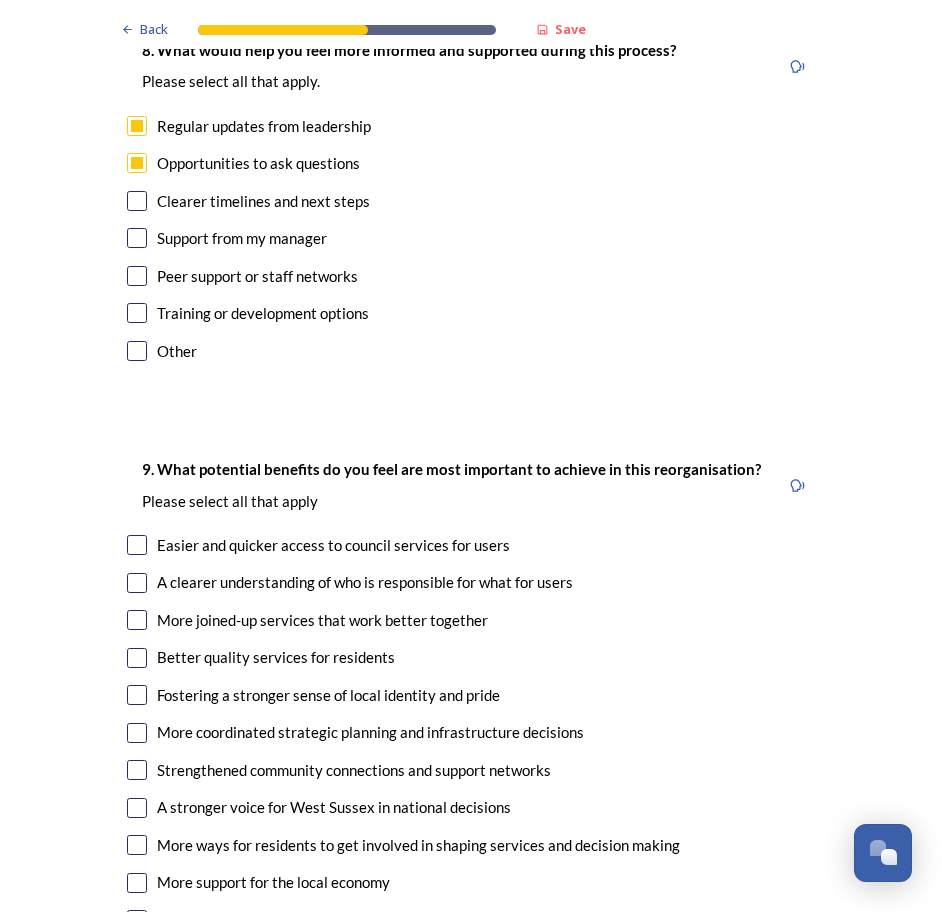 scroll, scrollTop: 3900, scrollLeft: 0, axis: vertical 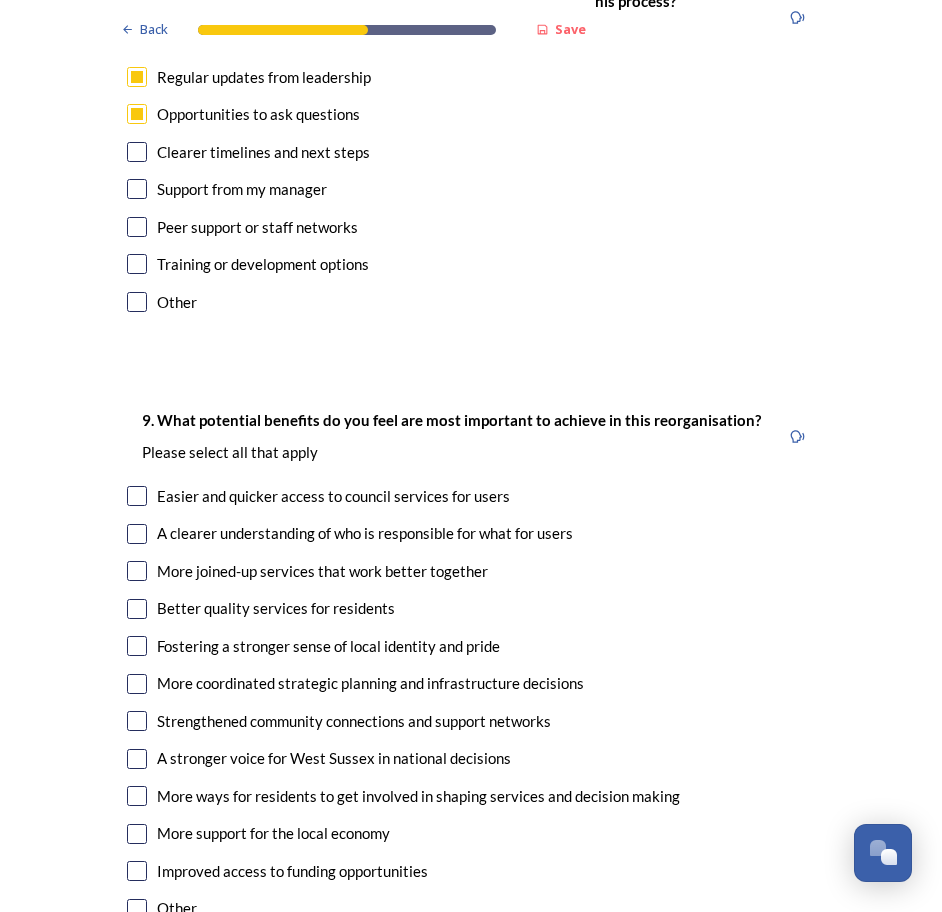 click at bounding box center [137, 496] 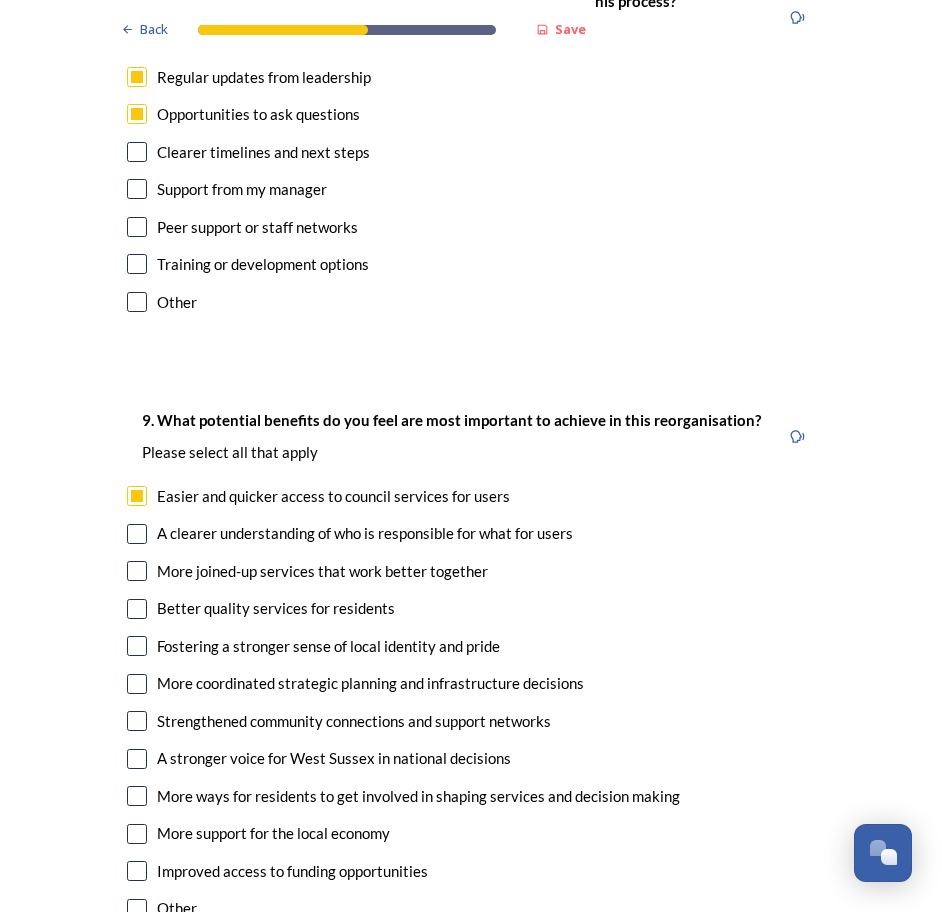 click at bounding box center (137, 534) 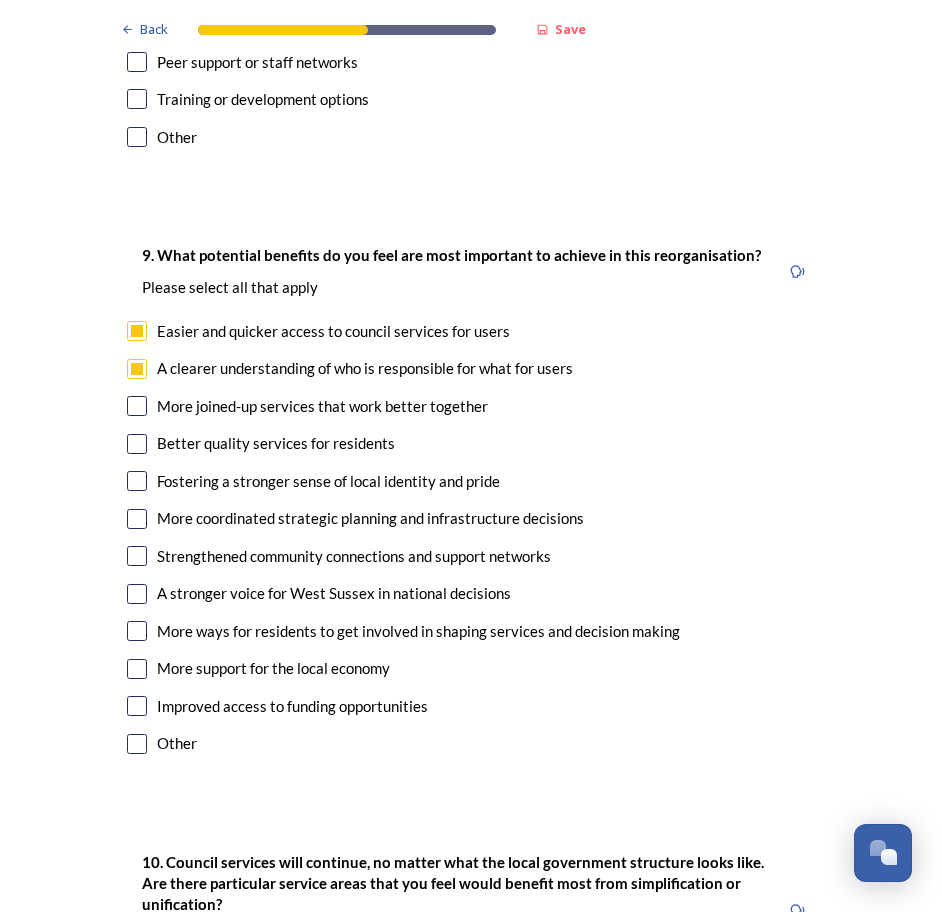 scroll, scrollTop: 4100, scrollLeft: 0, axis: vertical 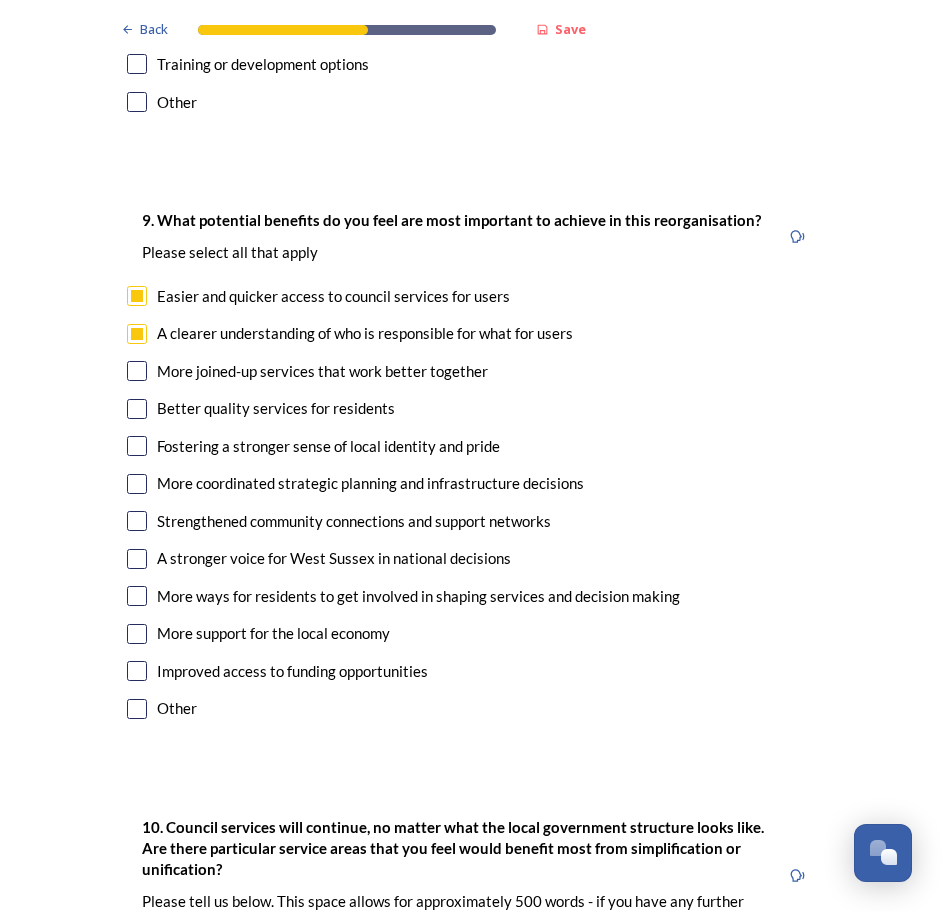 click at bounding box center [137, 371] 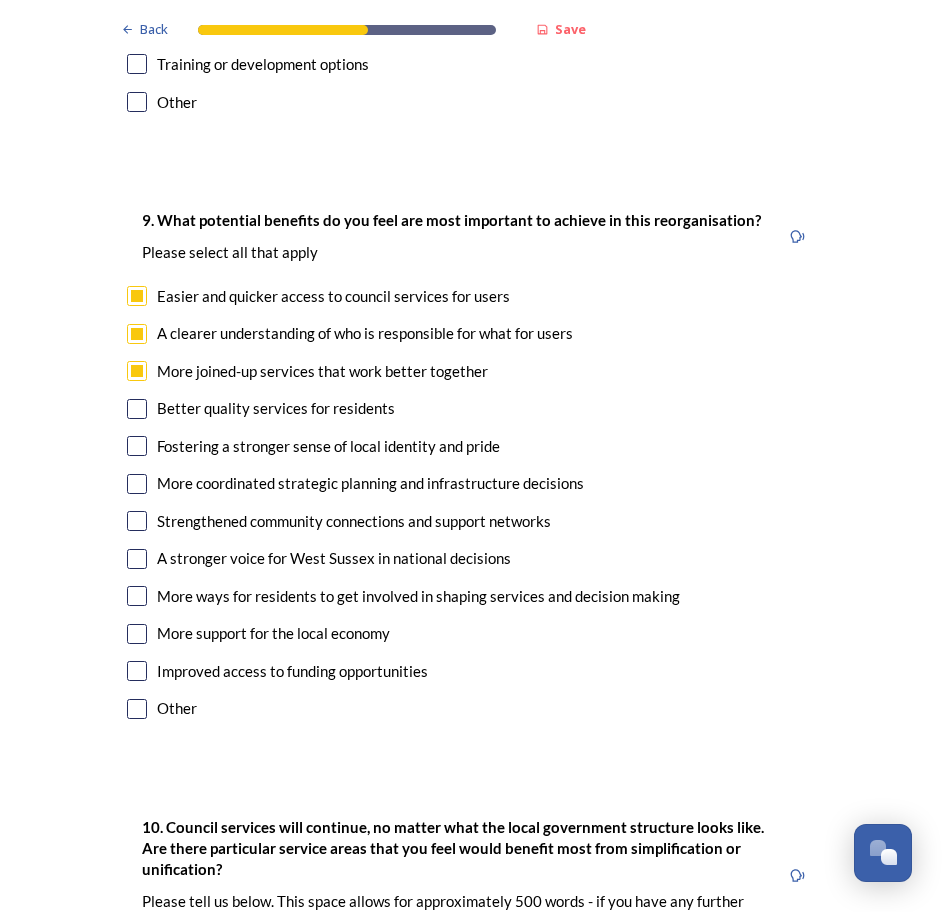 click at bounding box center (137, 409) 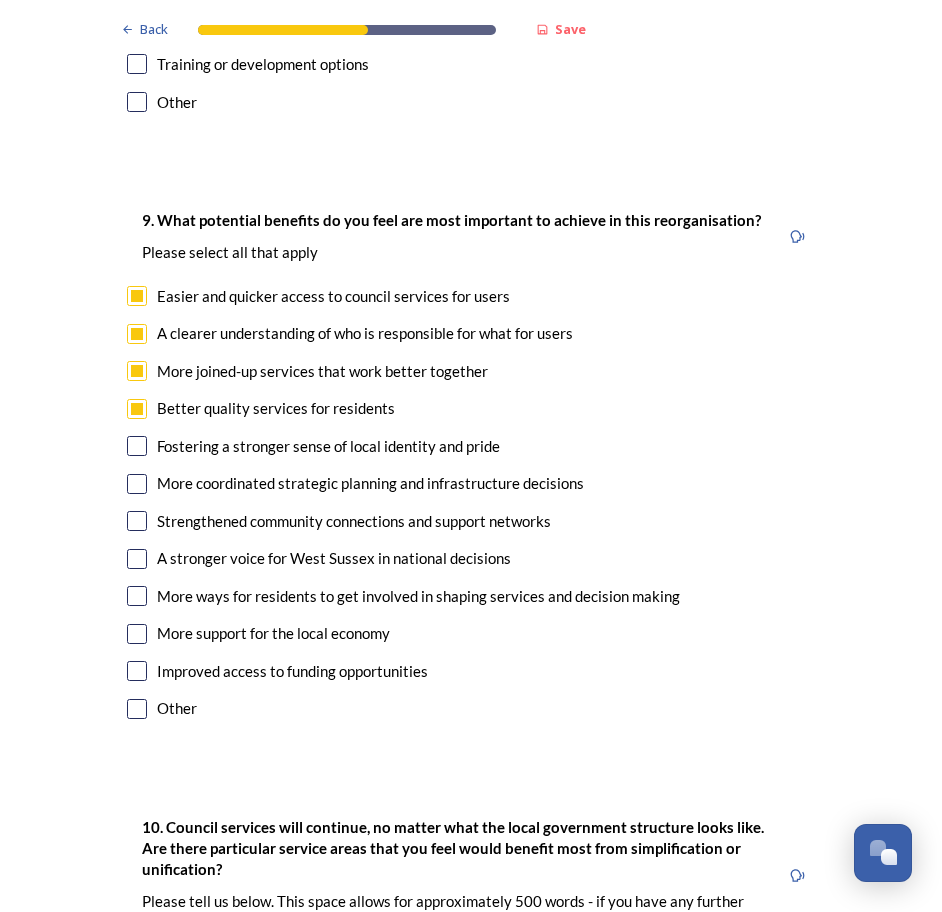 click at bounding box center (137, 446) 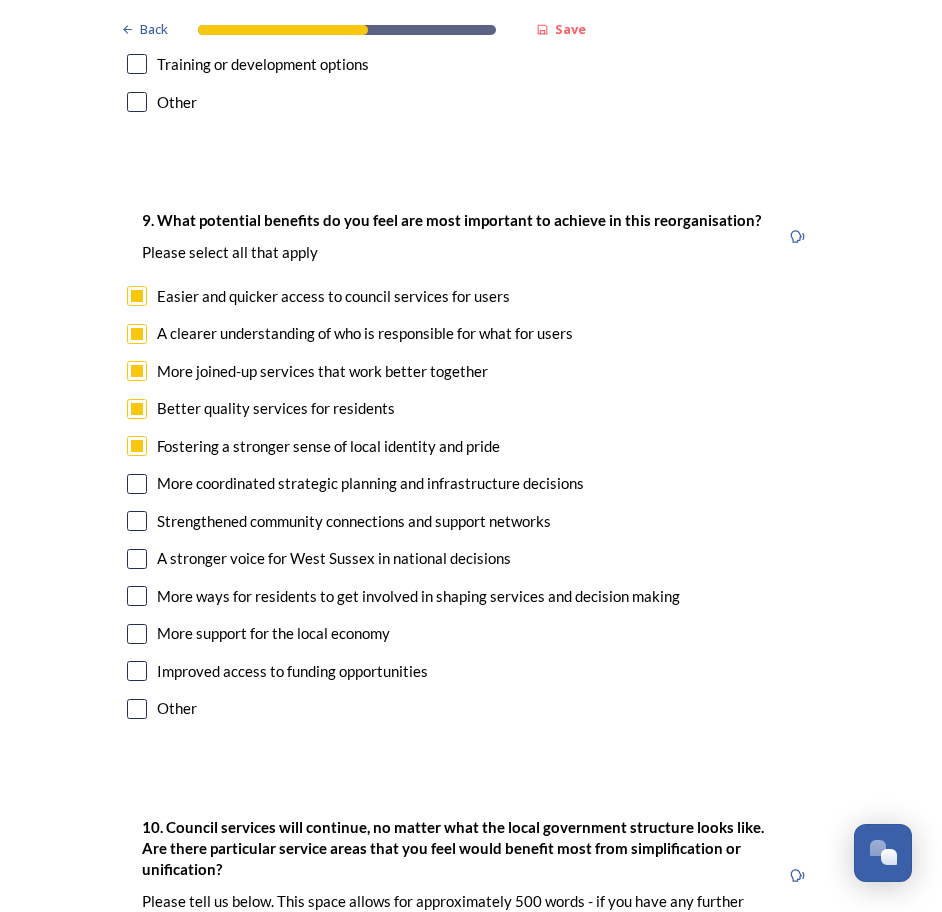 click at bounding box center (137, 484) 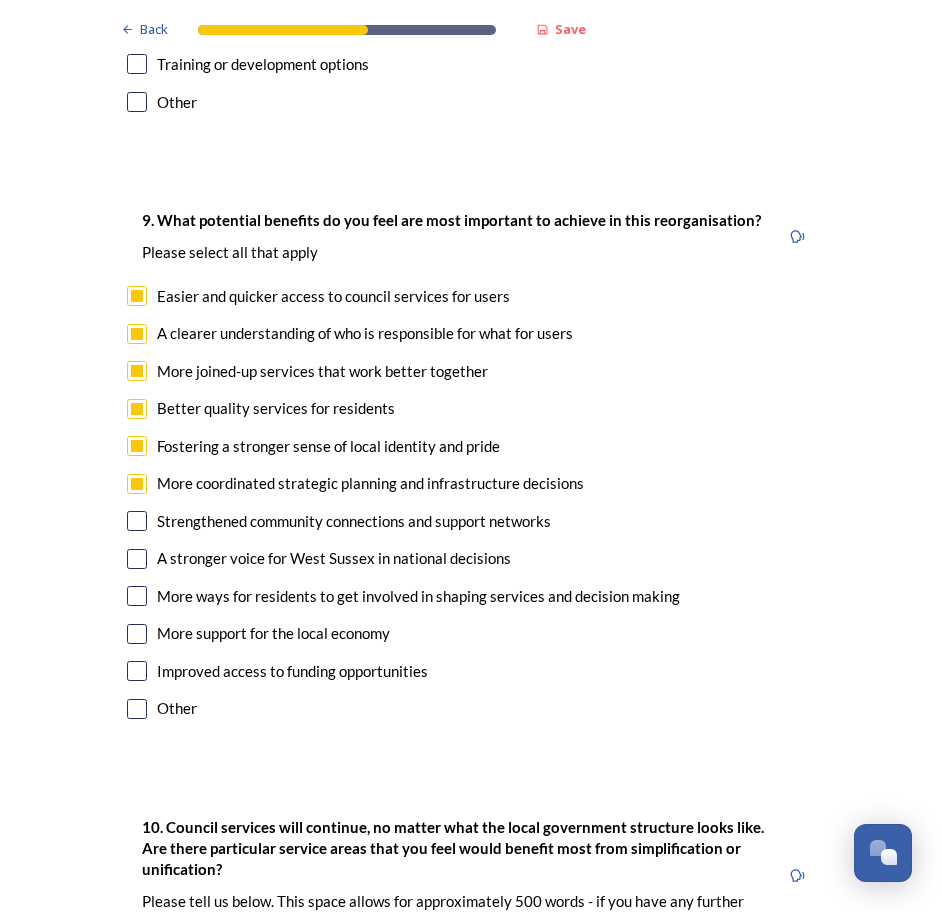 click at bounding box center [137, 521] 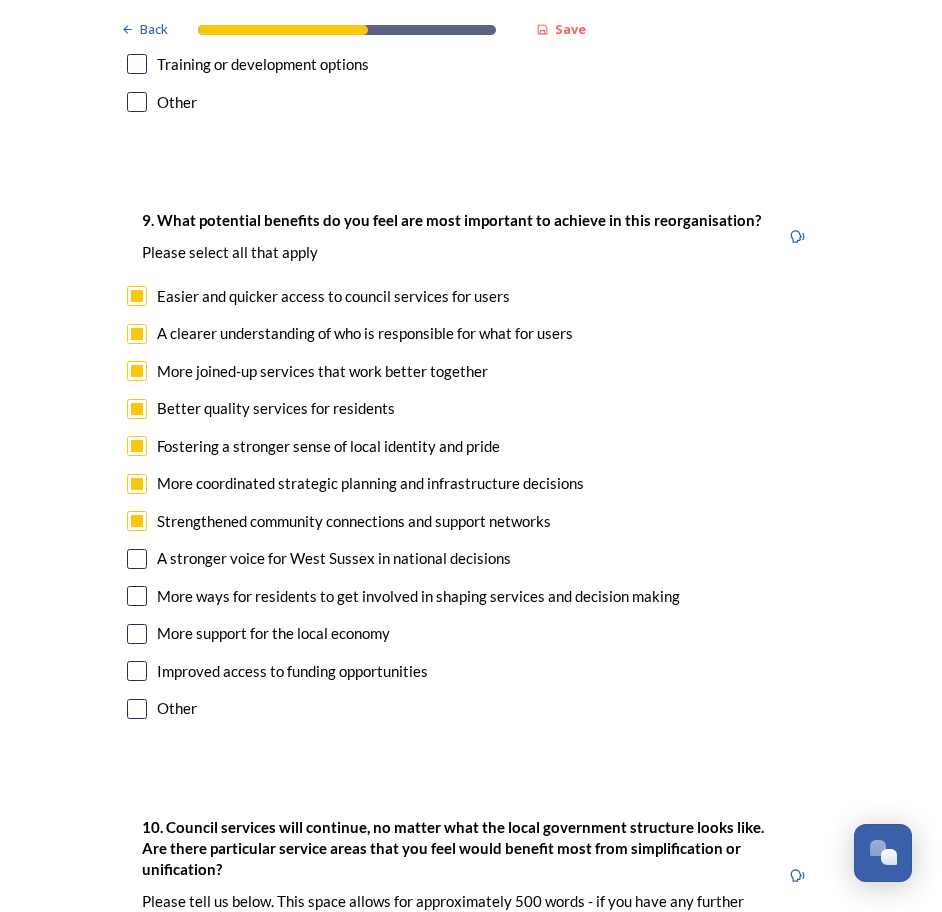 click at bounding box center [137, 559] 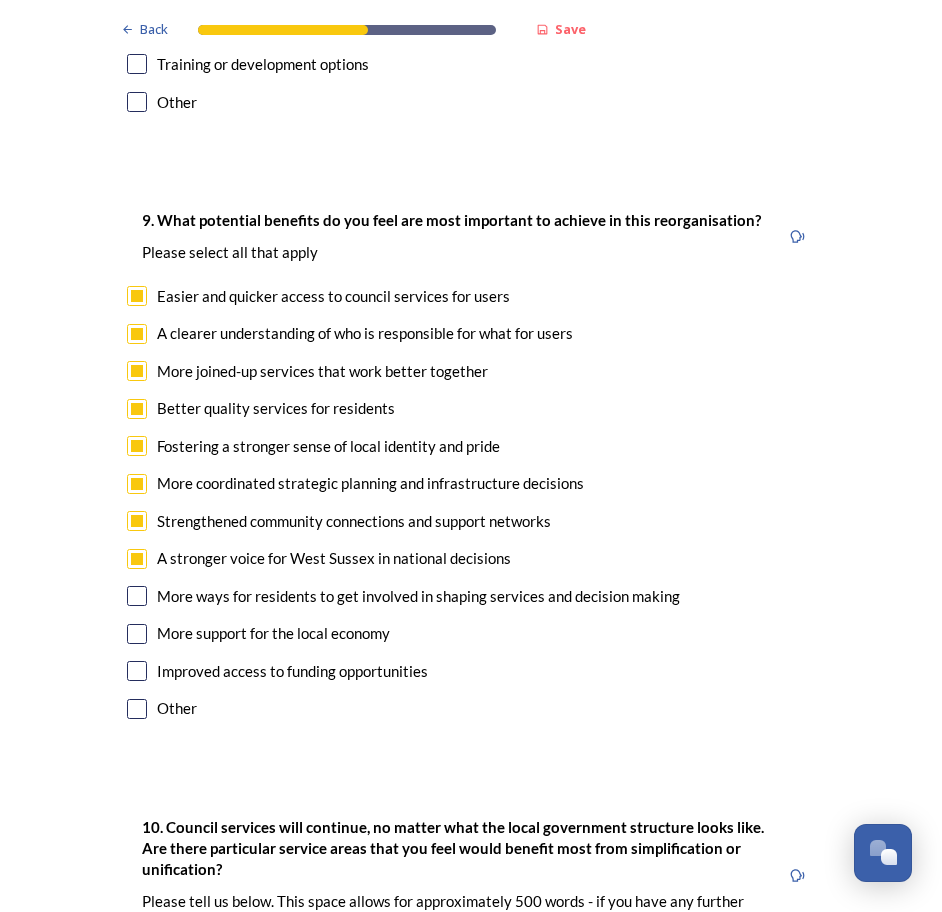 click at bounding box center [137, 559] 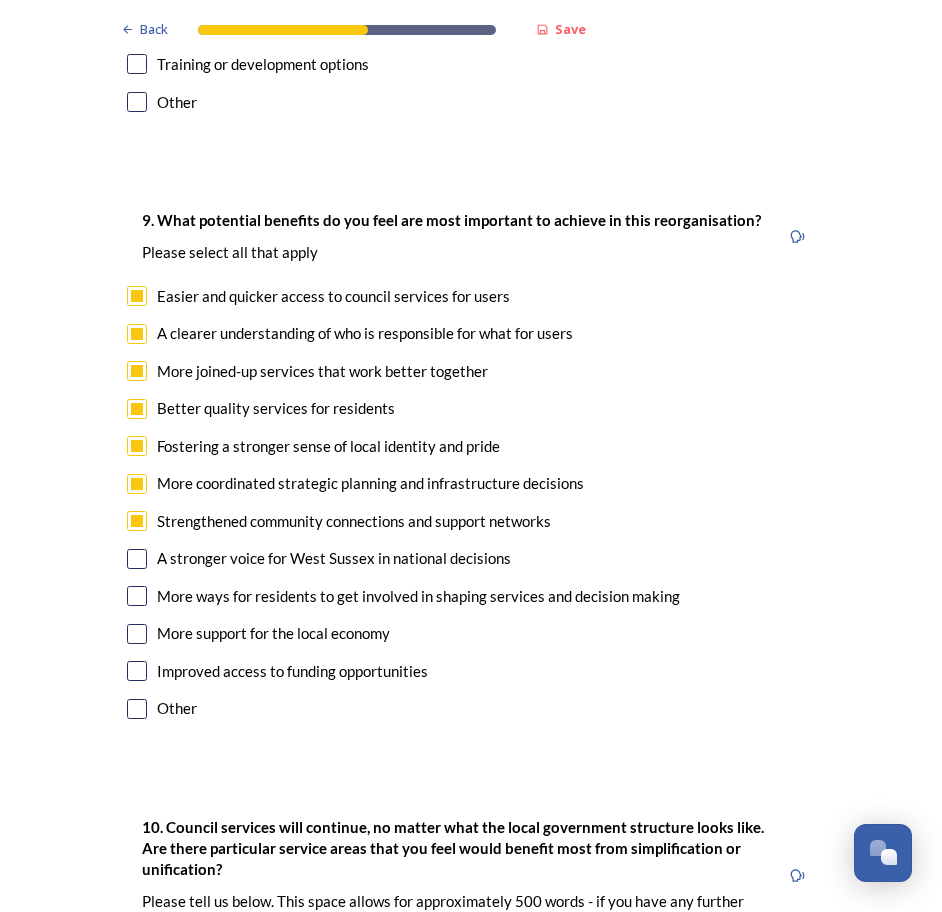 click at bounding box center [137, 596] 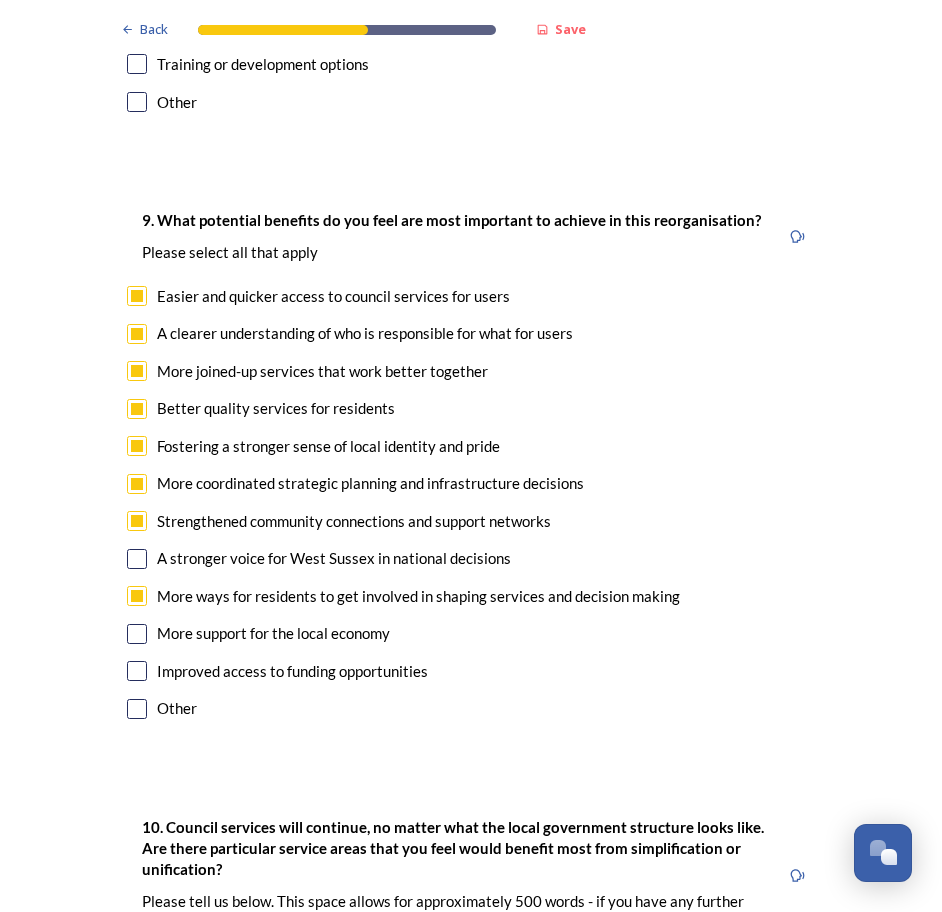click at bounding box center [137, 634] 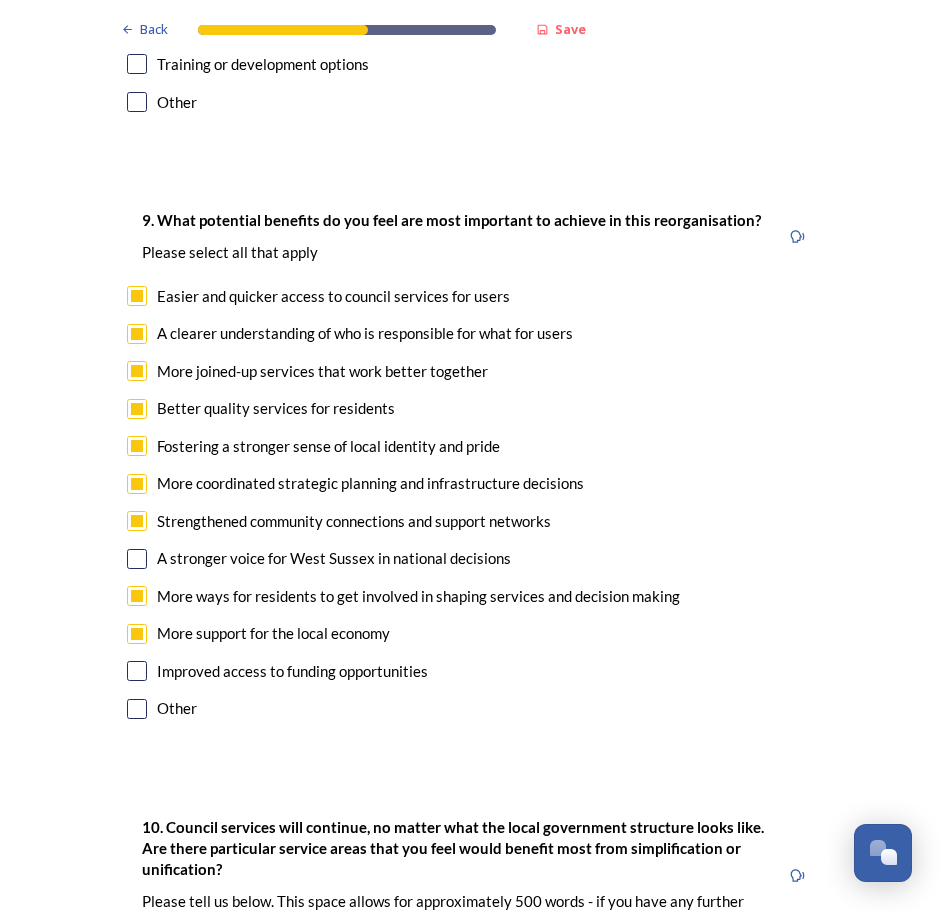 click at bounding box center (137, 671) 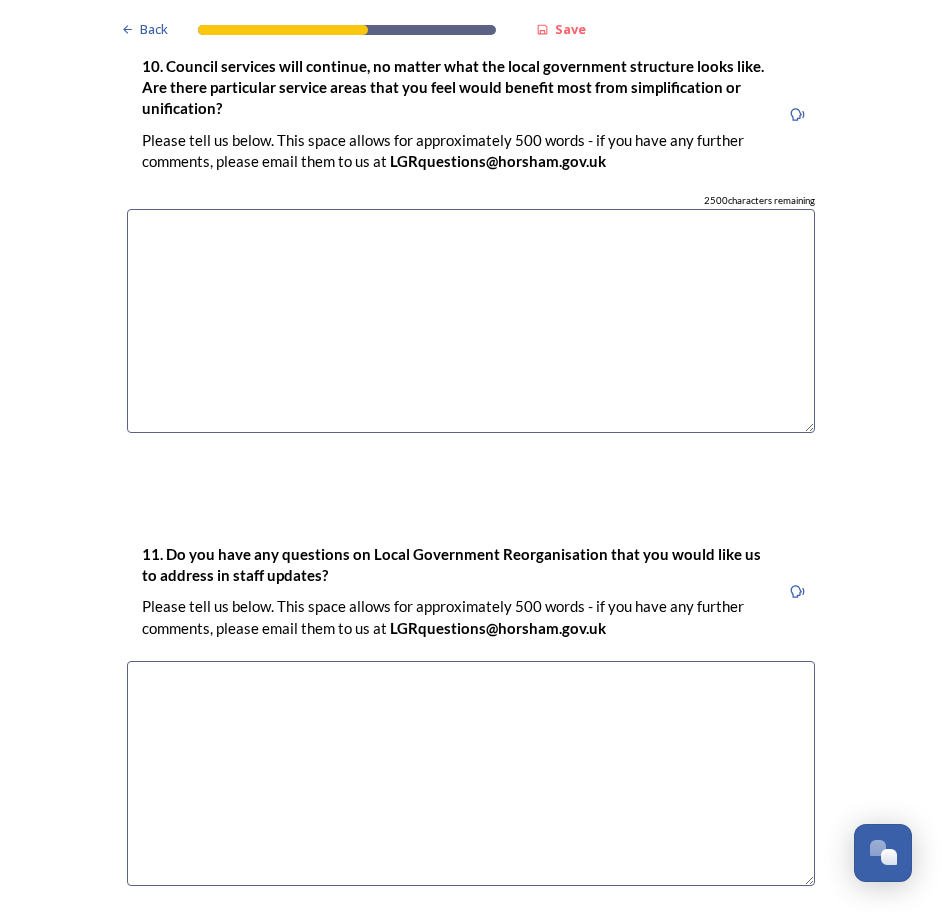 scroll, scrollTop: 4900, scrollLeft: 0, axis: vertical 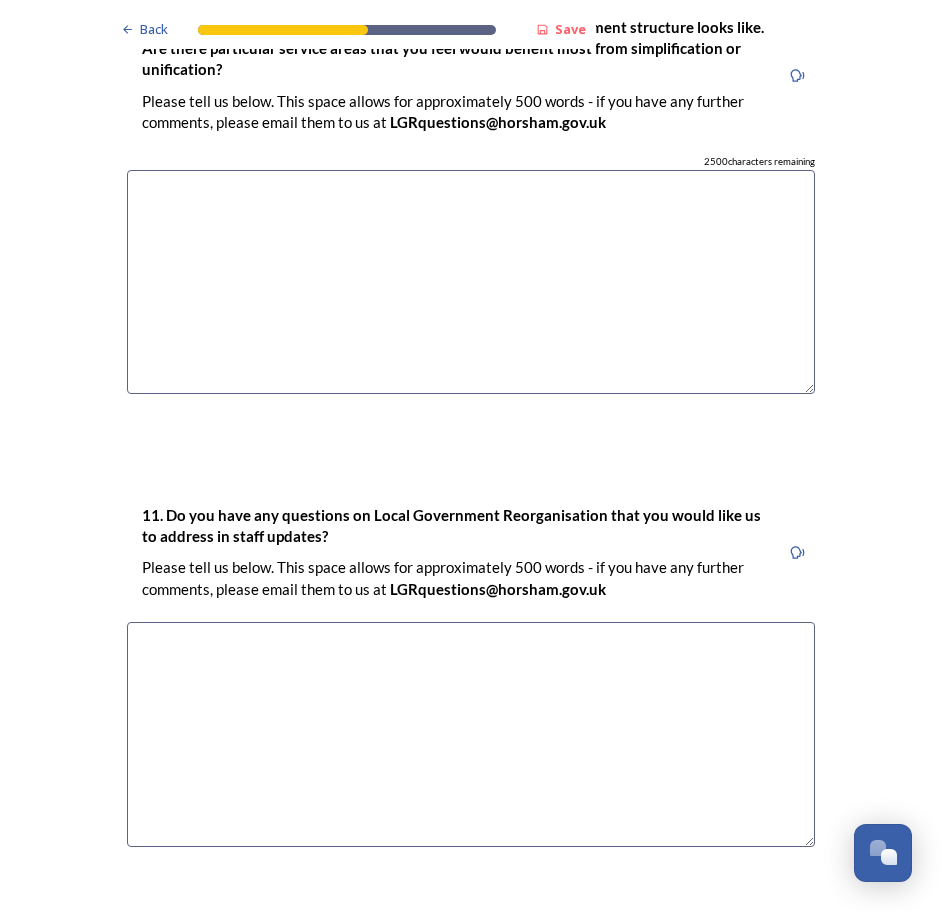 click at bounding box center (471, 282) 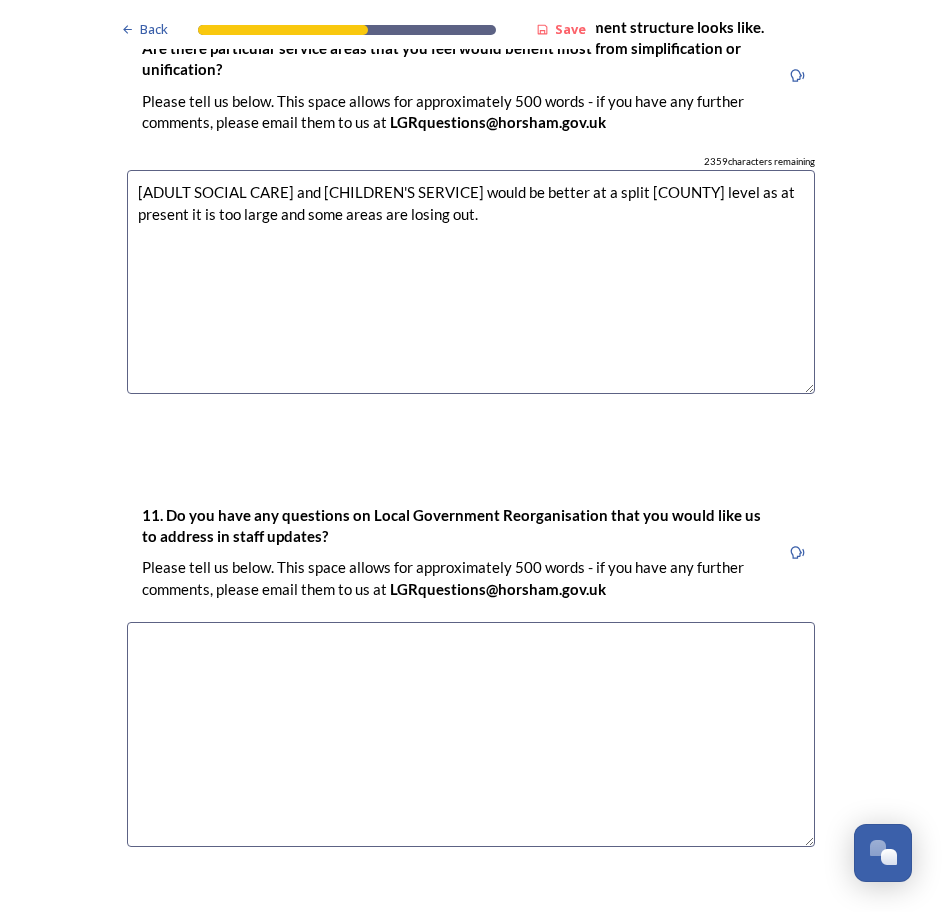 click on "[ADULT SOCIAL CARE] and [CHILDREN'S SERVICE] would be better at a split [COUNTY] level as at present it is too large and some areas are losing out." at bounding box center [471, 282] 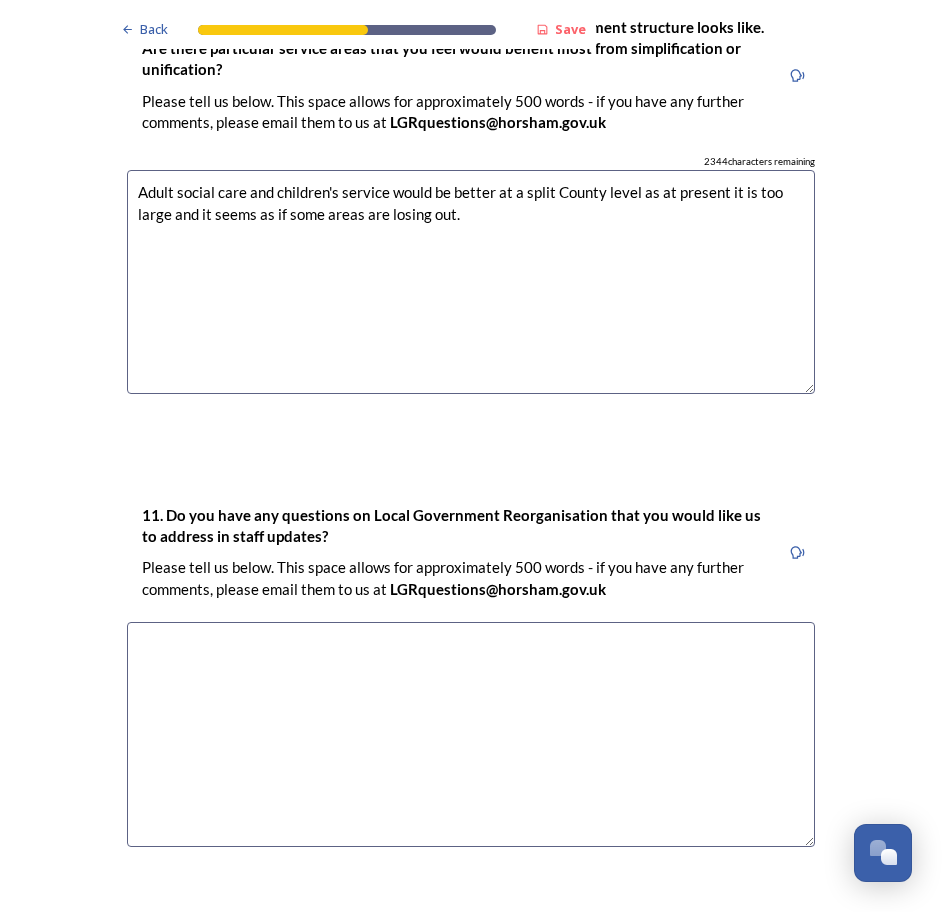 click on "Adult social care and children's service would be better at a split County level as at present it is too large and it seems as if some areas are losing out." at bounding box center (471, 282) 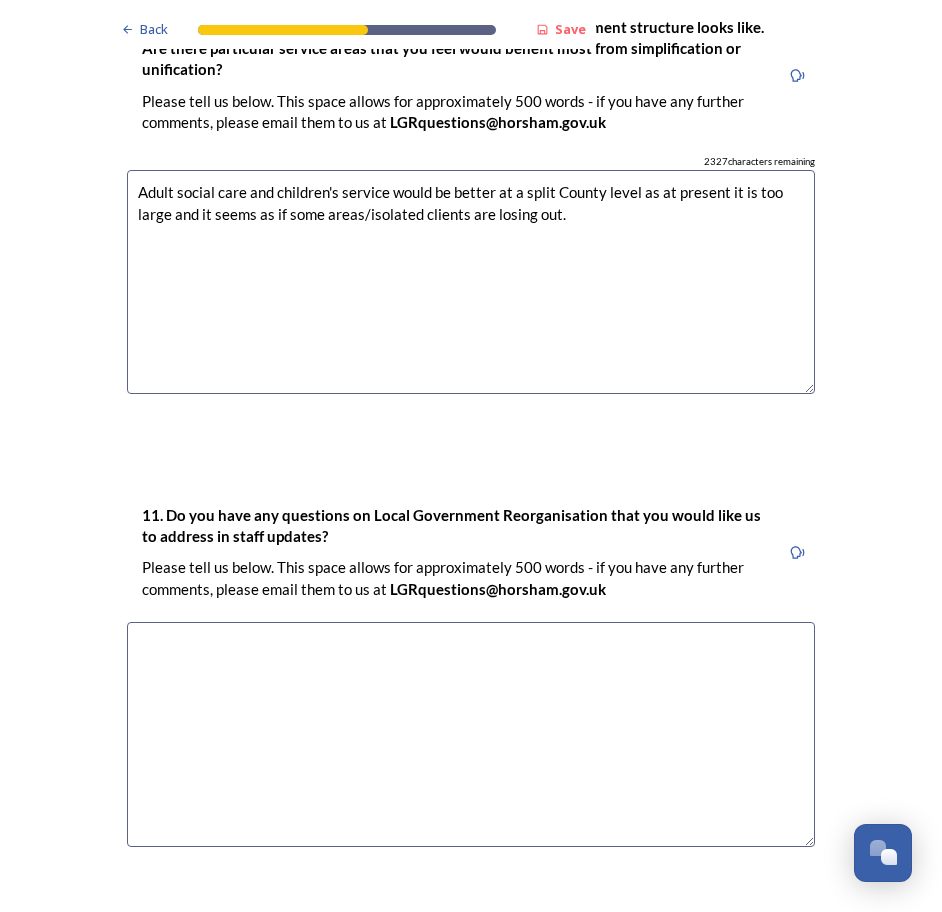 click on "Adult social care and children's service would be better at a split County level as at present it is too large and it seems as if some areas/isolated clients are losing out." at bounding box center [471, 282] 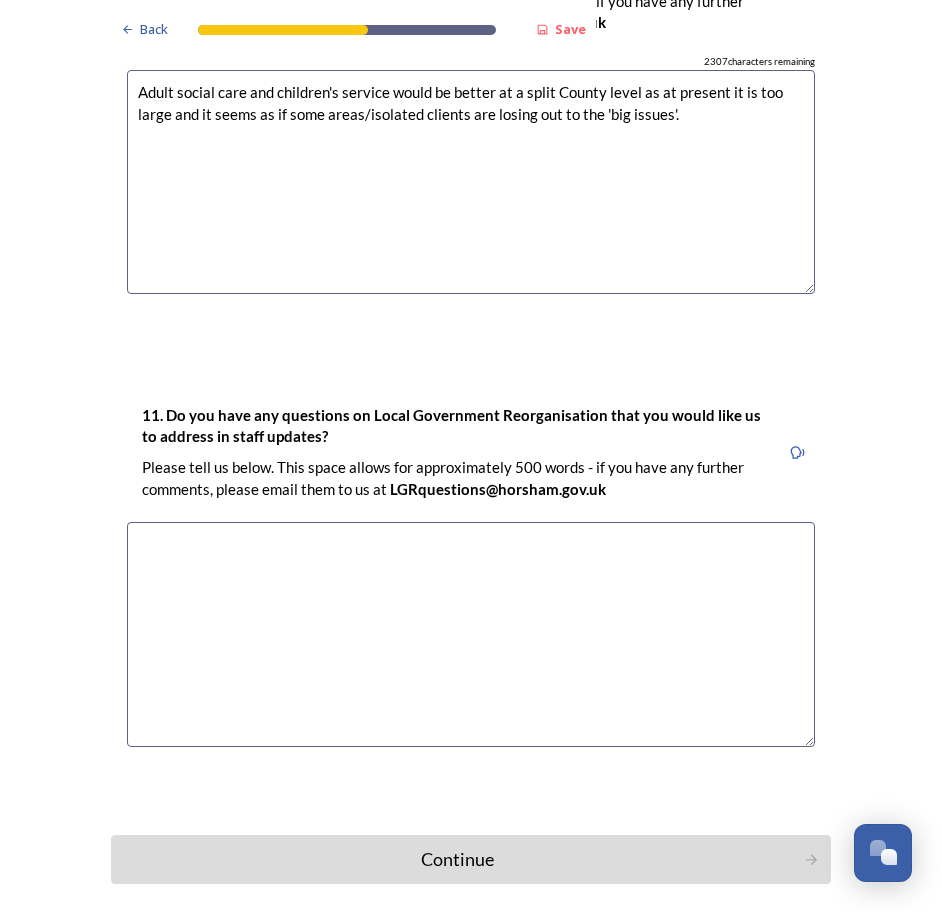 scroll, scrollTop: 5088, scrollLeft: 0, axis: vertical 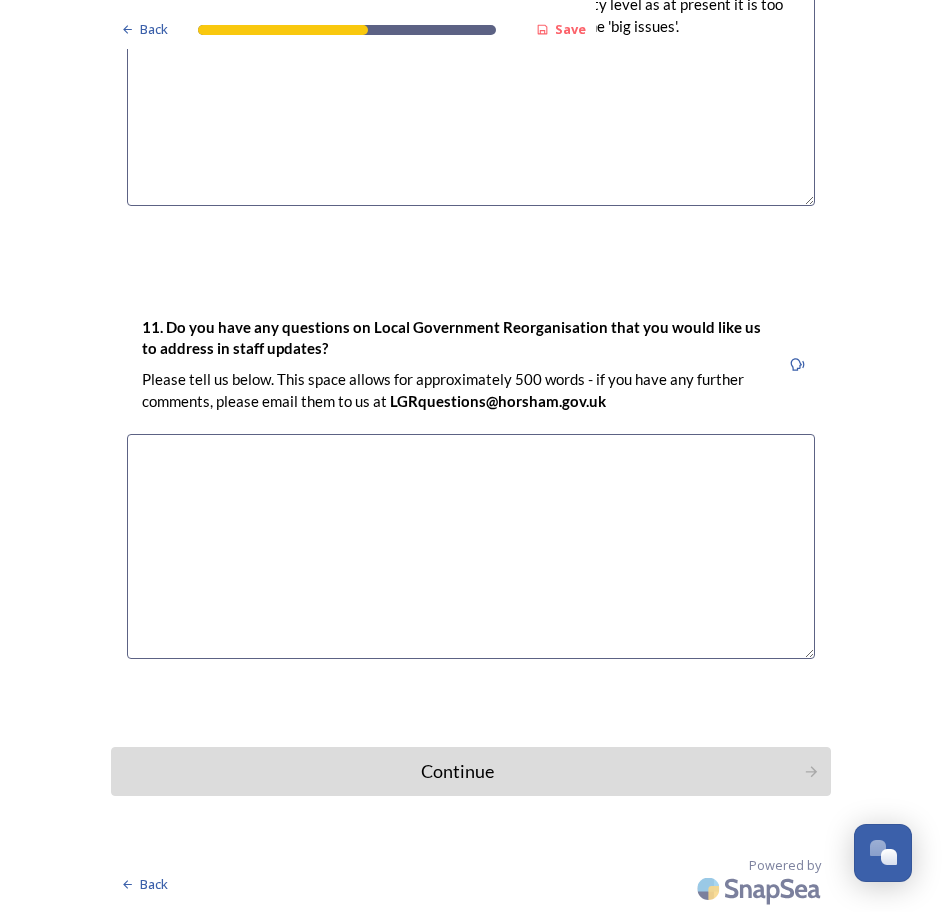 type on "Adult social care and children's service would be better at a split County level as at present it is too large and it seems as if some areas/isolated clients are losing out to the 'big issues'." 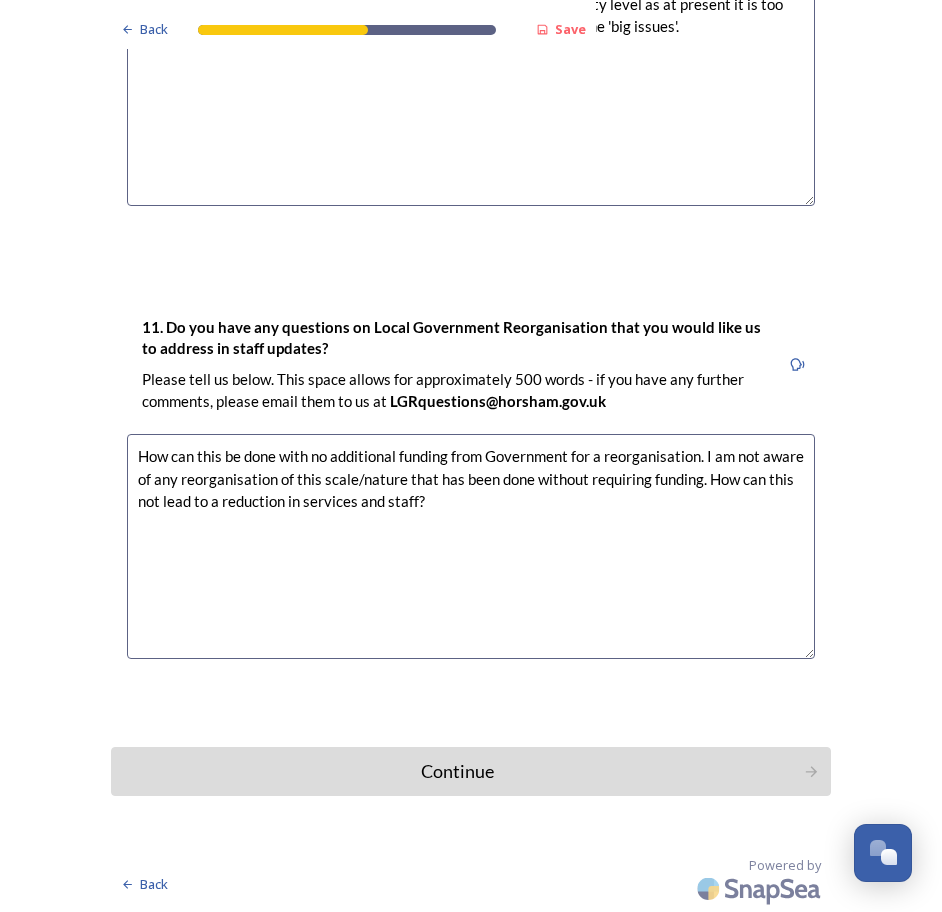 click on "How can this be done with no additional funding from Government for a reorganisation. I am not aware of any reorganisation of this scale/nature that has been done without requiring funding. How can this not lead to a reduction in services and staff?" at bounding box center (471, 546) 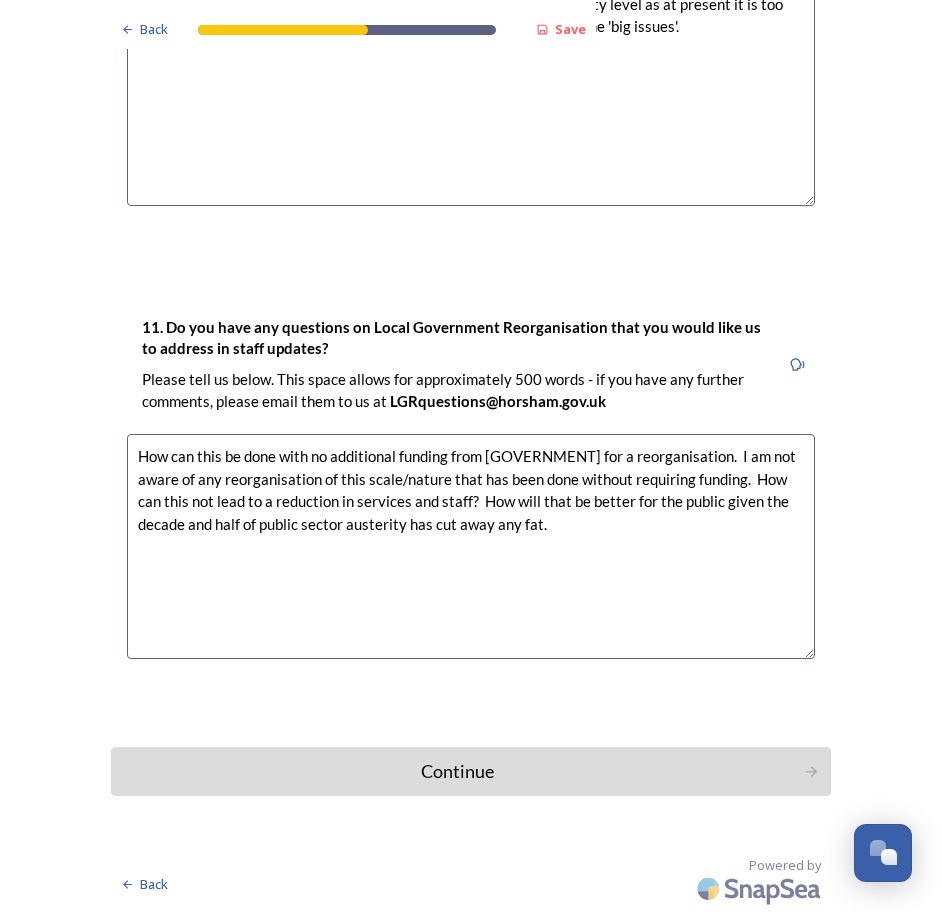 click on "How can this be done with no additional funding from [GOVERNMENT] for a reorganisation.  I am not aware of any reorganisation of this scale/nature that has been done without requiring funding.  How can this not lead to a reduction in services and staff?  How will that be better for the public given the decade and half of public sector austerity has cut away any fat." at bounding box center [471, 546] 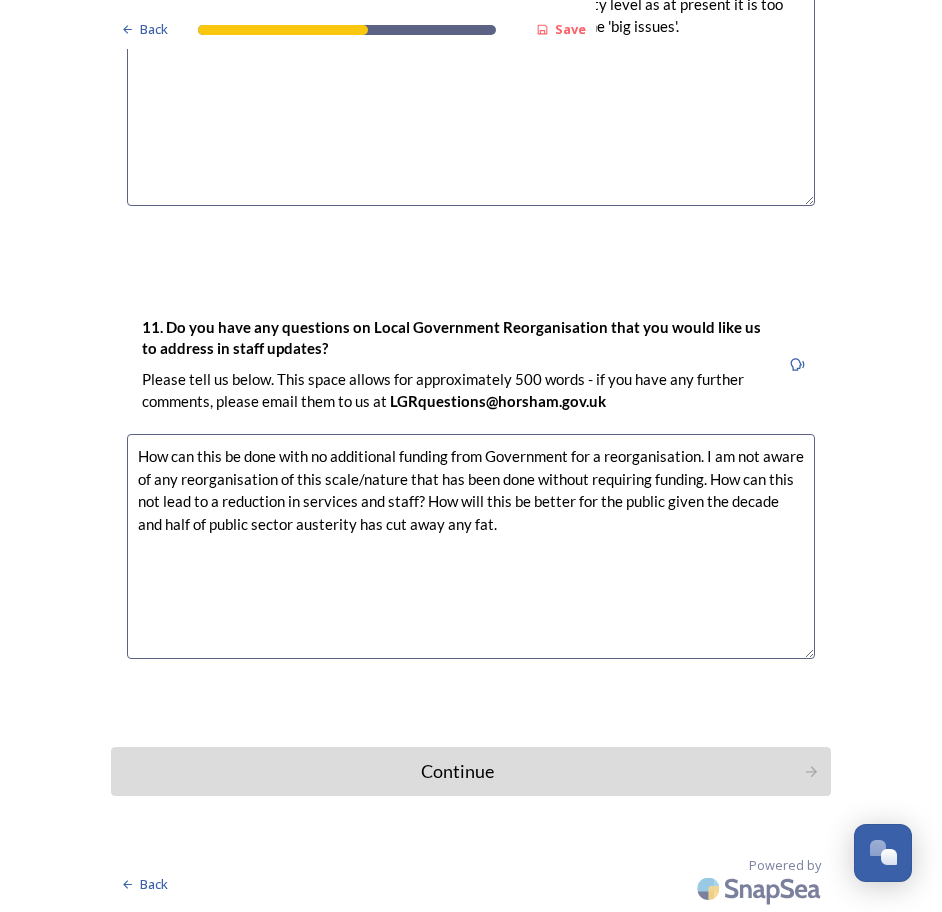 drag, startPoint x: 531, startPoint y: 502, endPoint x: 509, endPoint y: 499, distance: 22.203604 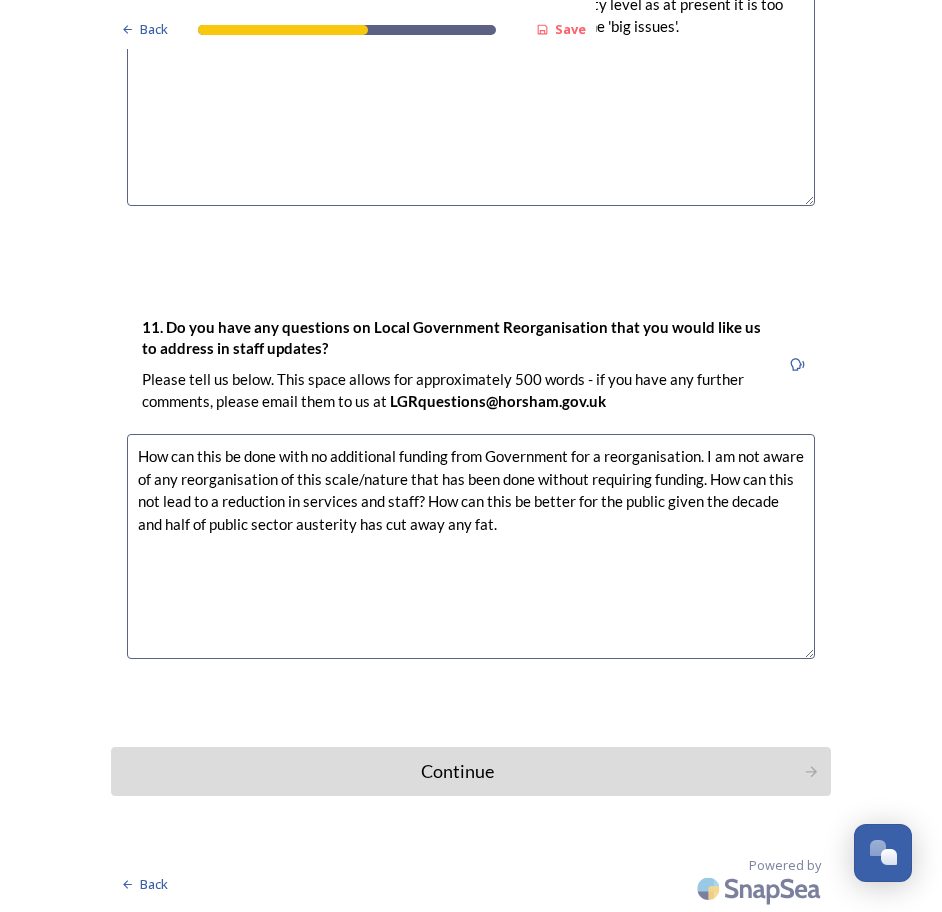 click on "How can this be done with no additional funding from Government for a reorganisation. I am not aware of any reorganisation of this scale/nature that has been done without requiring funding. How can this not lead to a reduction in services and staff? How can this be better for the public given the decade and half of public sector austerity has cut away any fat." at bounding box center [471, 546] 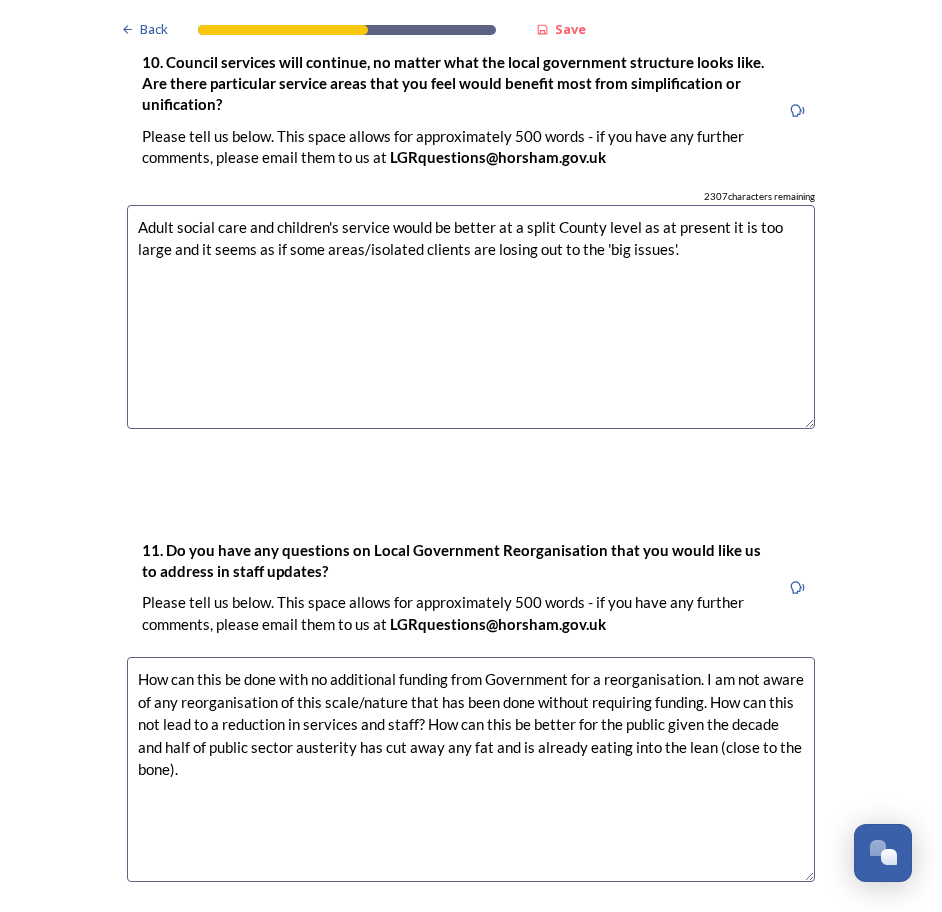 scroll, scrollTop: 4888, scrollLeft: 0, axis: vertical 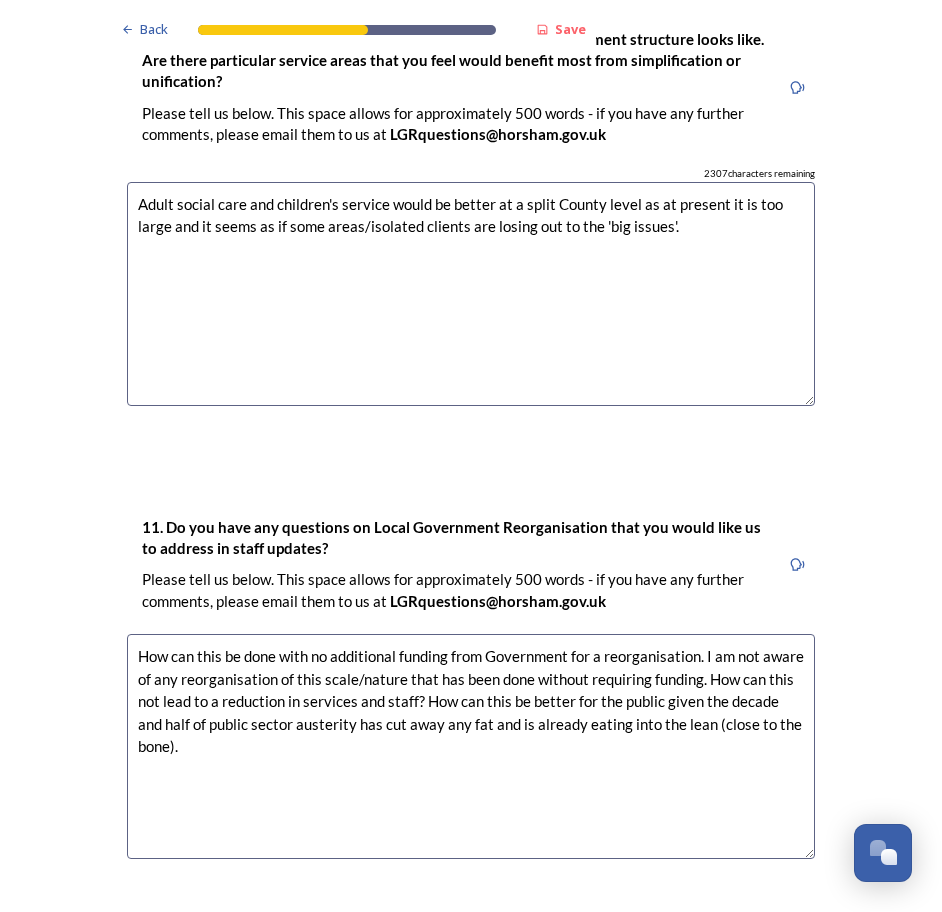 click on "How can this be done with no additional funding from Government for a reorganisation. I am not aware of any reorganisation of this scale/nature that has been done without requiring funding. How can this not lead to a reduction in services and staff? How can this be better for the public given the decade and half of public sector austerity has cut away any fat and is already eating into the lean (close to the bone)." at bounding box center [471, 746] 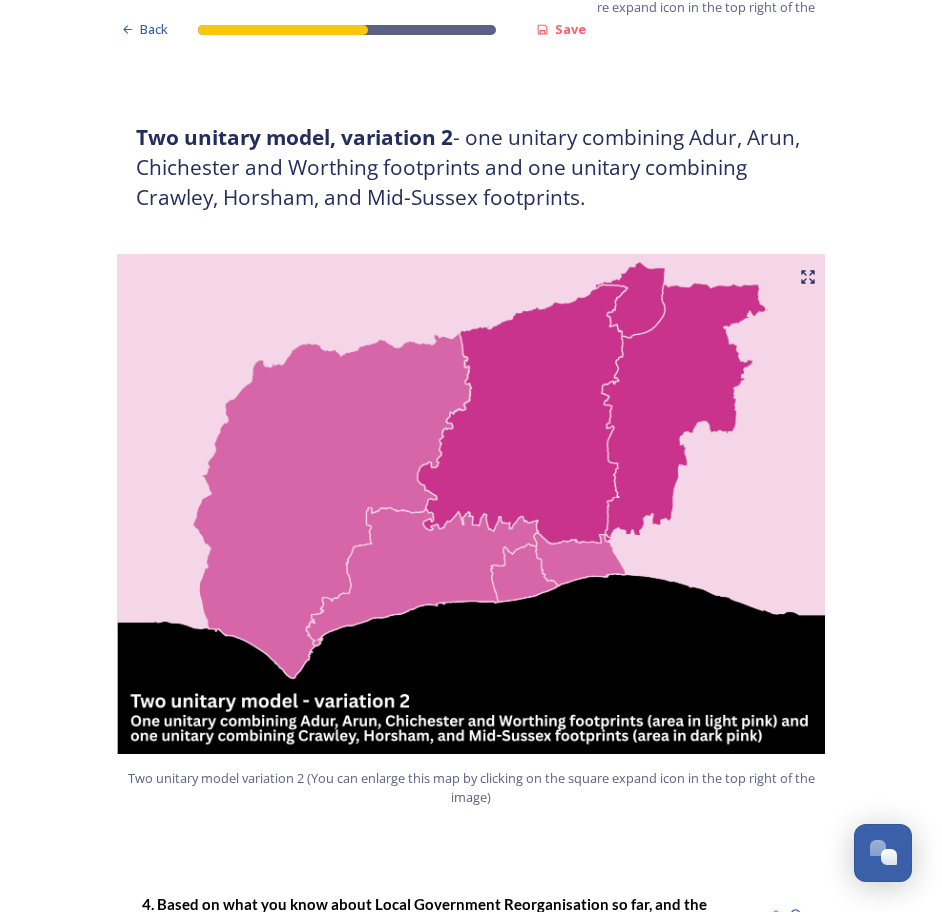 scroll, scrollTop: 2088, scrollLeft: 0, axis: vertical 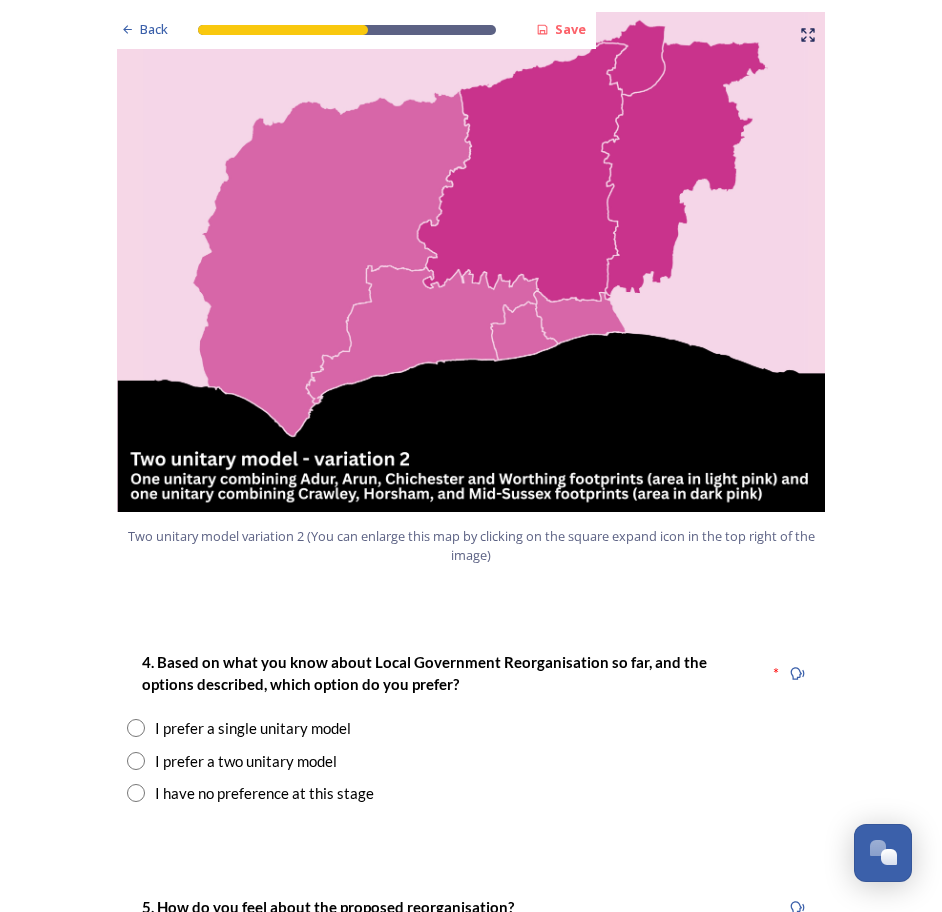 type on "How can this be done with no additional funding from Government for the reorganisation.  I am not aware of any reorganisation of this scale/nature that has been done without requiring funding.  How can this not lead to a reduction in services and staff?  How can this be better for the public given the decade and half of public sector austerity has cut away any fat and is already eating into the lean (close to the bone)." 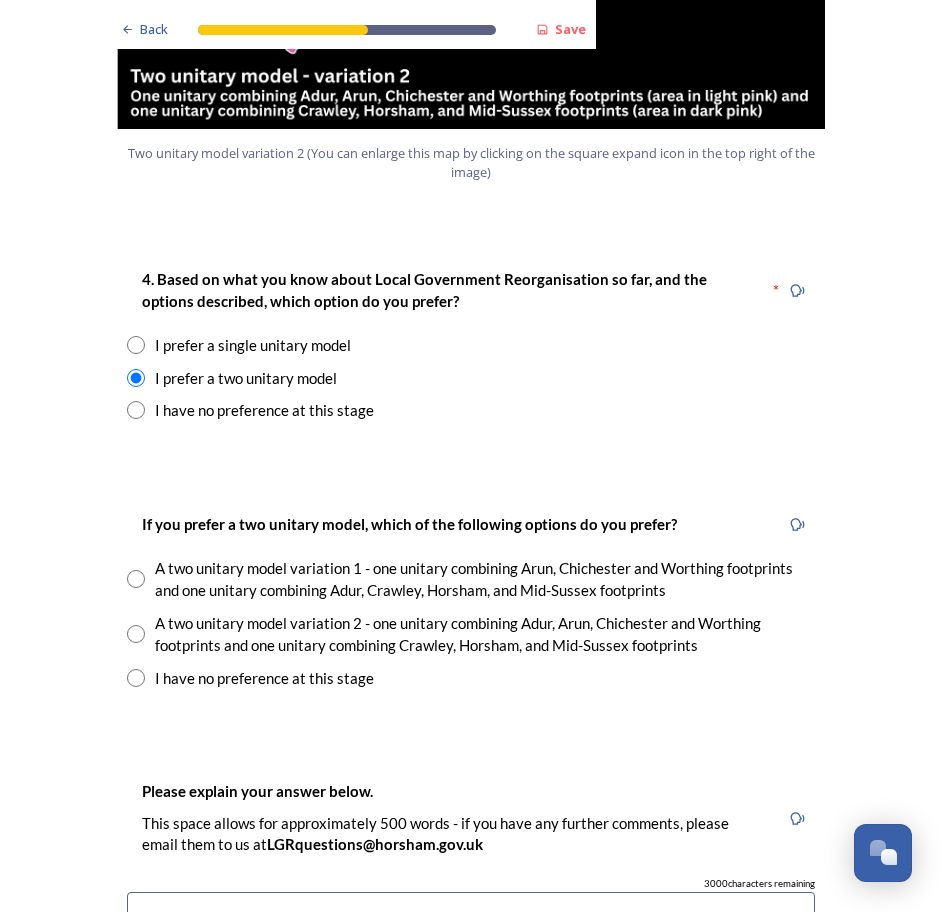 scroll, scrollTop: 2488, scrollLeft: 0, axis: vertical 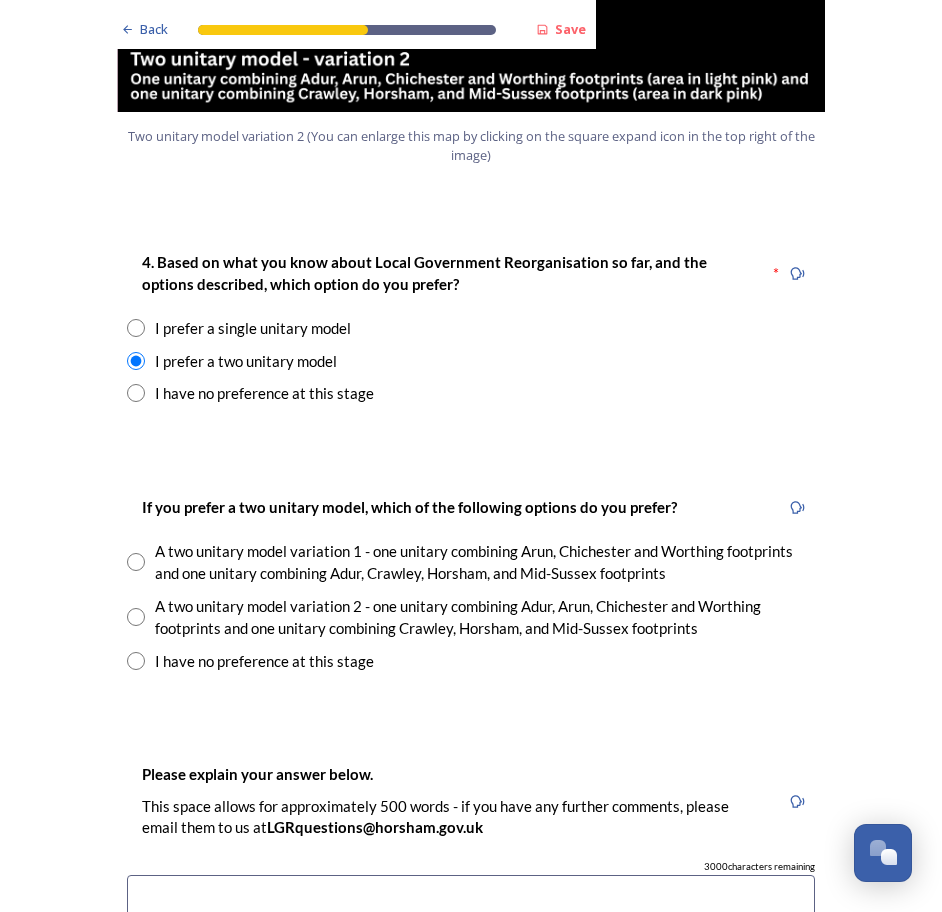click at bounding box center [136, 562] 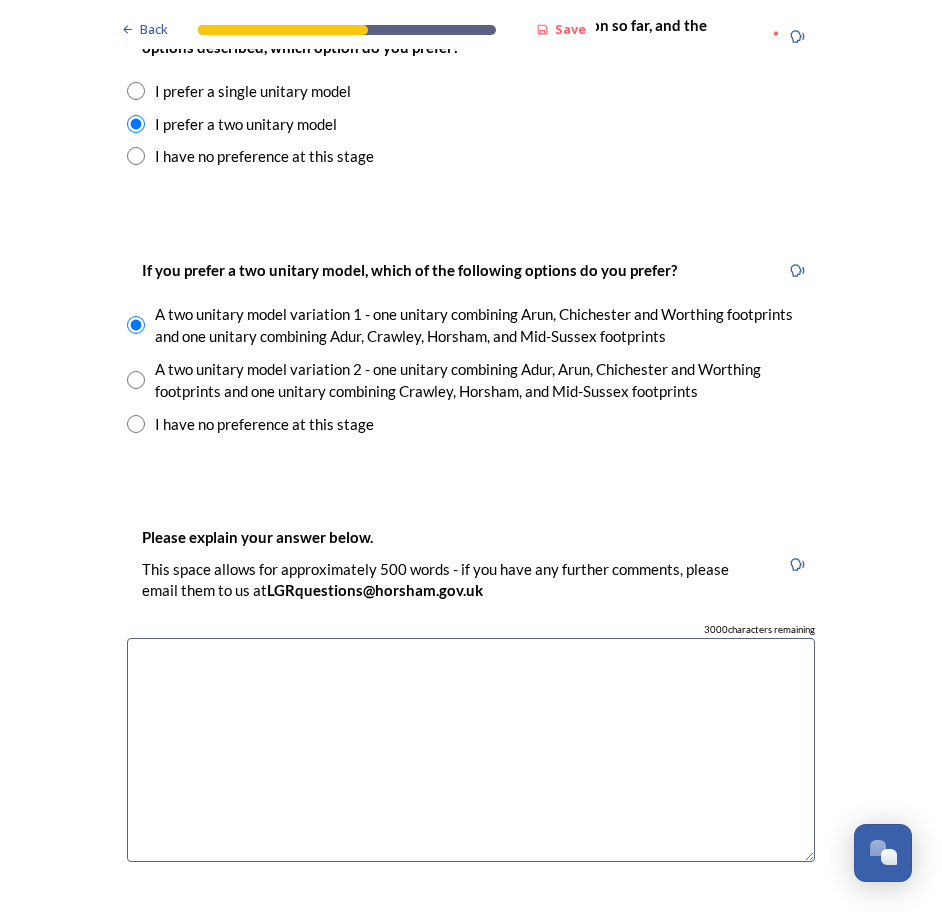 scroll, scrollTop: 2788, scrollLeft: 0, axis: vertical 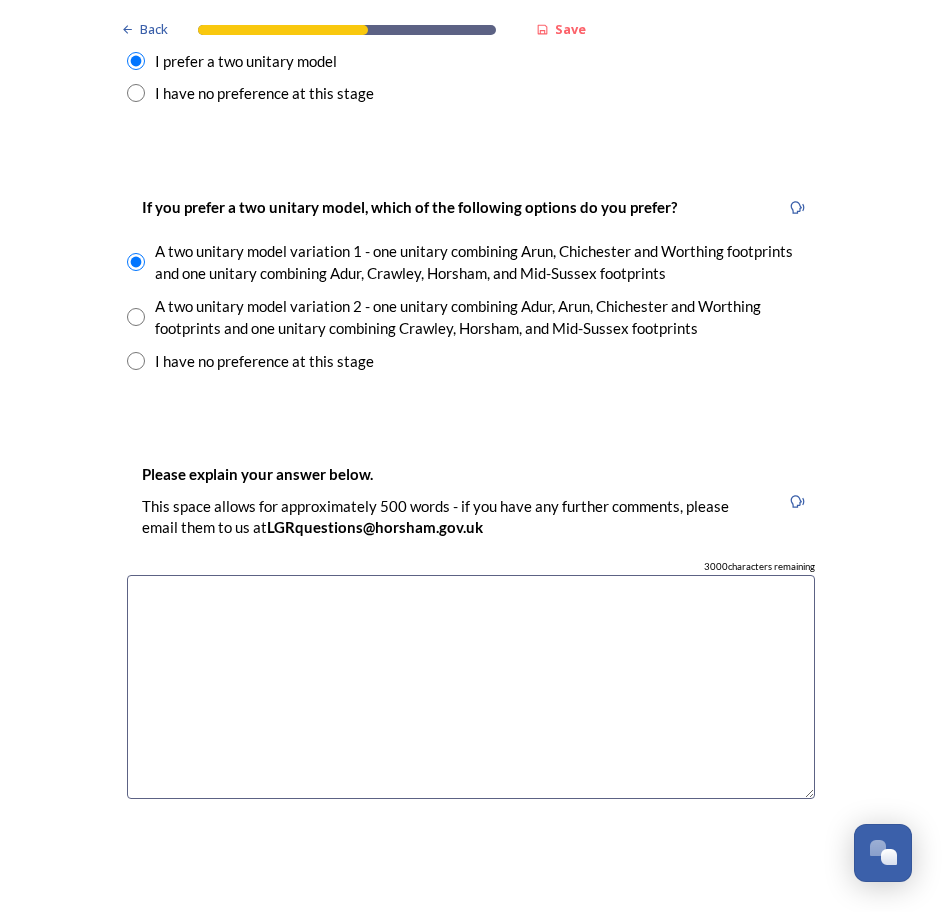 click at bounding box center [471, 687] 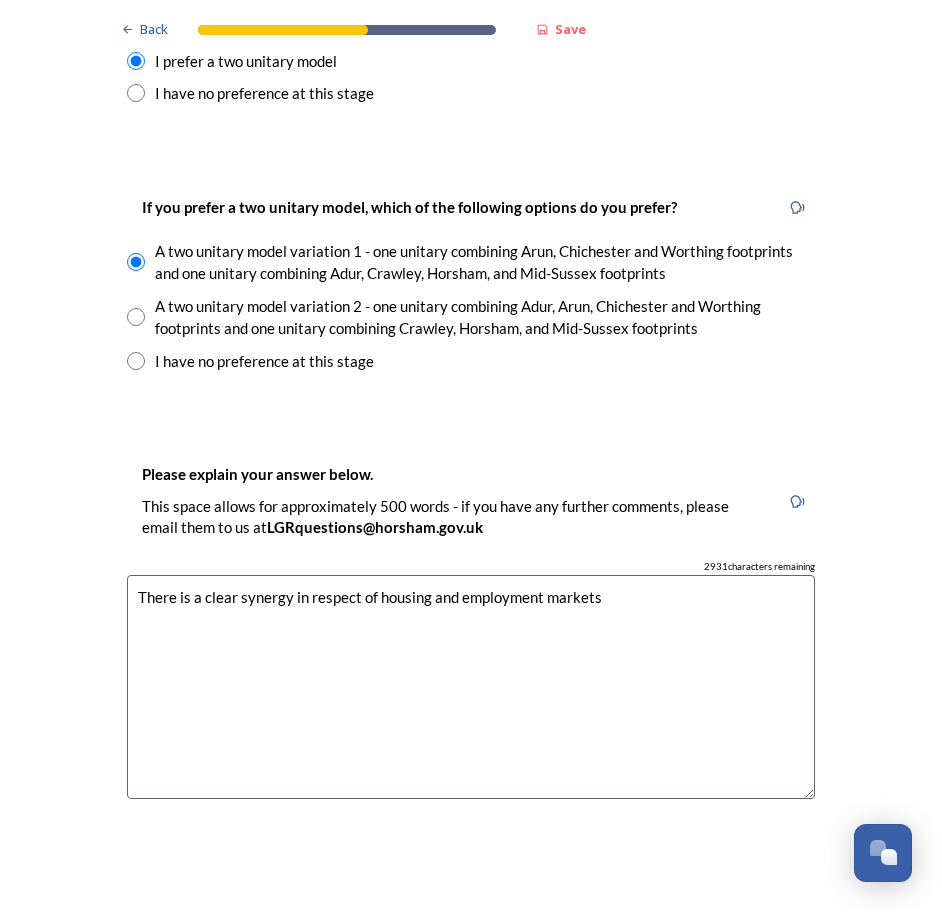 click on "There is a clear synergy in respect of housing and employment markets" at bounding box center [471, 687] 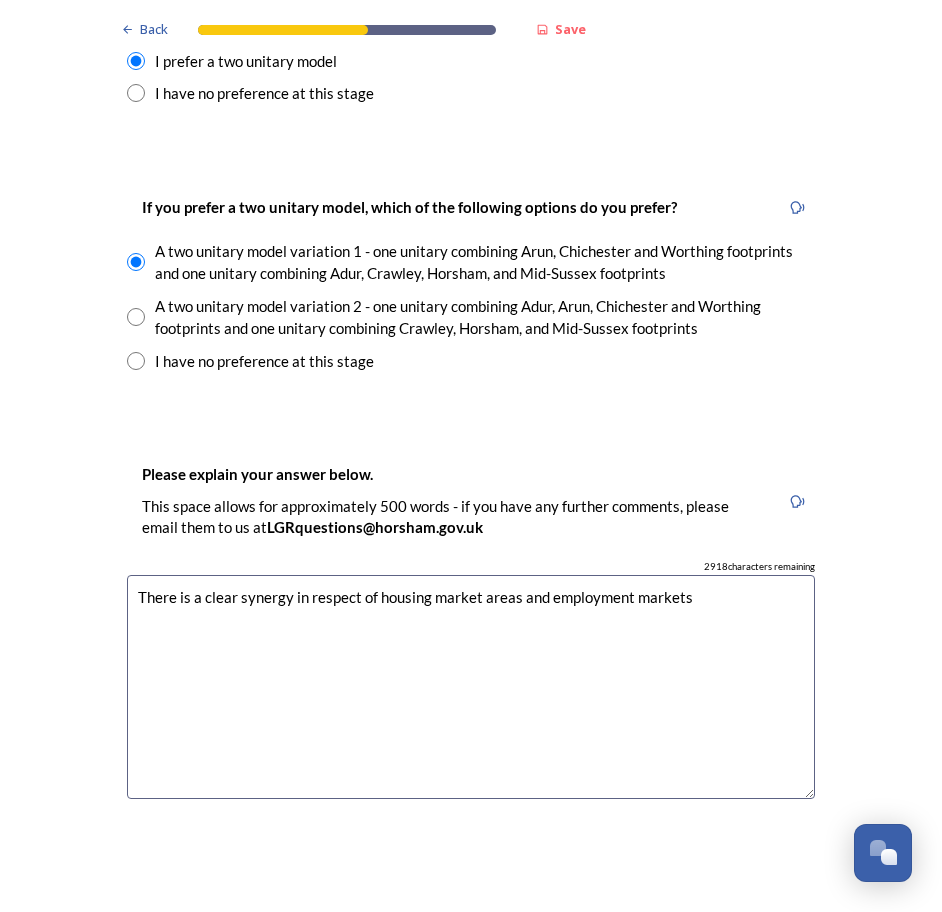 click on "There is a clear synergy in respect of housing market areas and employment markets" at bounding box center (471, 687) 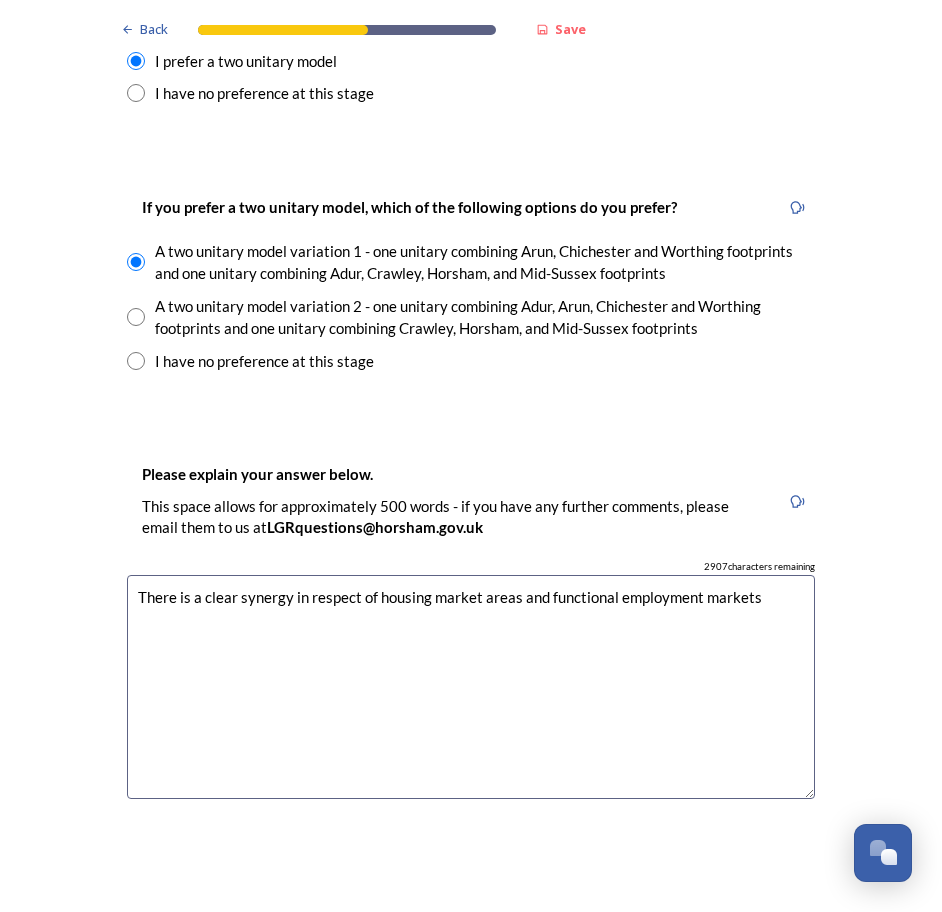 drag, startPoint x: 691, startPoint y: 596, endPoint x: 608, endPoint y: 603, distance: 83.294655 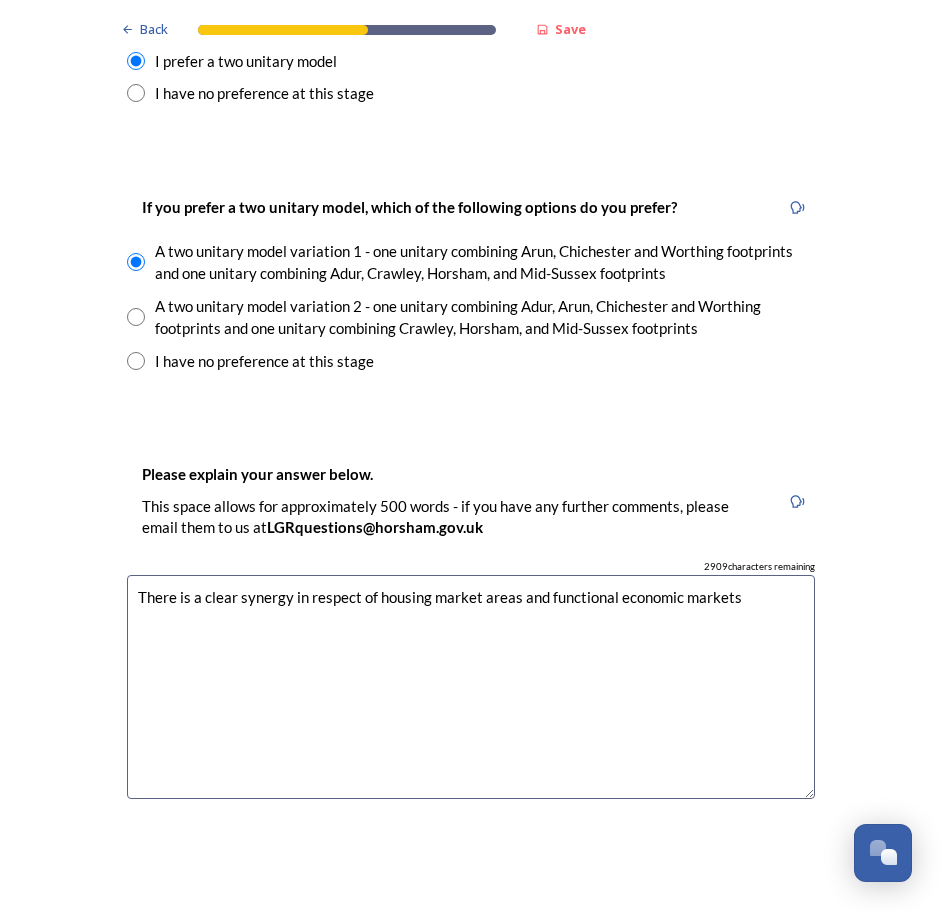click on "There is a clear synergy in respect of housing market areas and functional economic markets" at bounding box center [471, 687] 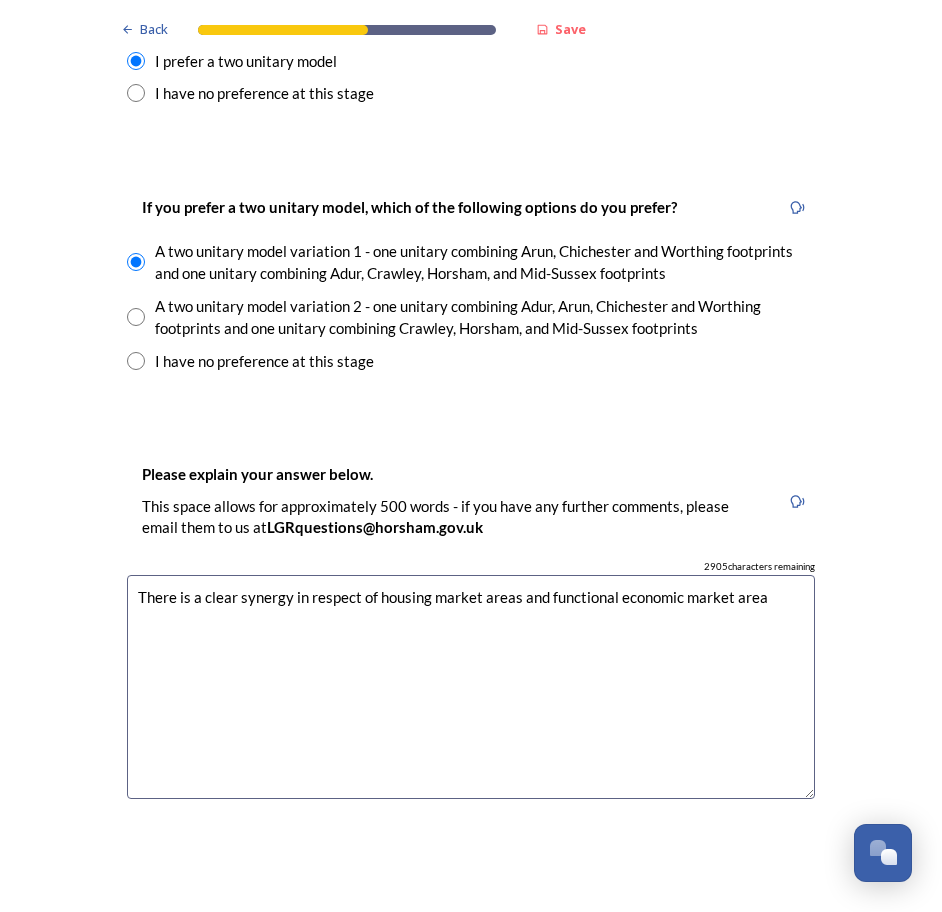 click on "There is a clear synergy in respect of housing market areas and functional economic market area" at bounding box center [471, 687] 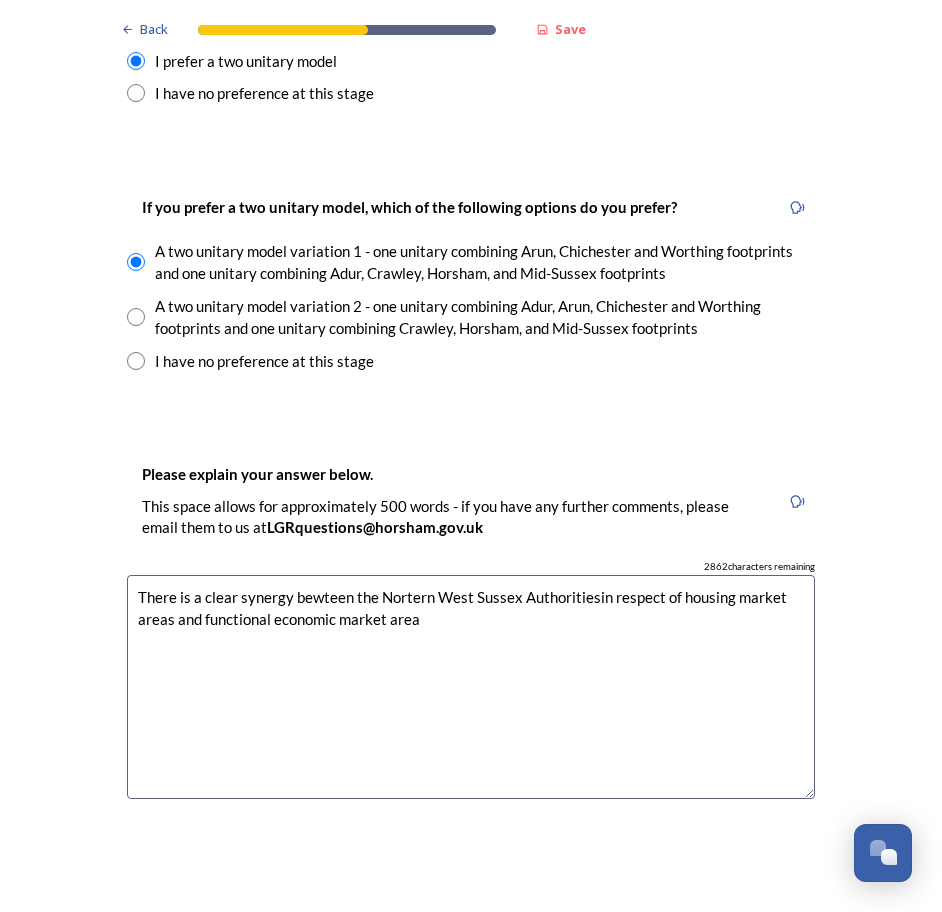 click on "There is a clear synergy bewteen the Nortern West Sussex Authoritiesin respect of housing market areas and functional economic market area" at bounding box center [471, 687] 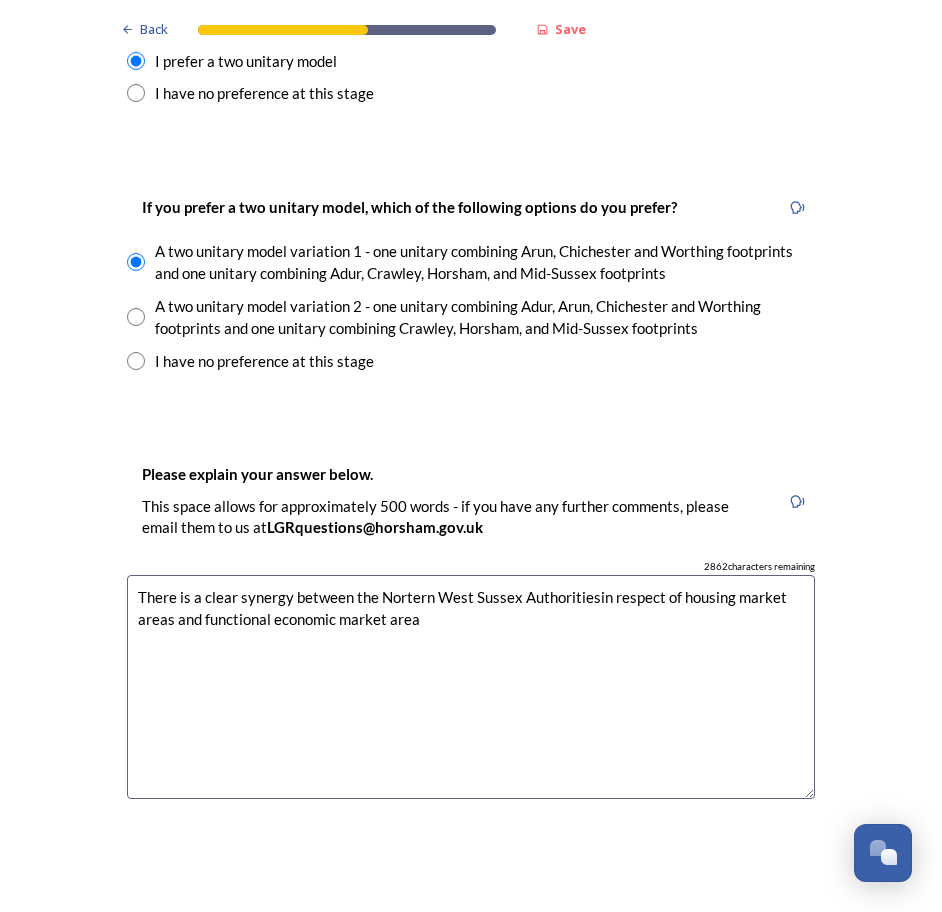 click on "There is a clear synergy between the Nortern West Sussex Authoritiesin respect of housing market areas and functional economic market area" at bounding box center [471, 687] 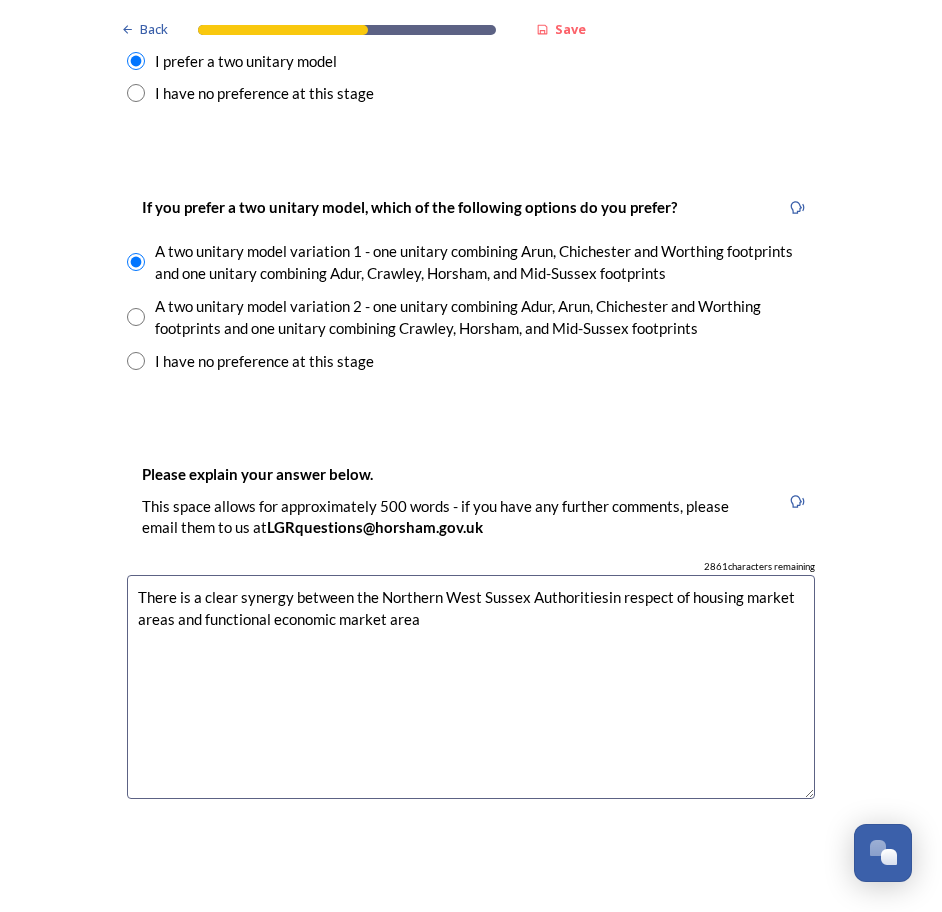click on "There is a clear synergy between the Northern West Sussex Authoritiesin respect of housing market areas and functional economic market area" at bounding box center [471, 687] 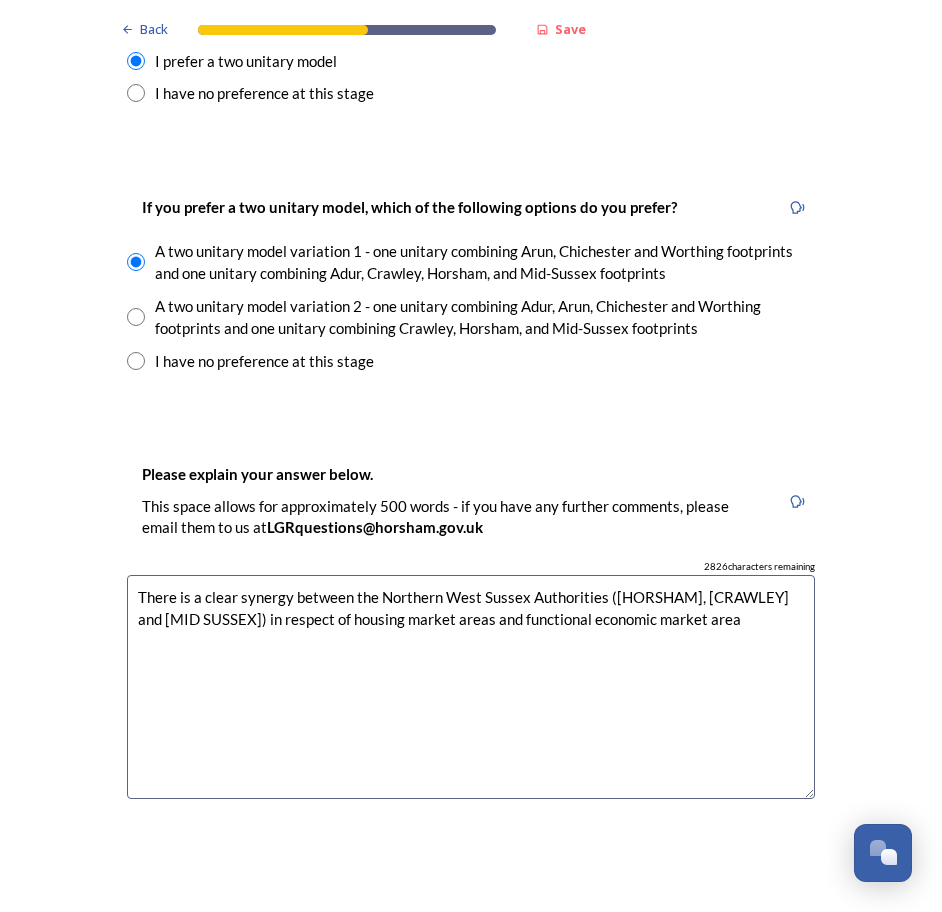 click on "There is a clear synergy between the Northern West Sussex Authorities ([HORSHAM], [CRAWLEY] and [MID SUSSEX]) in respect of housing market areas and functional economic market area" at bounding box center [471, 687] 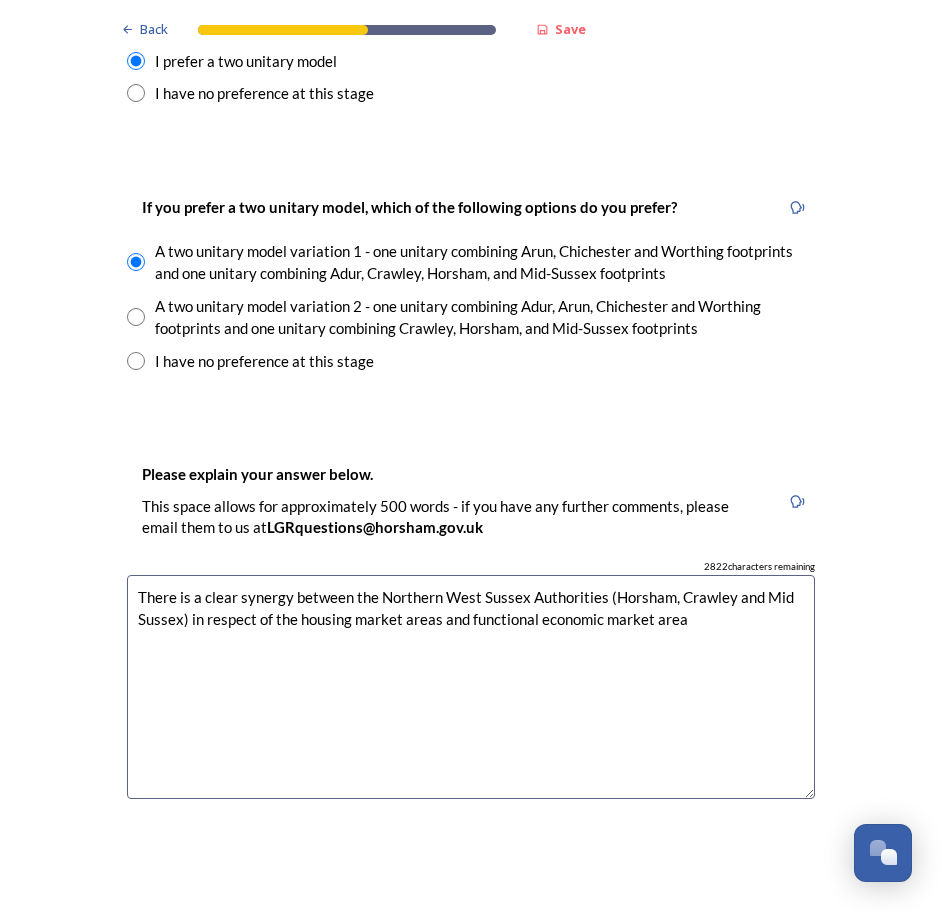 click on "There is a clear synergy between the Northern West Sussex Authorities (Horsham, Crawley and Mid Sussex) in respect of the housing market areas and functional economic market area" at bounding box center (471, 687) 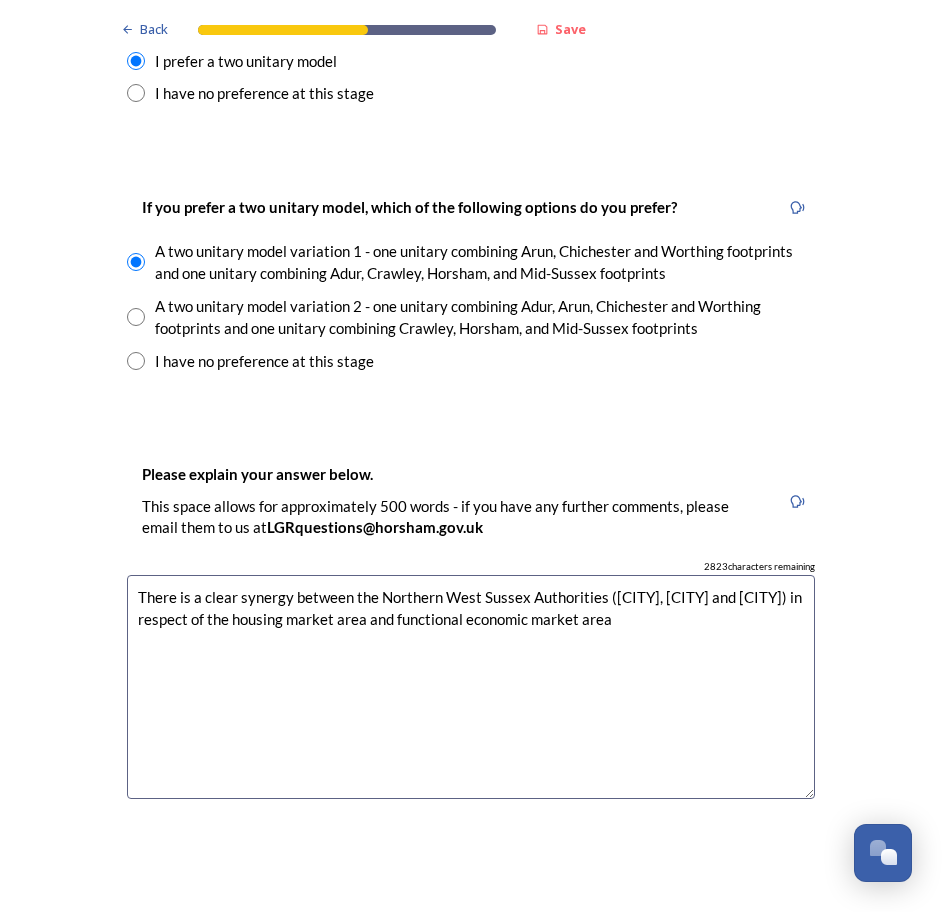 click on "There is a clear synergy between the Northern West Sussex Authorities ([CITY], [CITY] and [CITY]) in respect of the housing market area and functional economic market area" at bounding box center [471, 687] 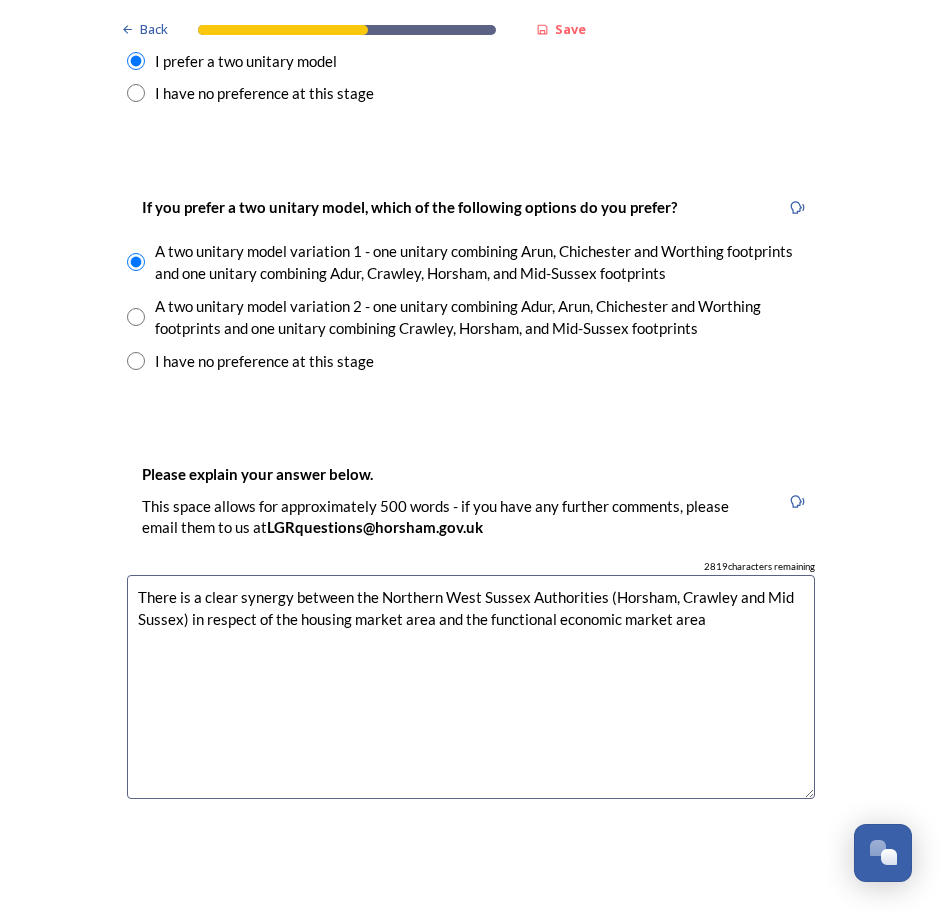 click on "There is a clear synergy between the Northern West Sussex Authorities (Horsham, Crawley and Mid Sussex) in respect of the housing market area and the functional economic market area" at bounding box center [471, 687] 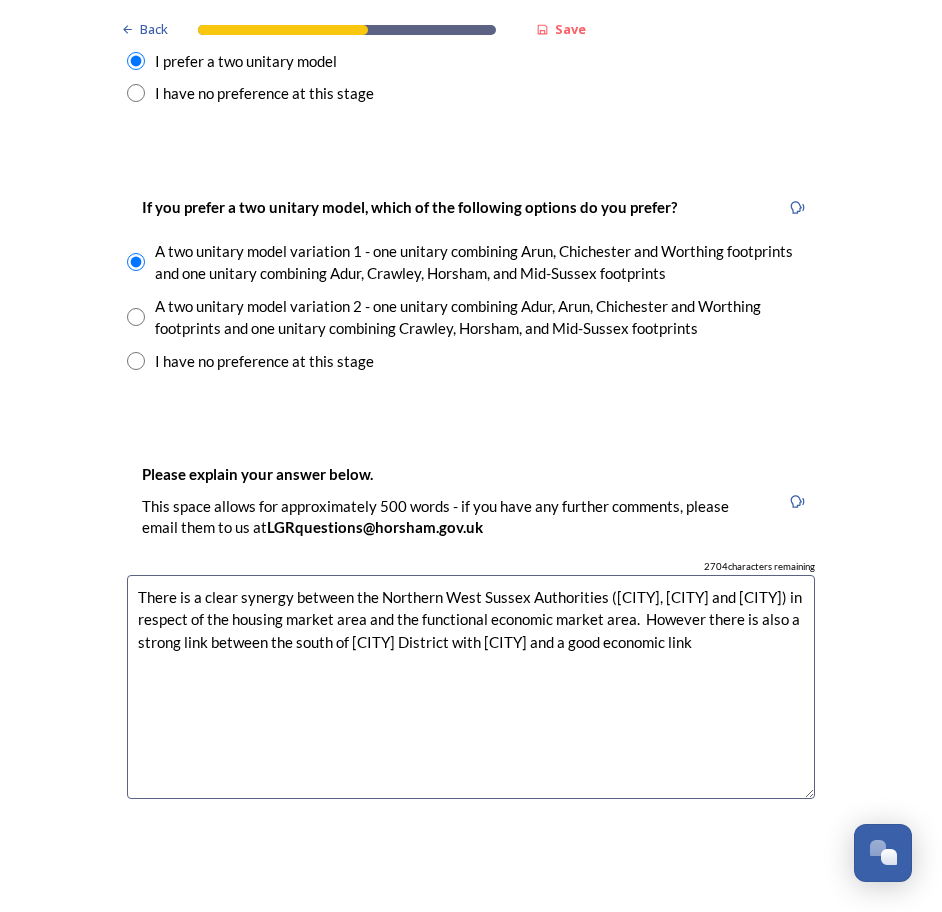 drag, startPoint x: 656, startPoint y: 639, endPoint x: 159, endPoint y: 667, distance: 497.78812 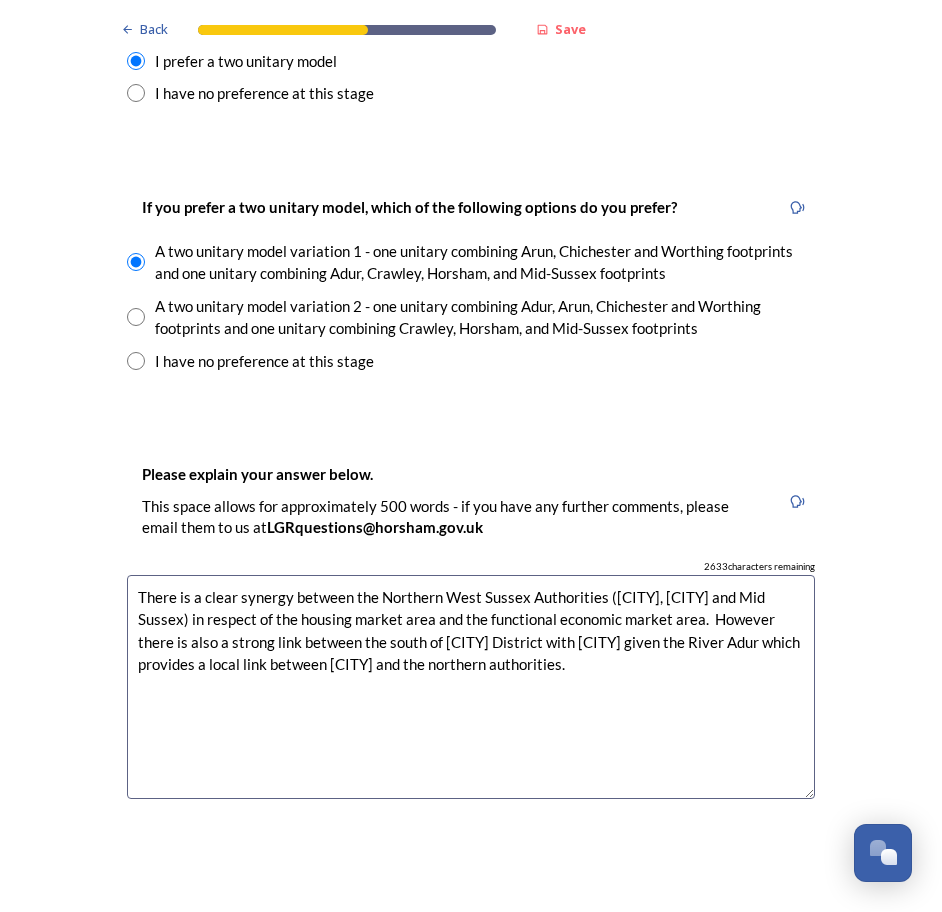 click on "There is a clear synergy between the Northern West Sussex Authorities ([CITY], [CITY] and Mid Sussex) in respect of the housing market area and the functional economic market area.  However there is also a strong link between the south of [CITY] District with [CITY] given the River Adur which provides a local link between [CITY] and the northern authorities." at bounding box center [471, 687] 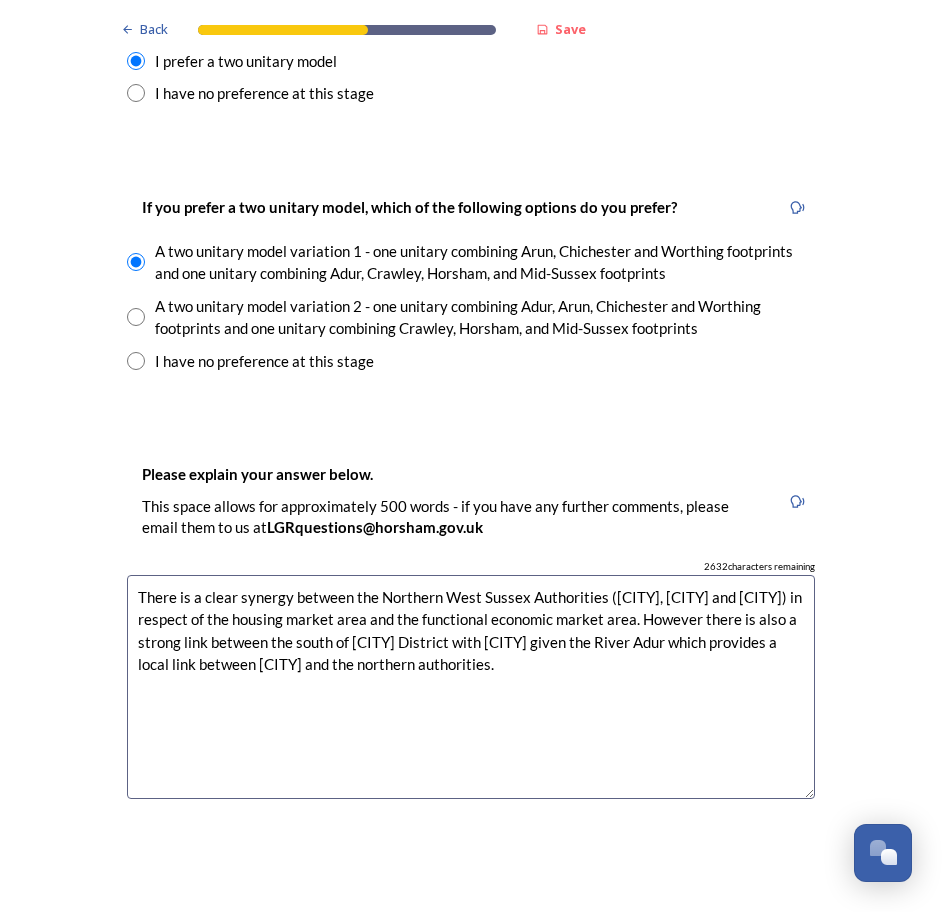 click on "There is a clear synergy between the Northern West Sussex Authorities ([CITY], [CITY] and [CITY]) in respect of the housing market area and the functional economic market area. However there is also a strong link between the south of [CITY] District with [CITY] given the River Adur which provides a local link between [CITY] and the northern authorities." at bounding box center (471, 687) 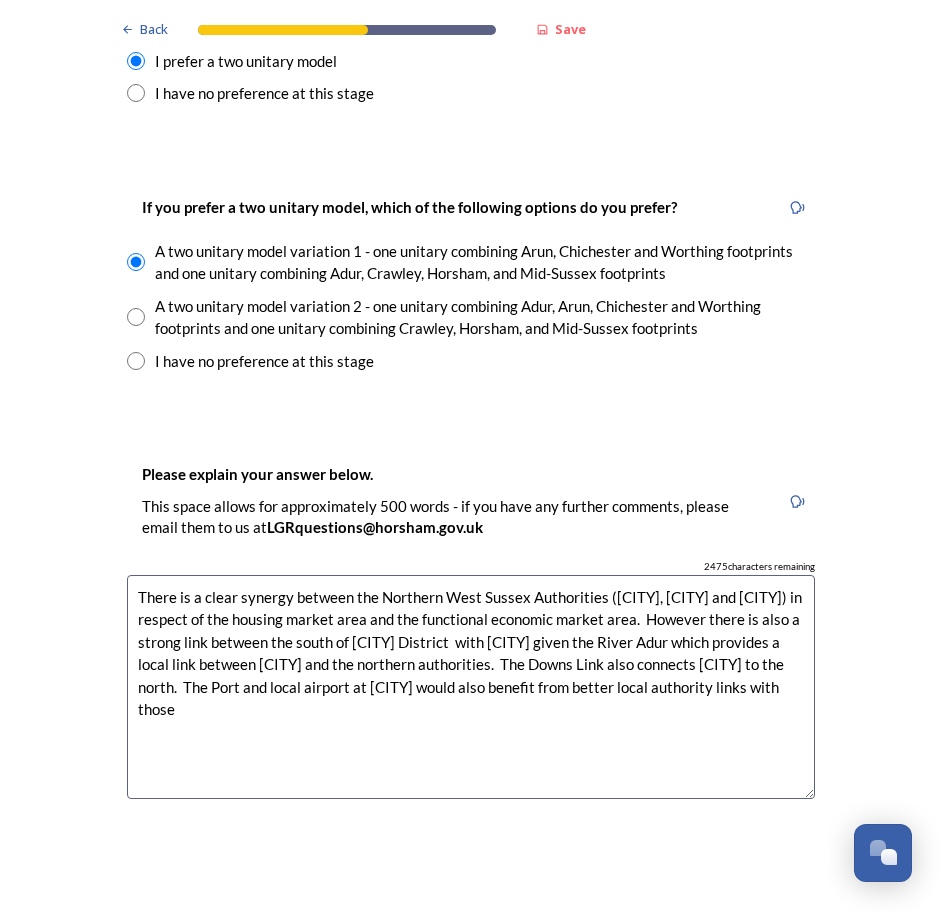 drag, startPoint x: 307, startPoint y: 708, endPoint x: 374, endPoint y: 716, distance: 67.47592 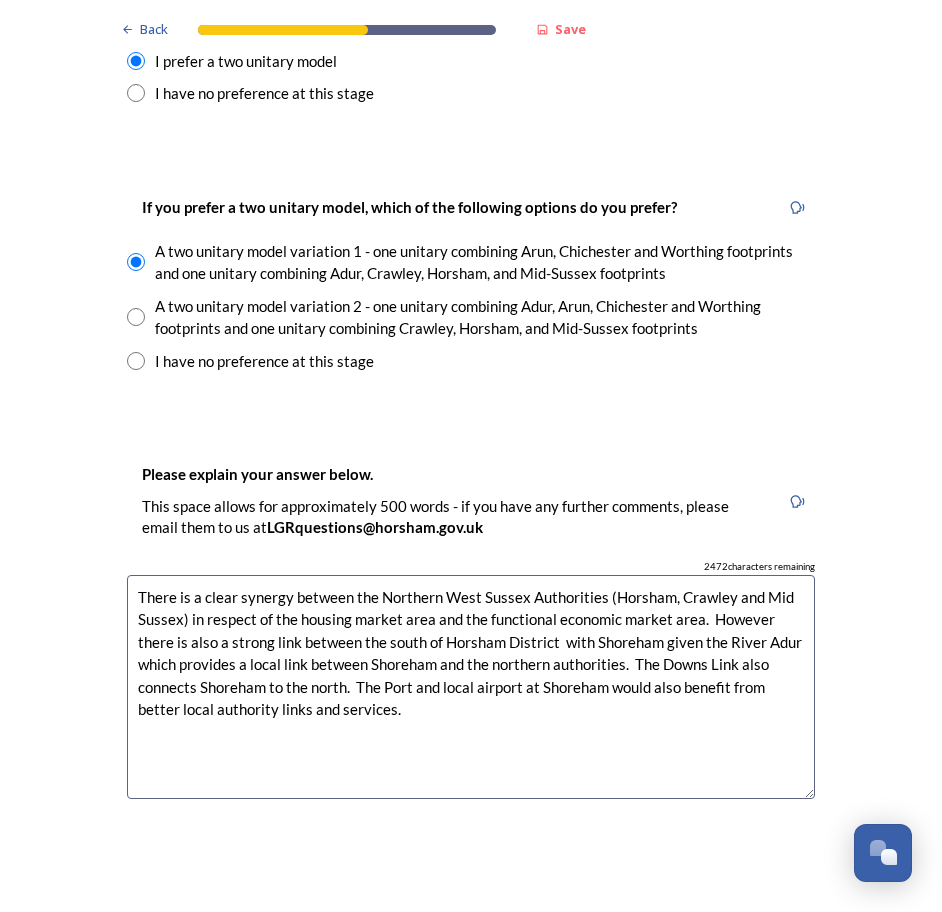 click on "There is a clear synergy between the Northern West Sussex Authorities (Horsham, Crawley and Mid Sussex) in respect of the housing market area and the functional economic market area.  However there is also a strong link between the south of Horsham District  with Shoreham given the River Adur which provides a local link between Shoreham and the northern authorities.  The Downs Link also connects Shoreham to the north.  The Port and local airport at Shoreham would also benefit from better local authority links and services." at bounding box center [471, 687] 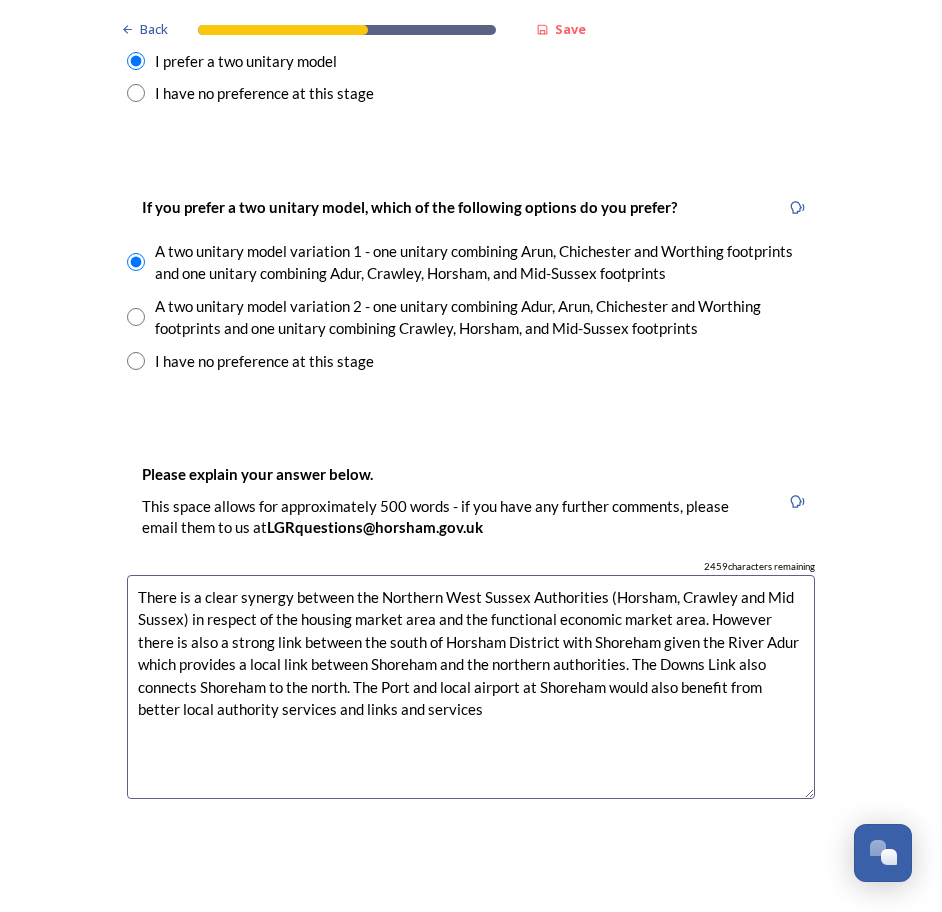 drag, startPoint x: 469, startPoint y: 710, endPoint x: 390, endPoint y: 714, distance: 79.101204 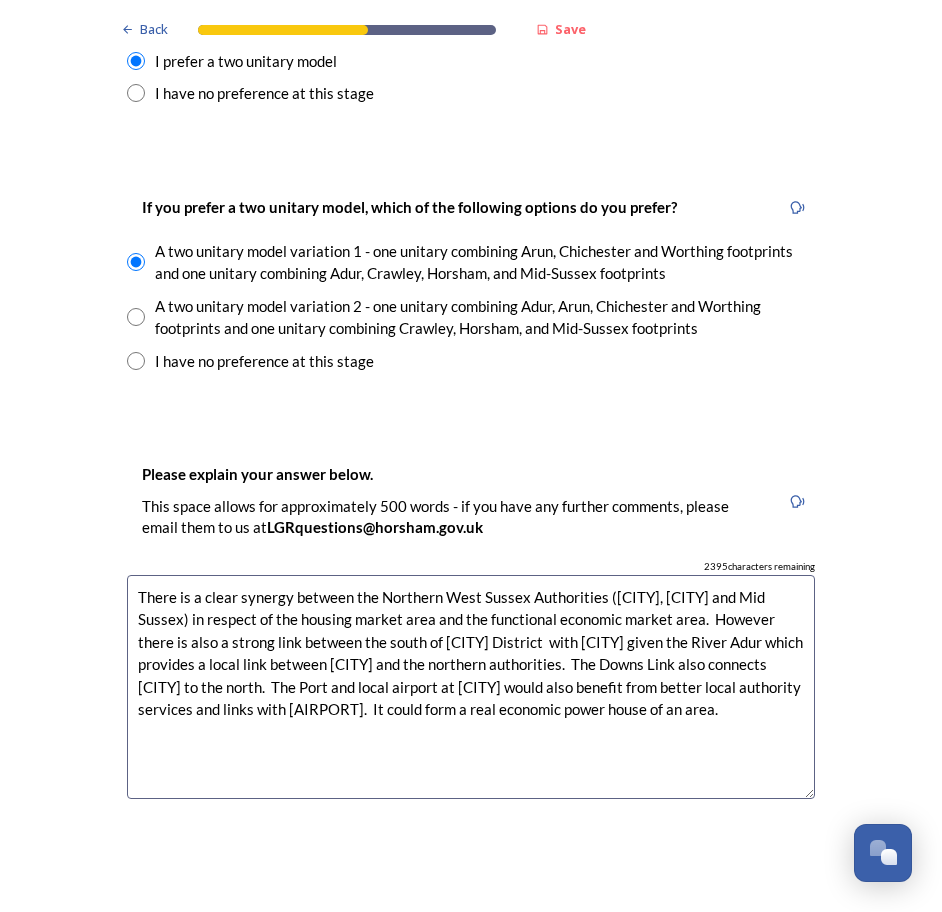 drag, startPoint x: 417, startPoint y: 710, endPoint x: 392, endPoint y: 710, distance: 25 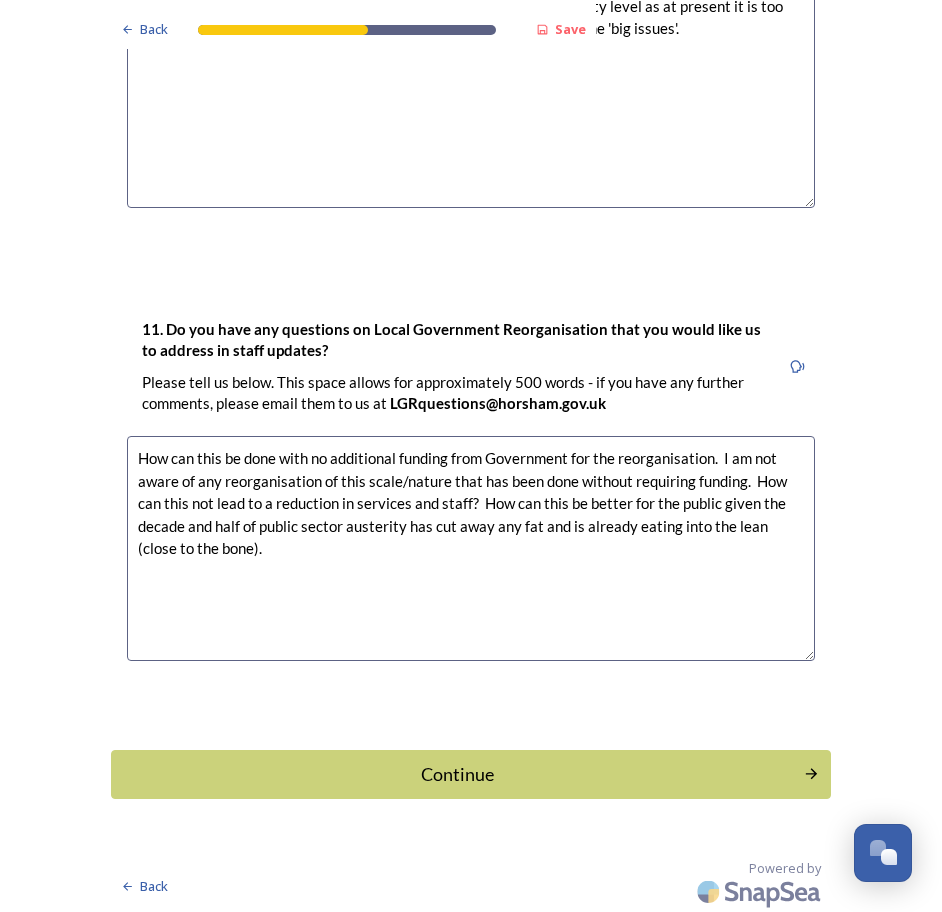 scroll, scrollTop: 5802, scrollLeft: 0, axis: vertical 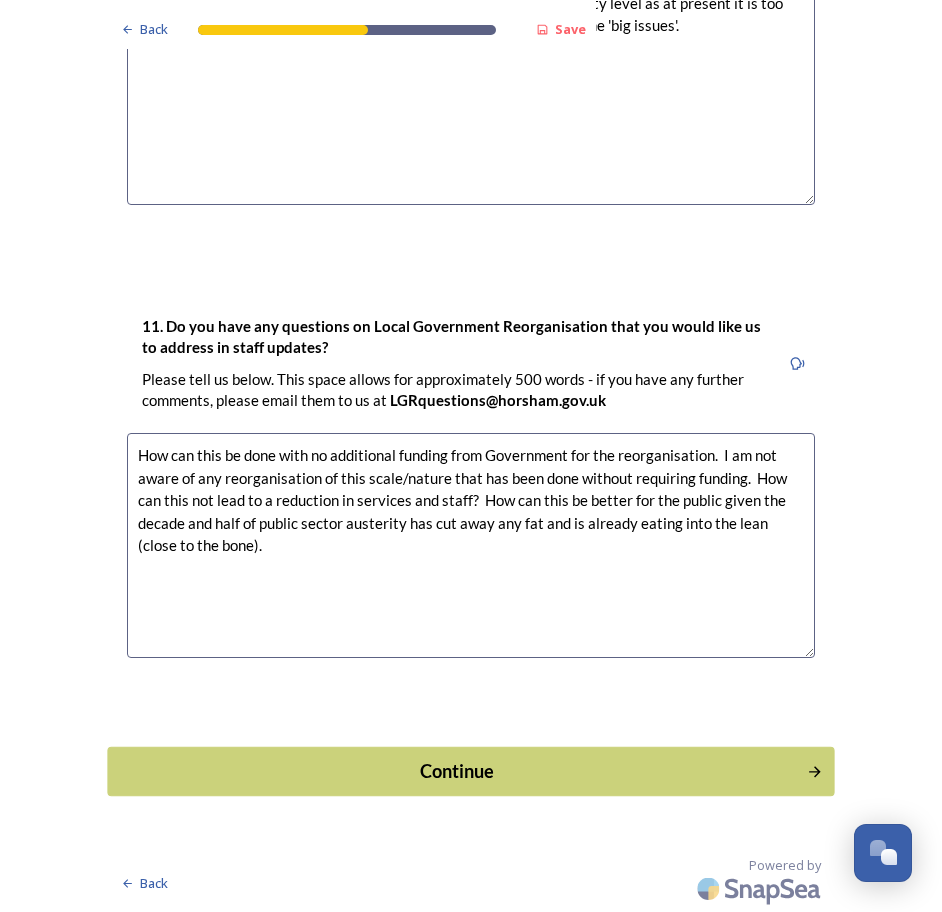 type on "There is a clear synergy between the Northern West Sussex Authorities (Horsham, Crawley and Mid Sussex) in respect of the housing market area and the functional economic market area. However there is also a strong link between the south of Horsham District with Shoreham given the River Adur which provides a local link between Shoreham and the northern authorities. The Downs Link also connects Shoreham to the north. The Port and local airport at Shoreham would also benefit from better local authority services and links to Gatwick Airport. It could form a real economic power house of an area." 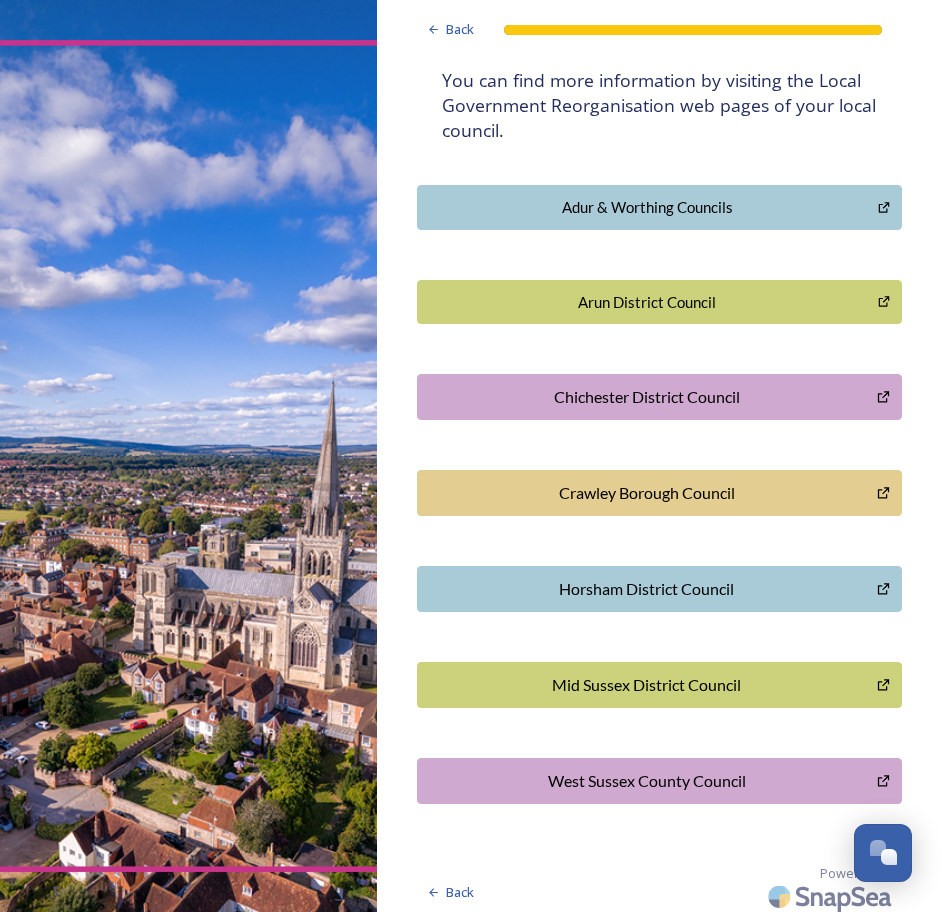 scroll, scrollTop: 451, scrollLeft: 0, axis: vertical 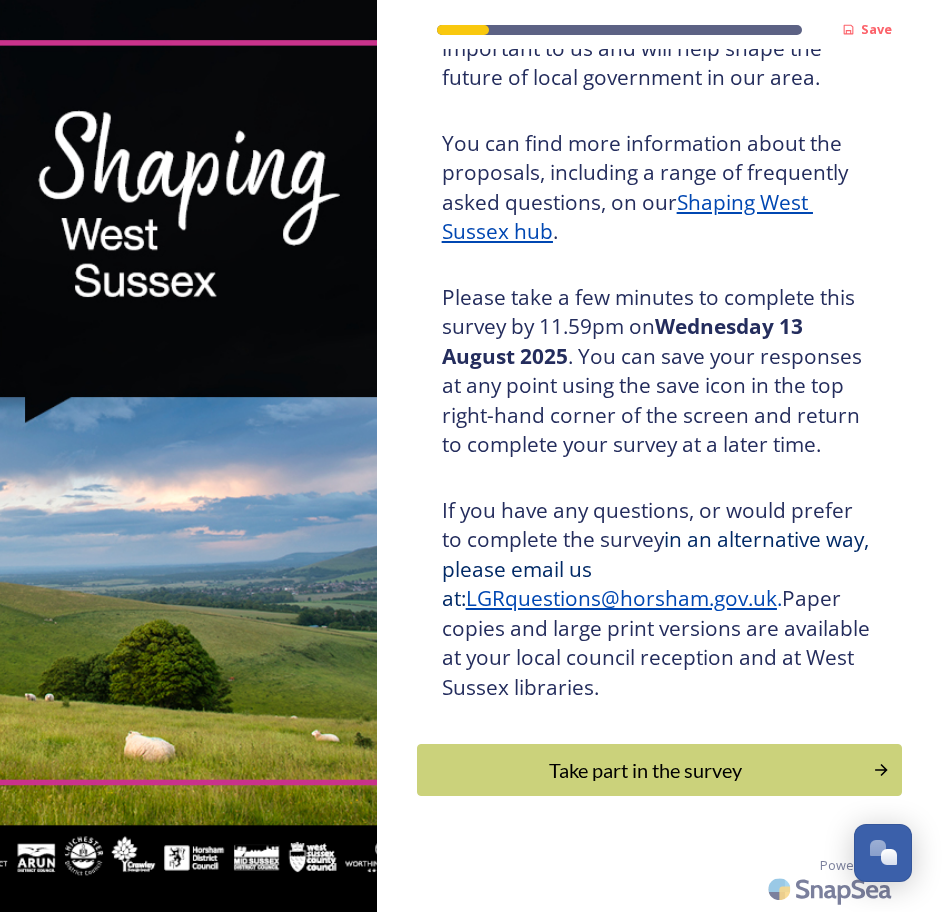 click on "Take part in the survey" at bounding box center (645, 770) 